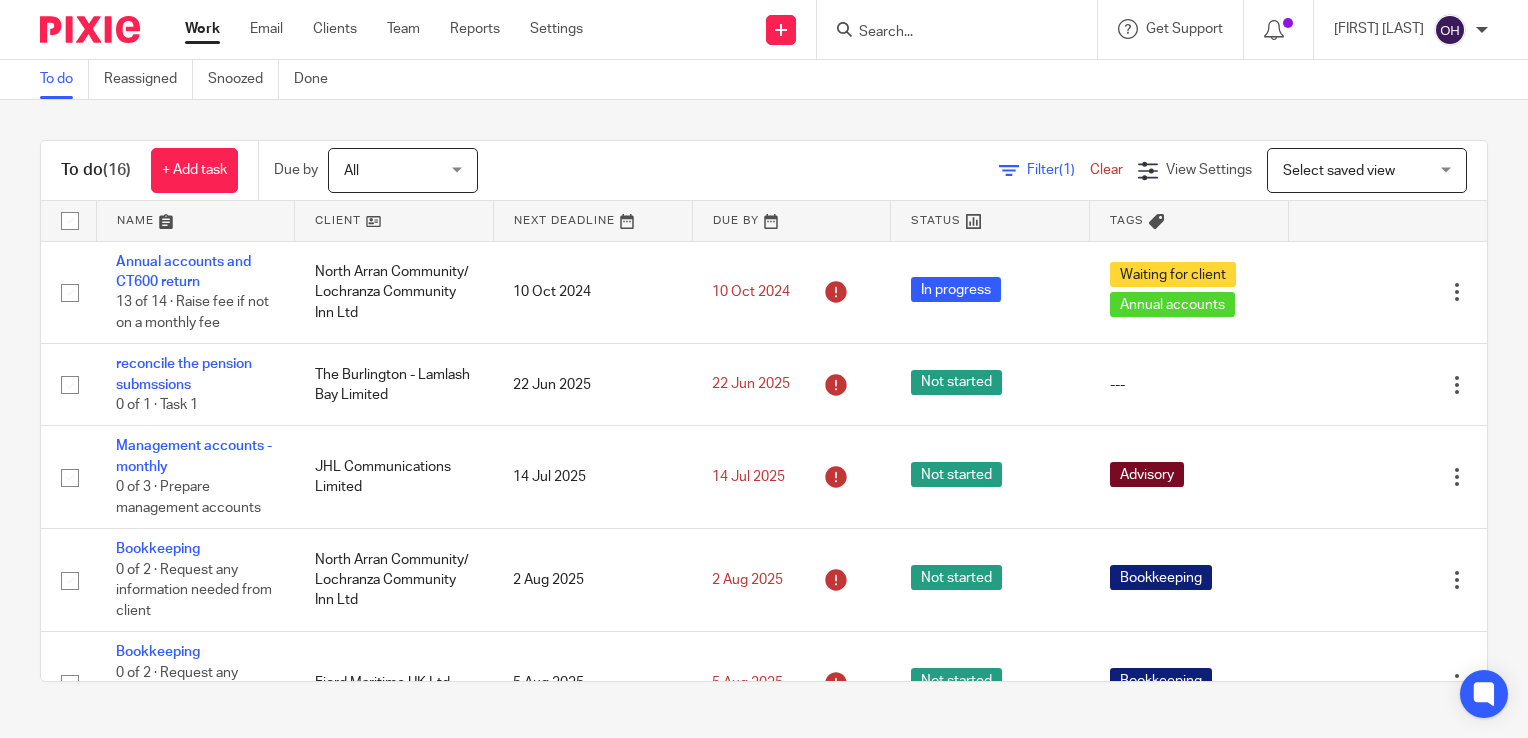 scroll, scrollTop: 0, scrollLeft: 0, axis: both 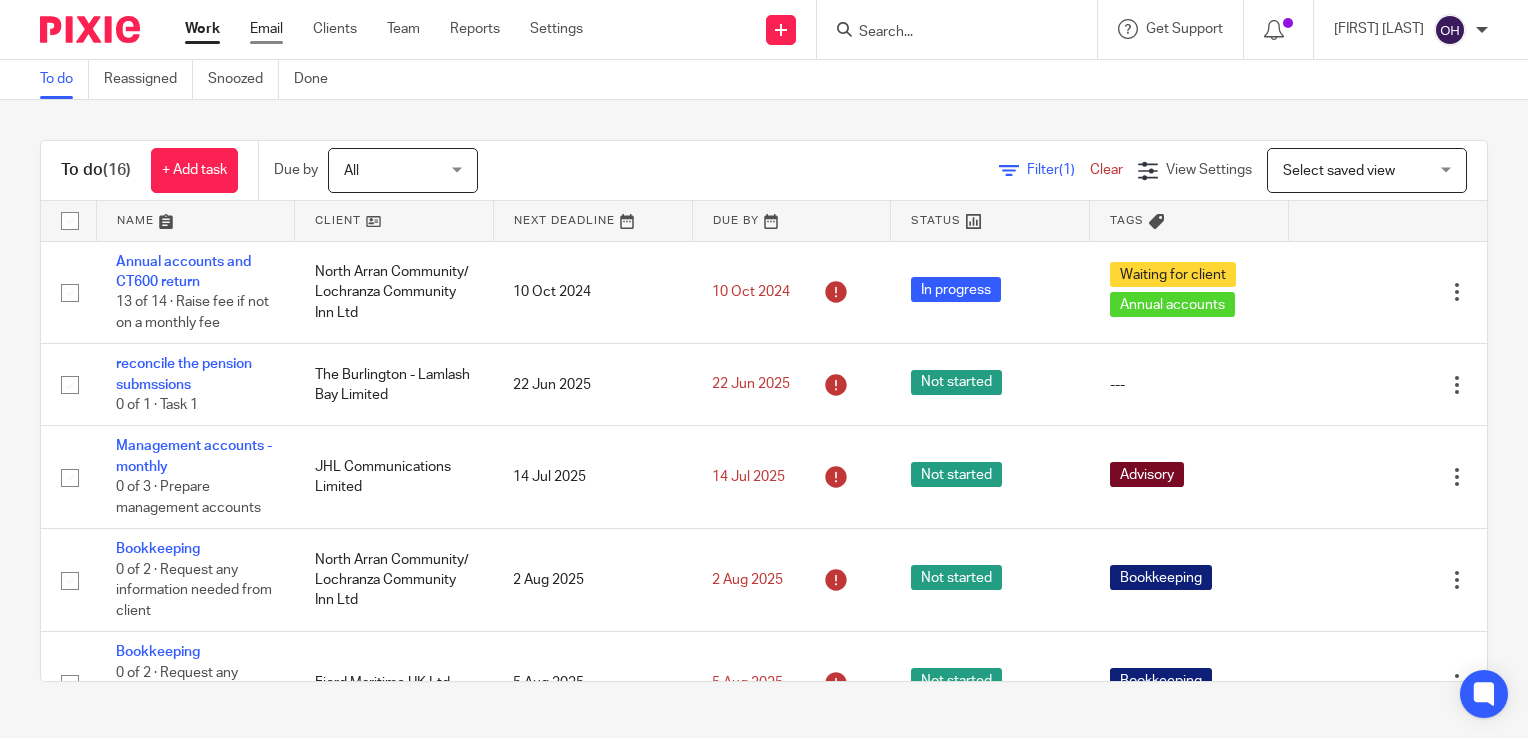 click on "Email" at bounding box center [266, 29] 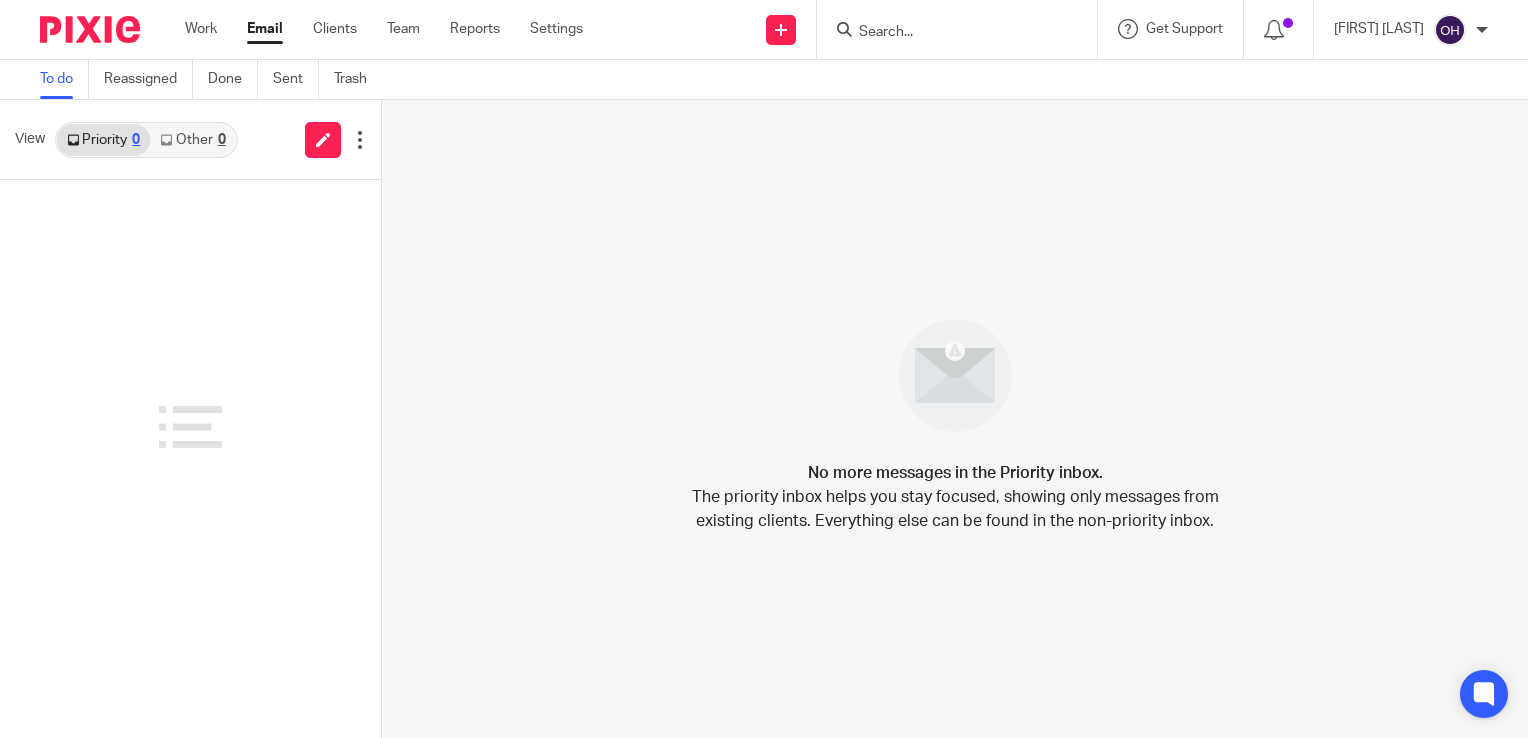 scroll, scrollTop: 0, scrollLeft: 0, axis: both 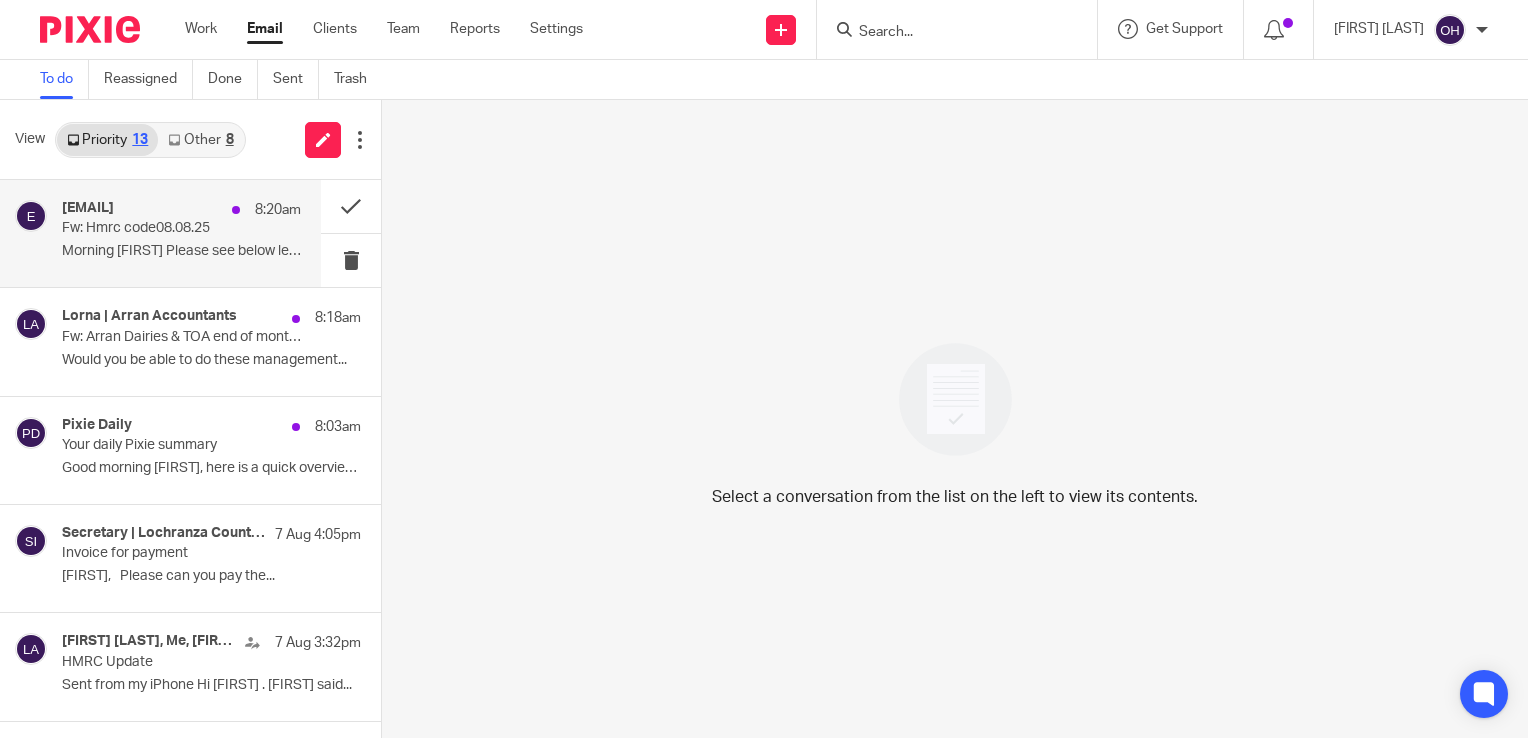 click on "8:20am" at bounding box center [261, 210] 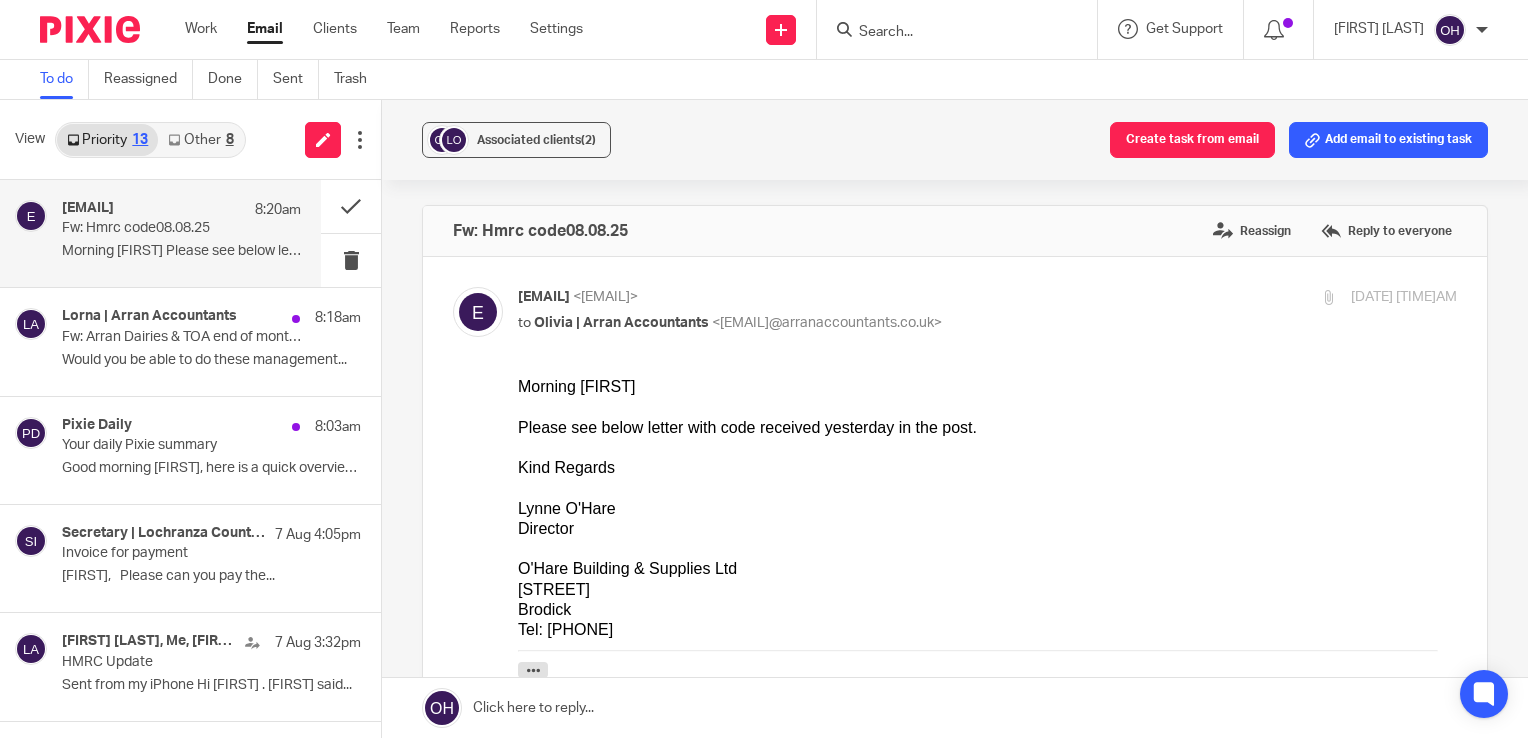 scroll, scrollTop: 0, scrollLeft: 0, axis: both 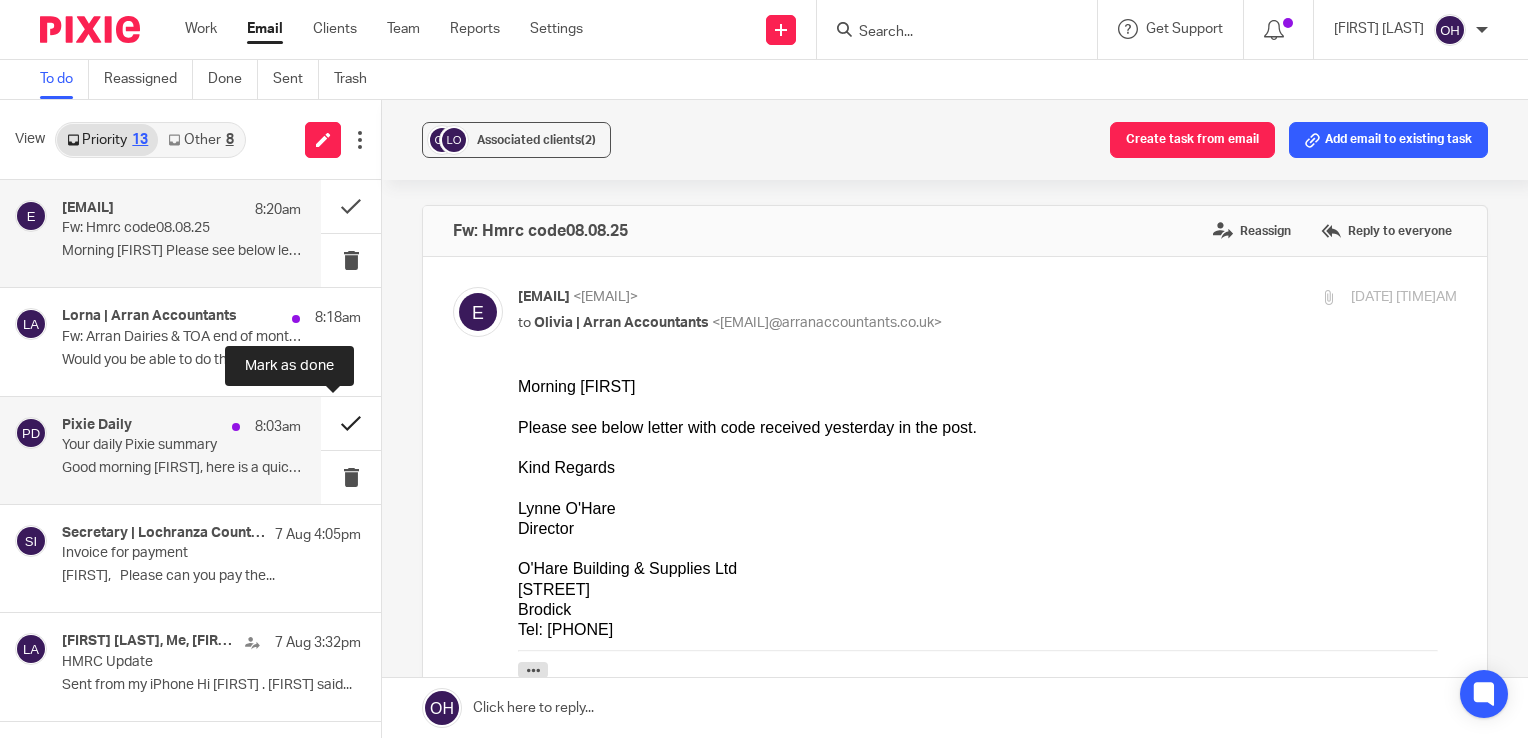 click at bounding box center (351, 423) 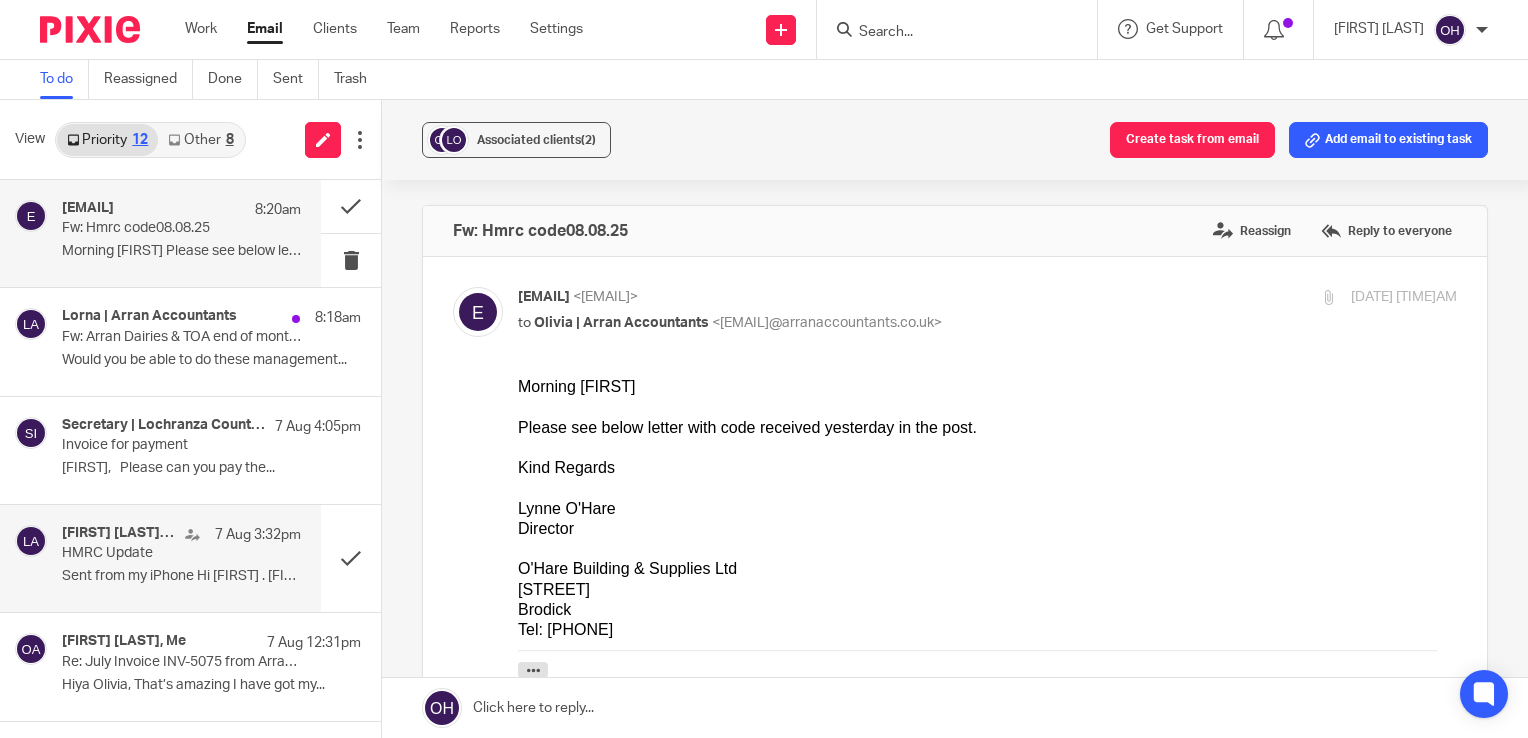 click on "Sent from my iPhone  Hi Lorna . John said..." at bounding box center [181, 576] 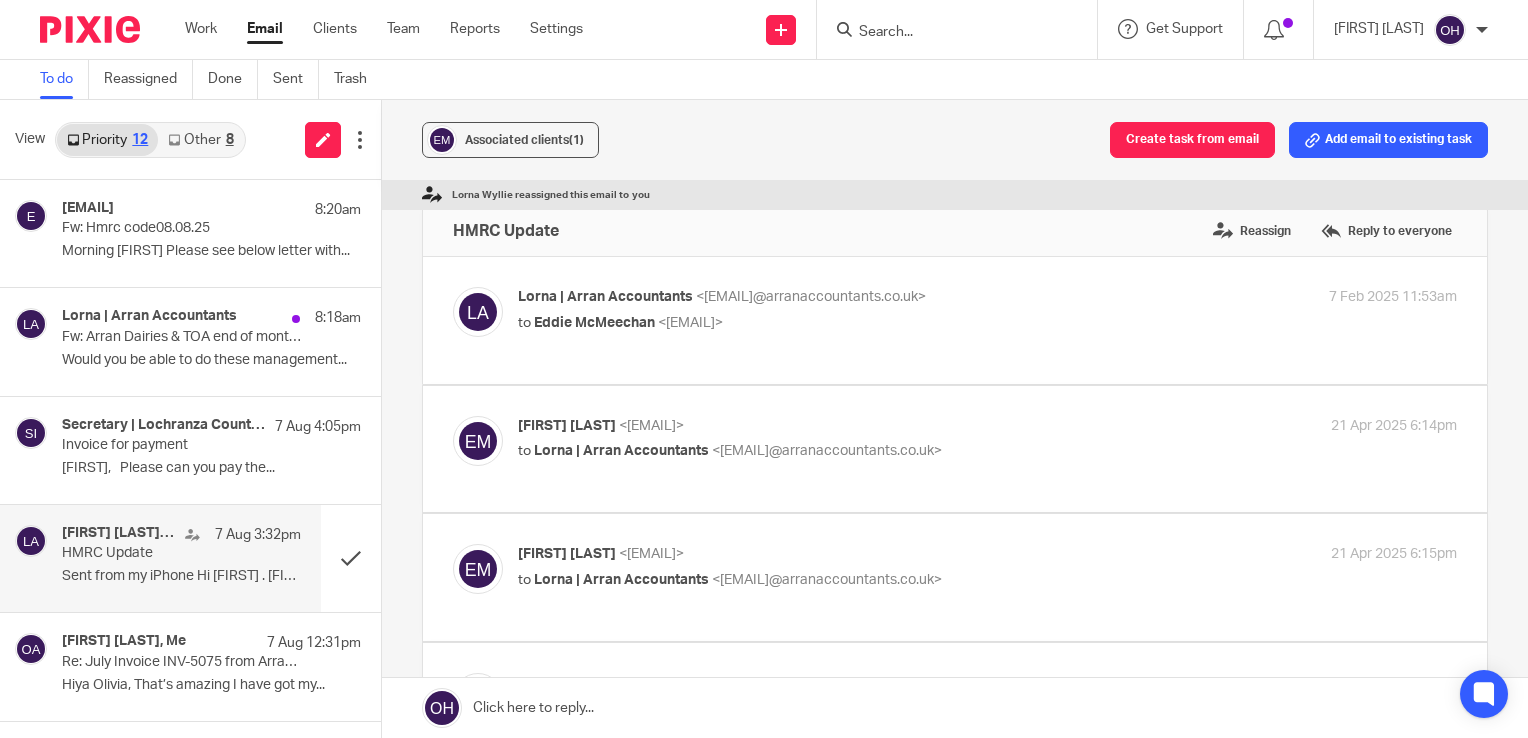 scroll, scrollTop: 0, scrollLeft: 0, axis: both 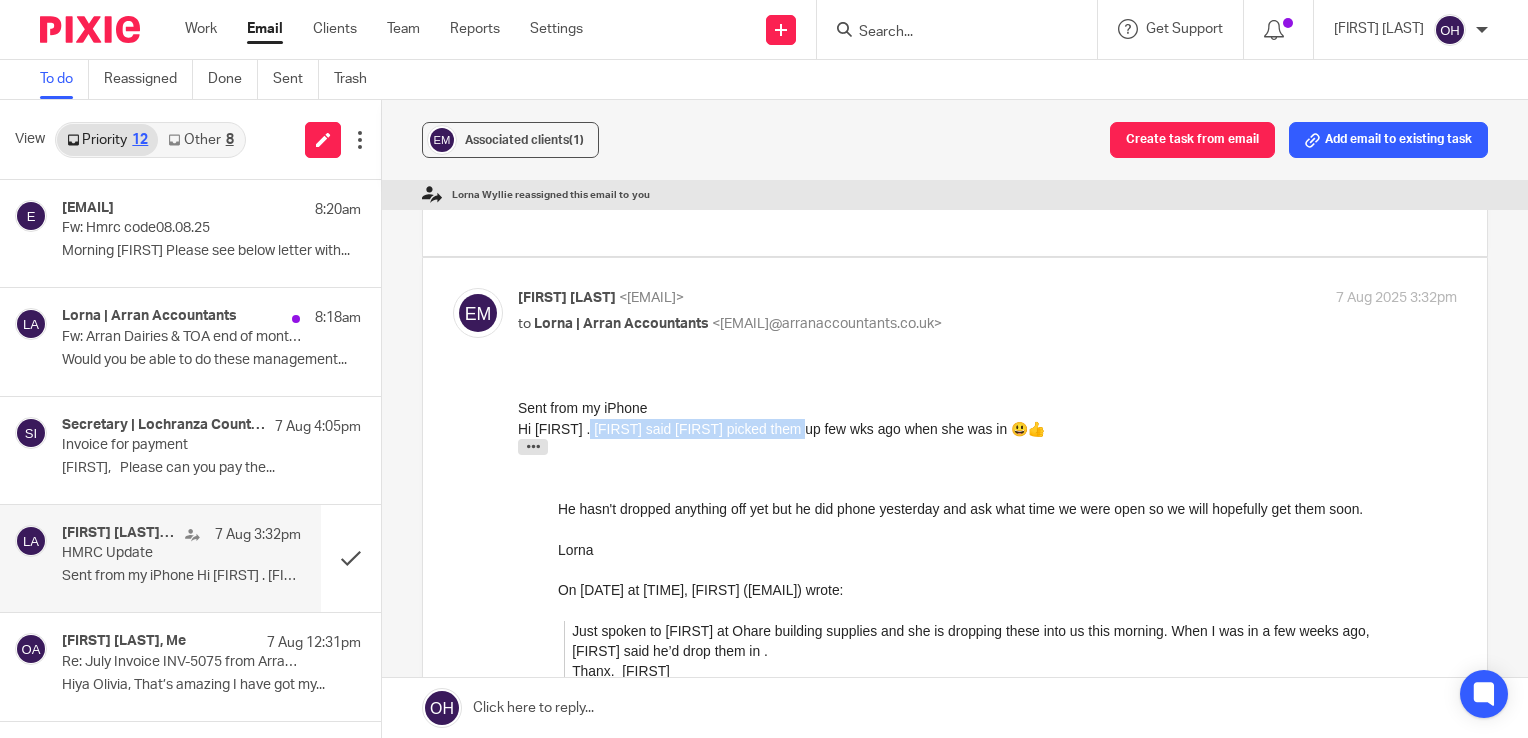 drag, startPoint x: 583, startPoint y: 429, endPoint x: 956, endPoint y: 429, distance: 373 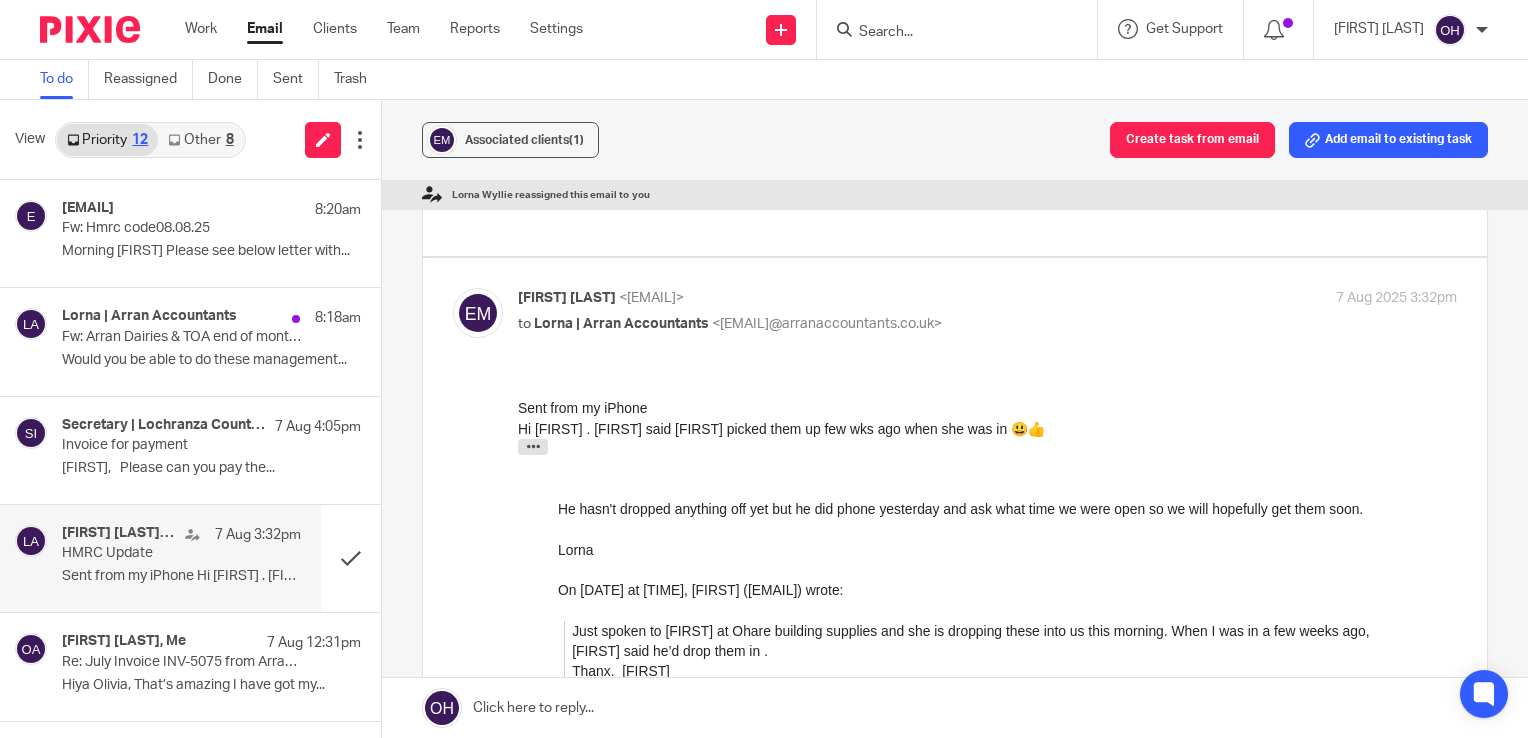 click on "On 17 Jun 2025, at 2:08 pm, Lorna | Arran Accountants <lorna@arranaccountants.co.uk> wrote:" at bounding box center [987, 452] 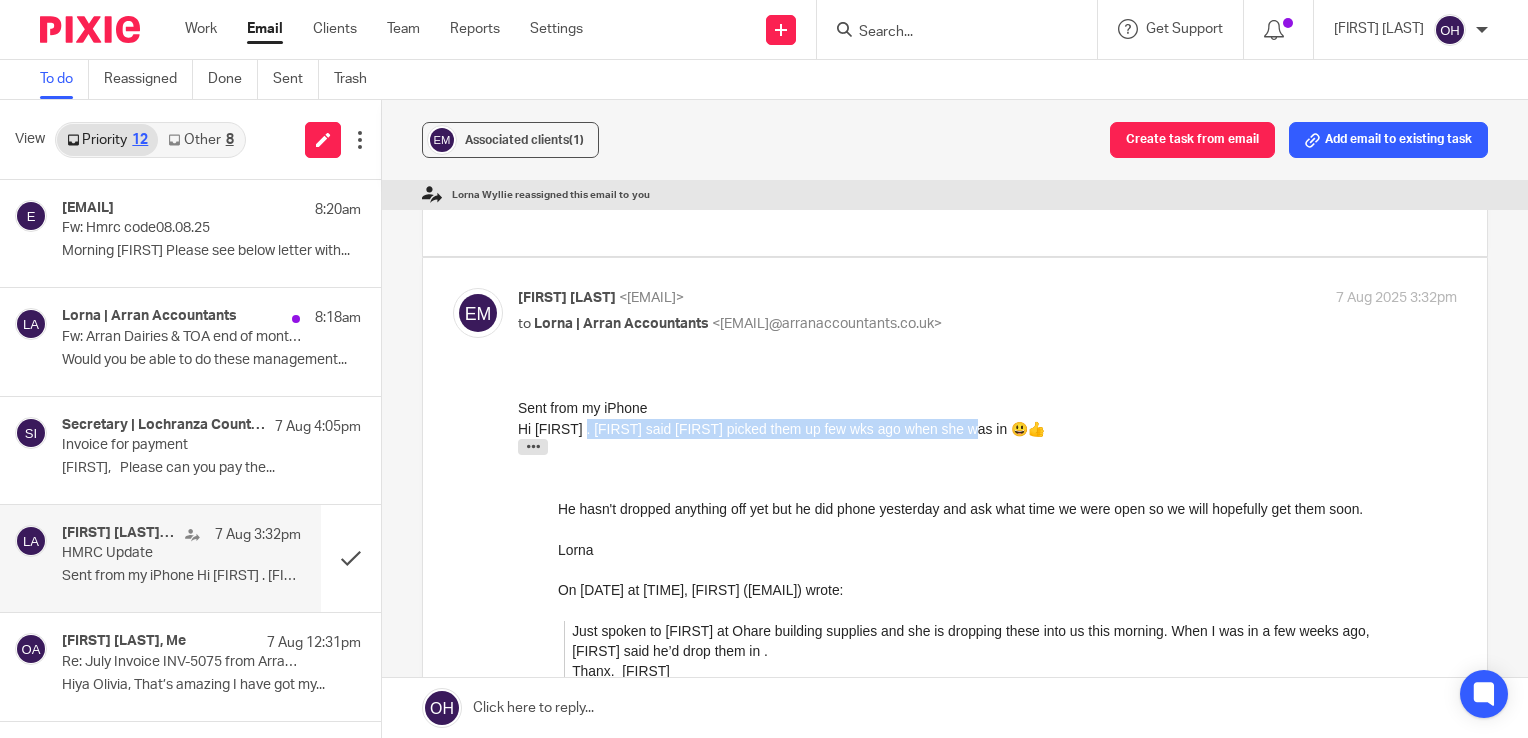 drag, startPoint x: 580, startPoint y: 429, endPoint x: 960, endPoint y: 429, distance: 380 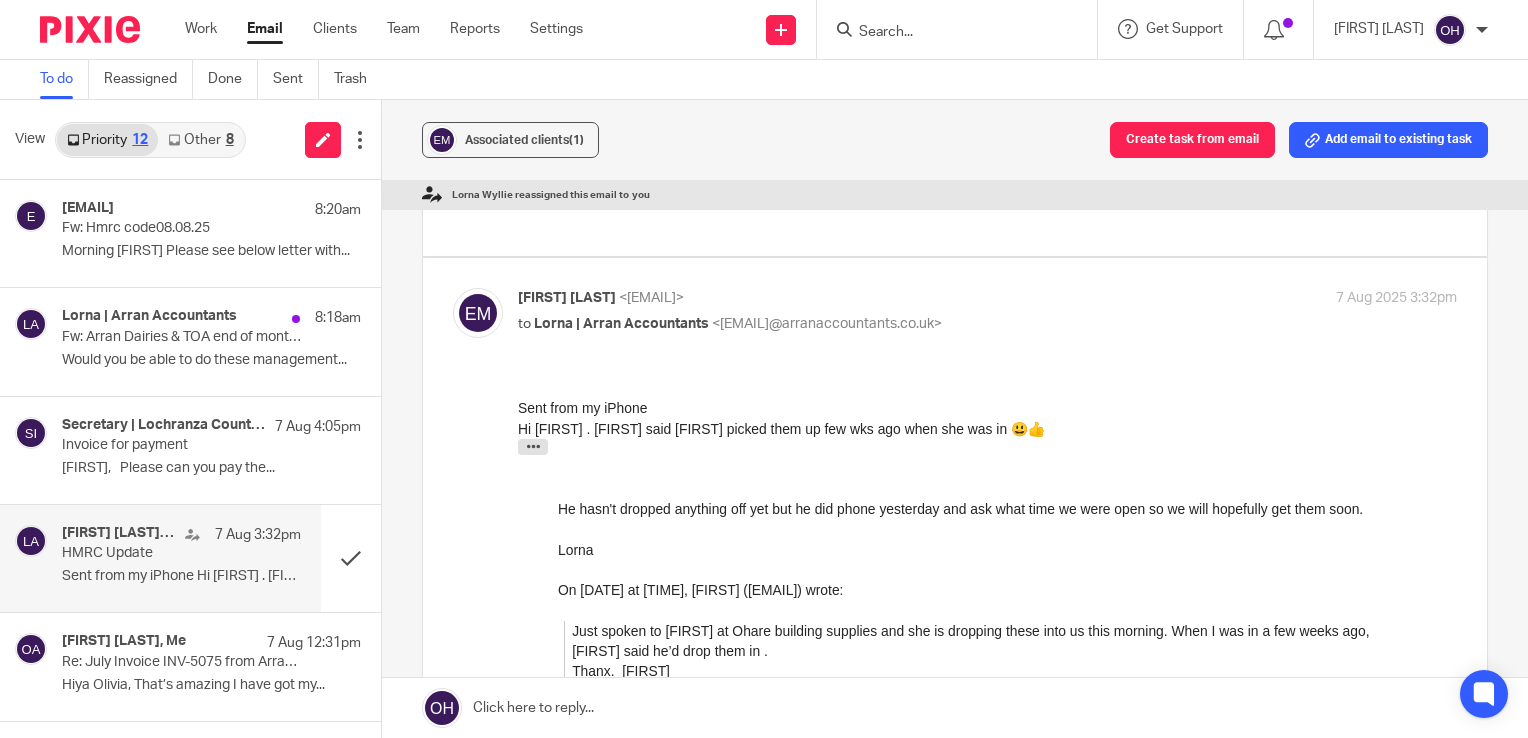 click on "﻿  He hasn't dropped anything off yet but he did phone yesterday and ask what time we were open so we will hopefully get them soon. Lorna Lorna Wyllie BA CA Director Arran Accountants 01770 467050/07753 971263 On 12 Jun 2025 at 10:11am, eddie mcmeechan (eddieboy66@hotmail.co.uk) wrote: Hi Lorna Jst to see if John o hare dropped off my tax records off . He said he’d drop them in .   Thanx.  Eddie  Sent from my iPhone On 23 May 2025, at 10:01 am, Lorna | Arran Accountants <lorna@arranaccountants.co.uk> wrote: ﻿  Hi Eddie, I have attached your 2024-25 tax return and profit and loss account. For your motor expenses, we have included van insurance of £468 and road tax of £348. Could you check that's enough please? We have also included £540 for your mobile phone and £336 for your public liability insurance. Again let me know if these figures should be any higher. If these figures are correct then you are due a repayment of £133.62. Thanks Lorna Lorna Wyllie BA CA Director Arran Accountants Hi Eddie," at bounding box center [987, 1339] 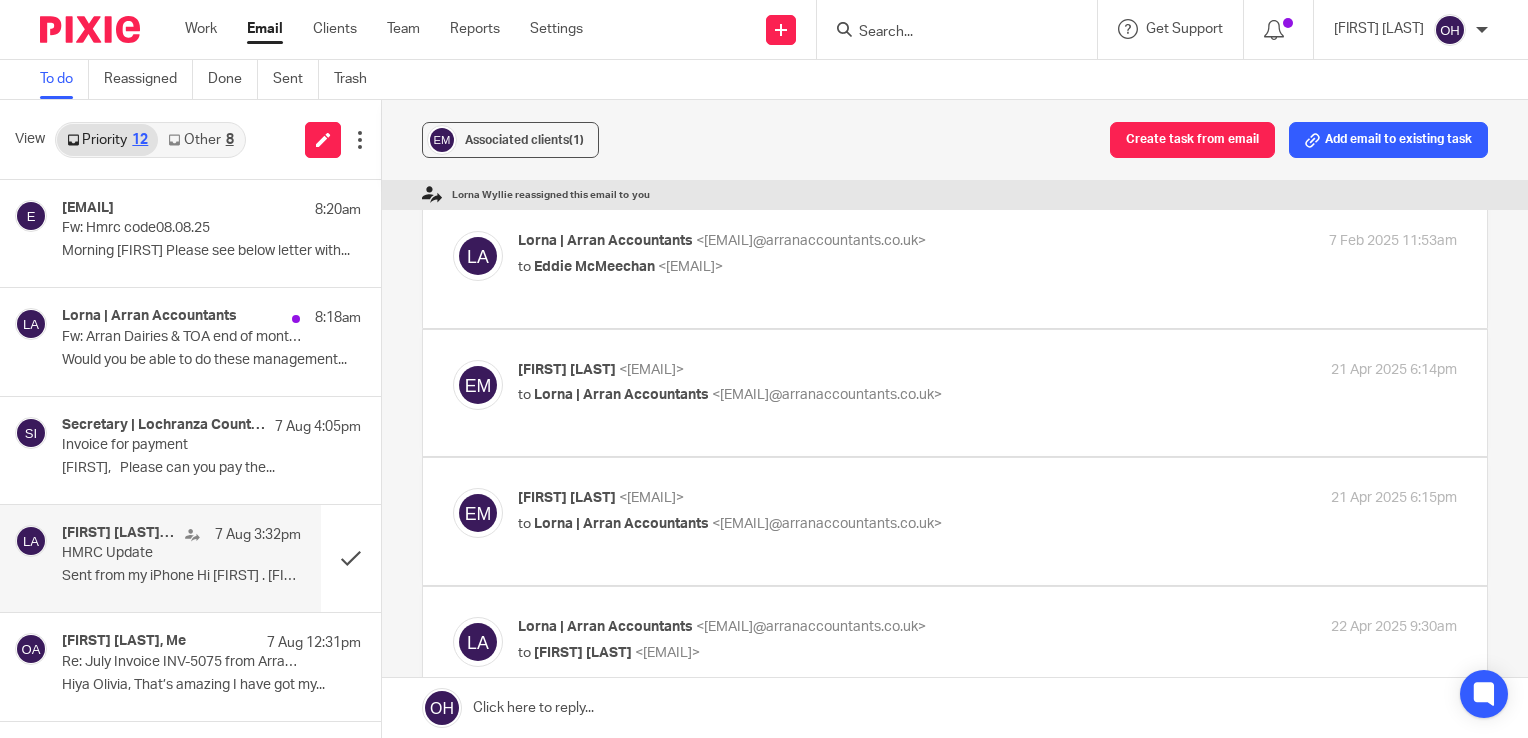 scroll, scrollTop: 0, scrollLeft: 0, axis: both 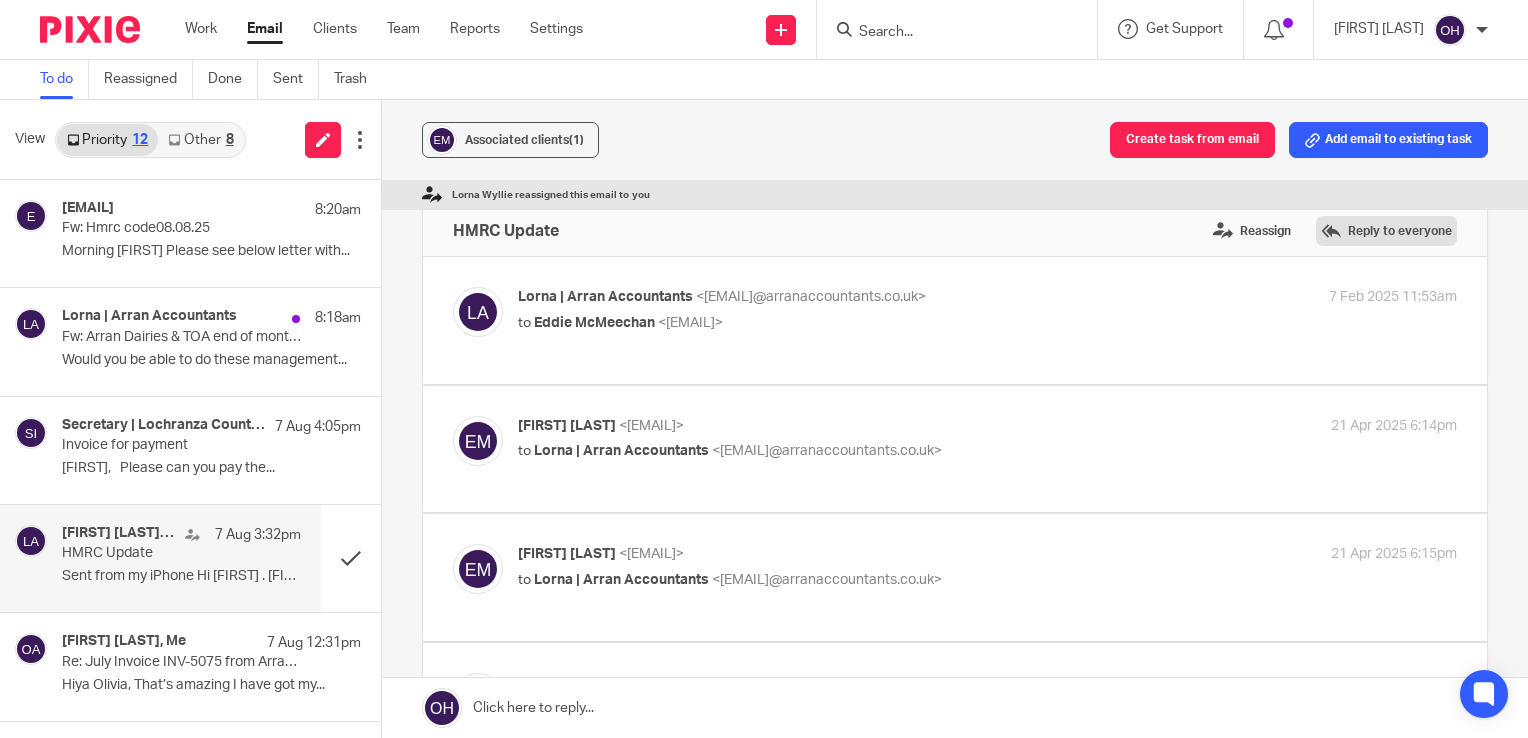 click on "Reply to everyone" at bounding box center [1386, 231] 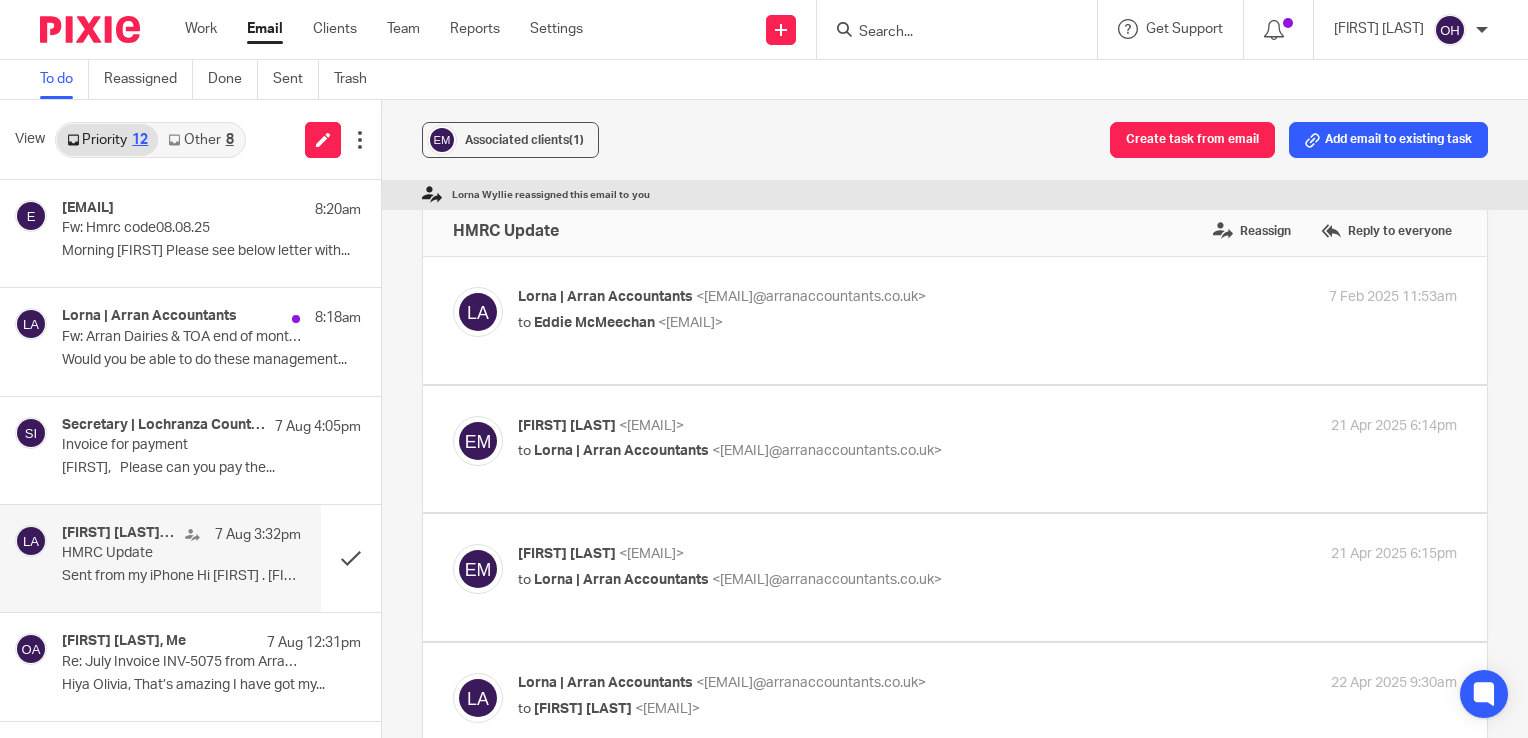 scroll, scrollTop: 3122, scrollLeft: 0, axis: vertical 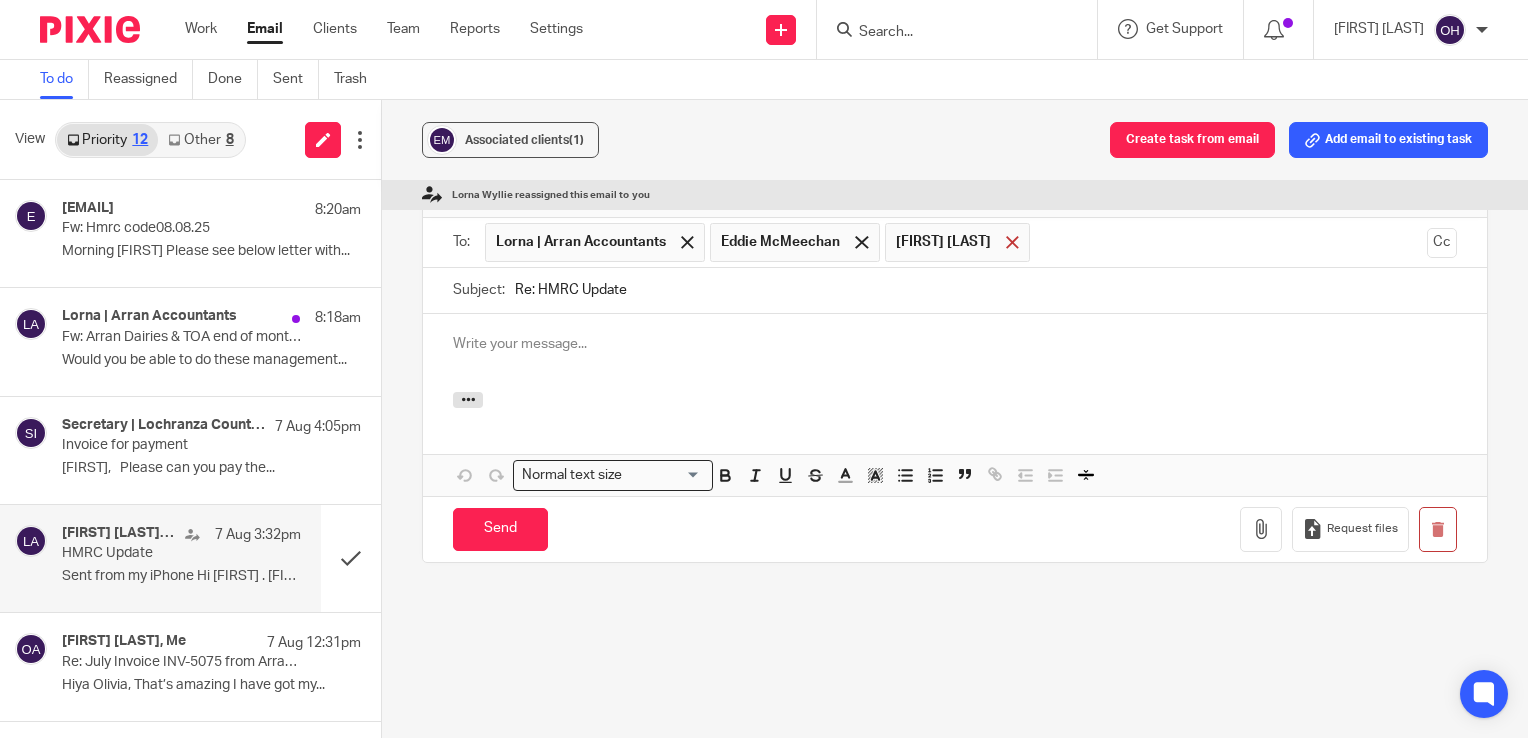 click at bounding box center [1012, 242] 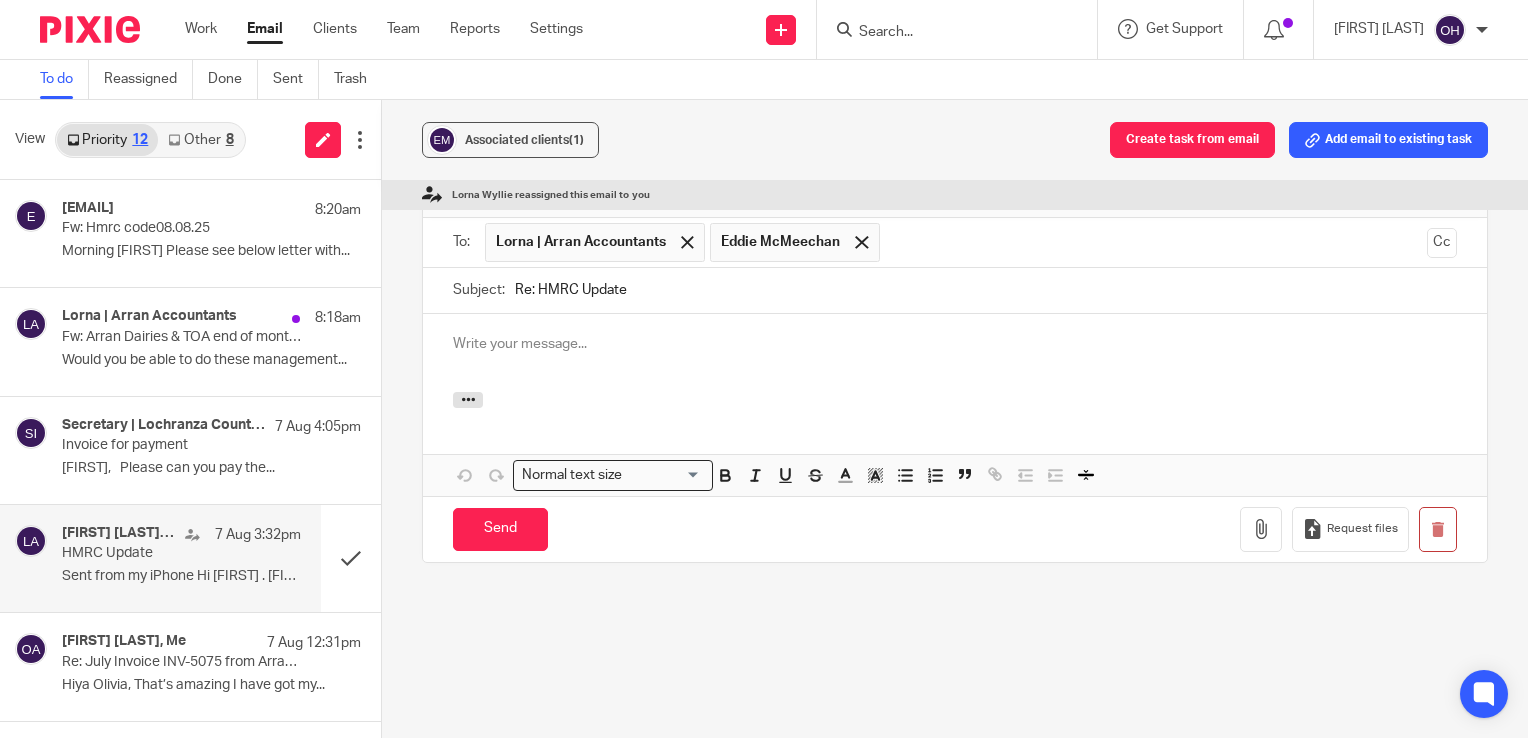 click at bounding box center [955, 344] 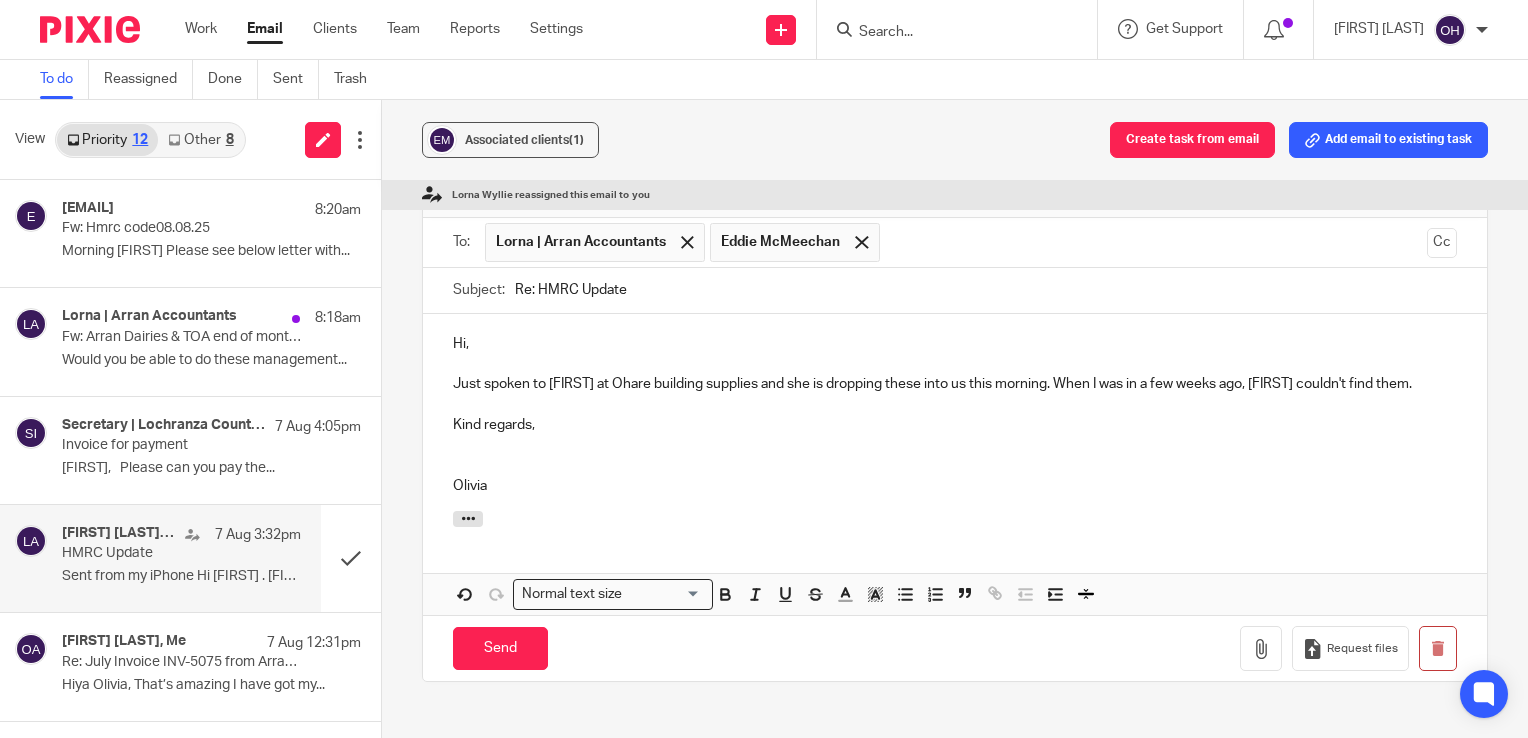 click at bounding box center (955, 405) 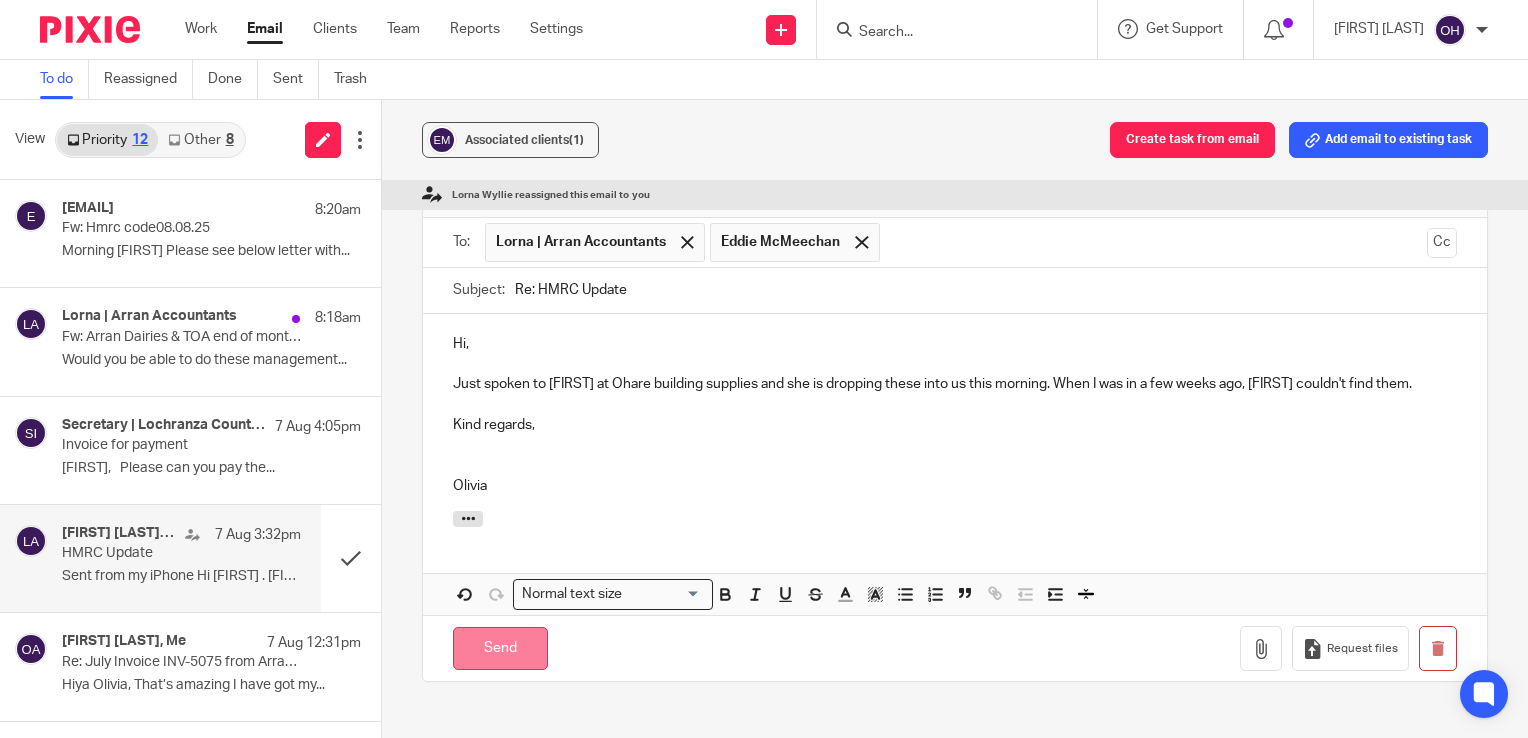 click on "Send" at bounding box center (500, 648) 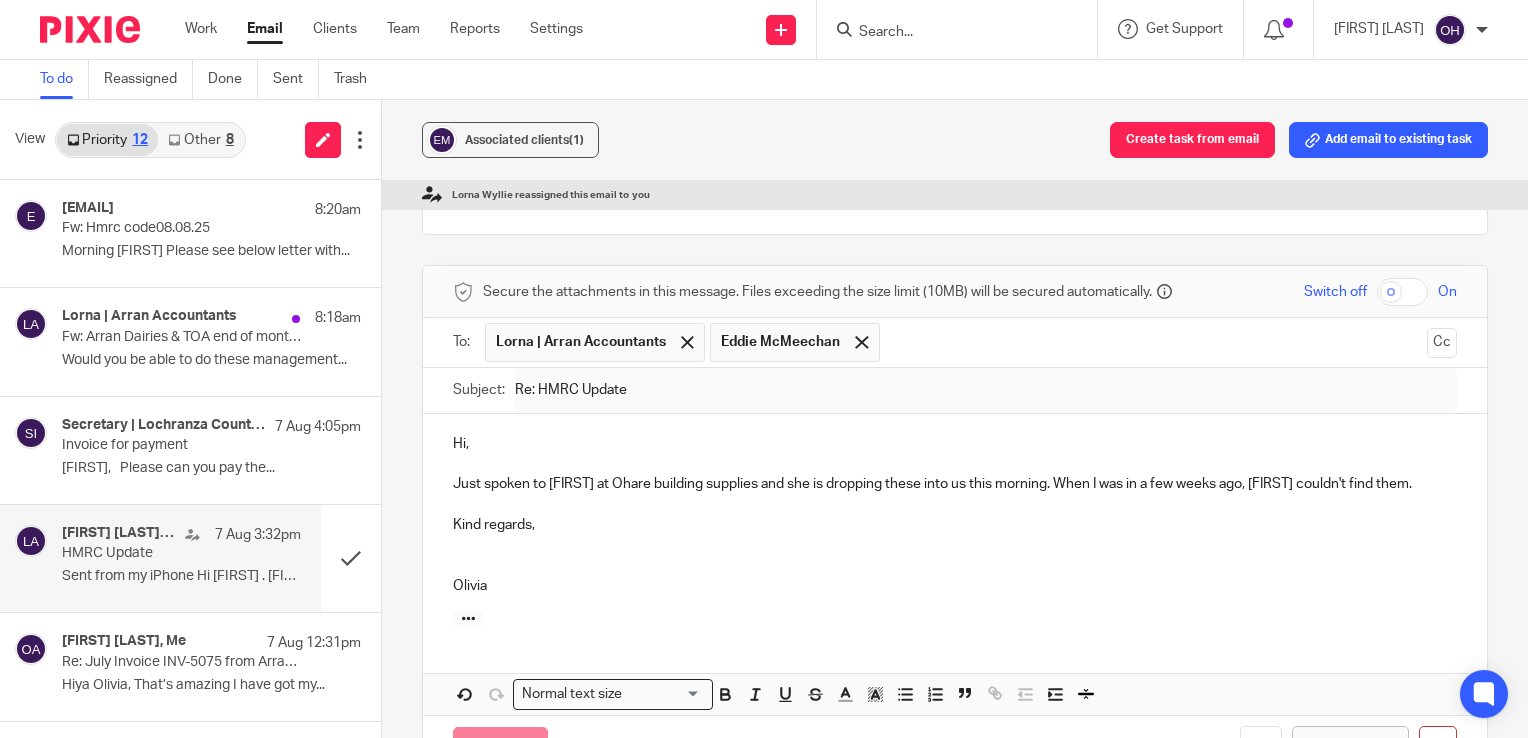 scroll, scrollTop: 2775, scrollLeft: 0, axis: vertical 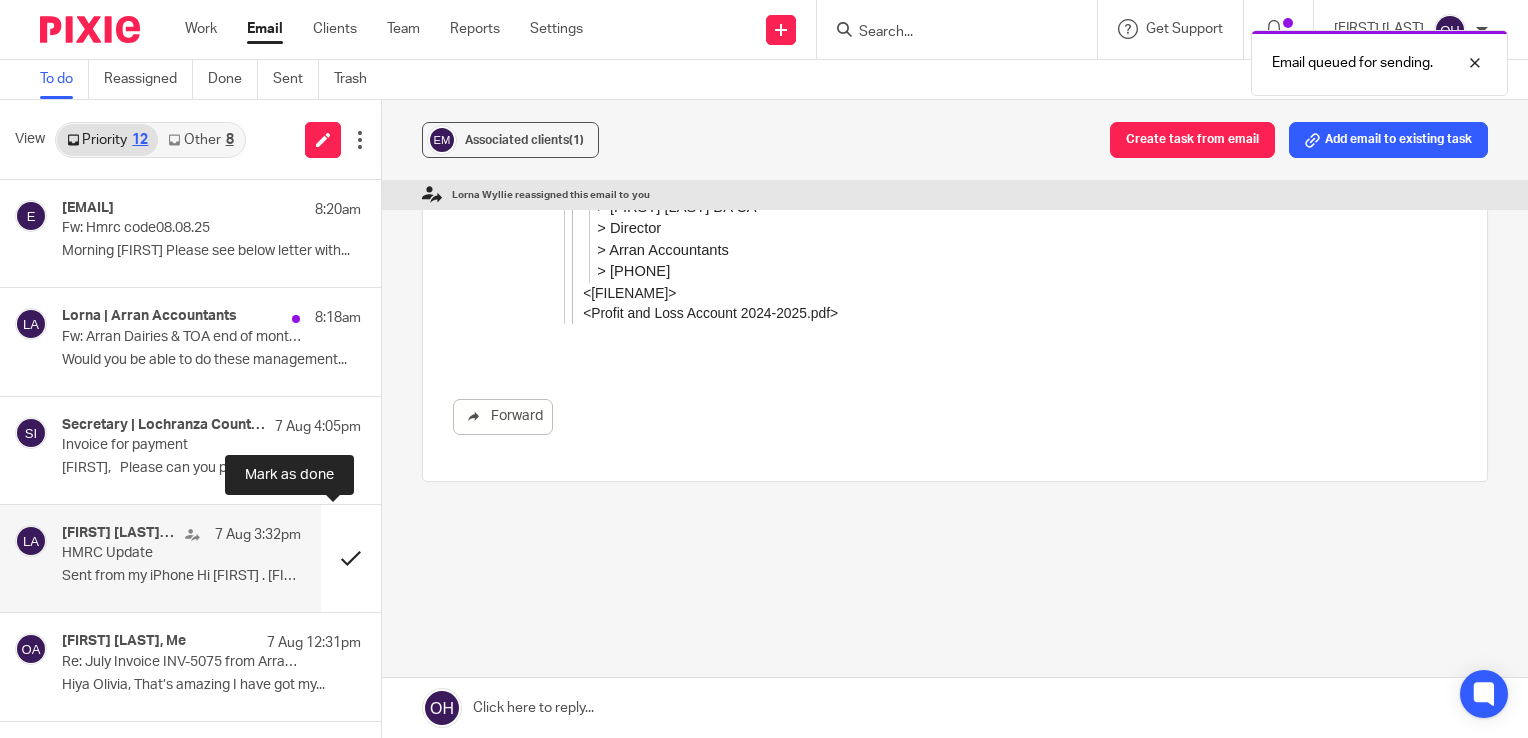 click at bounding box center (351, 558) 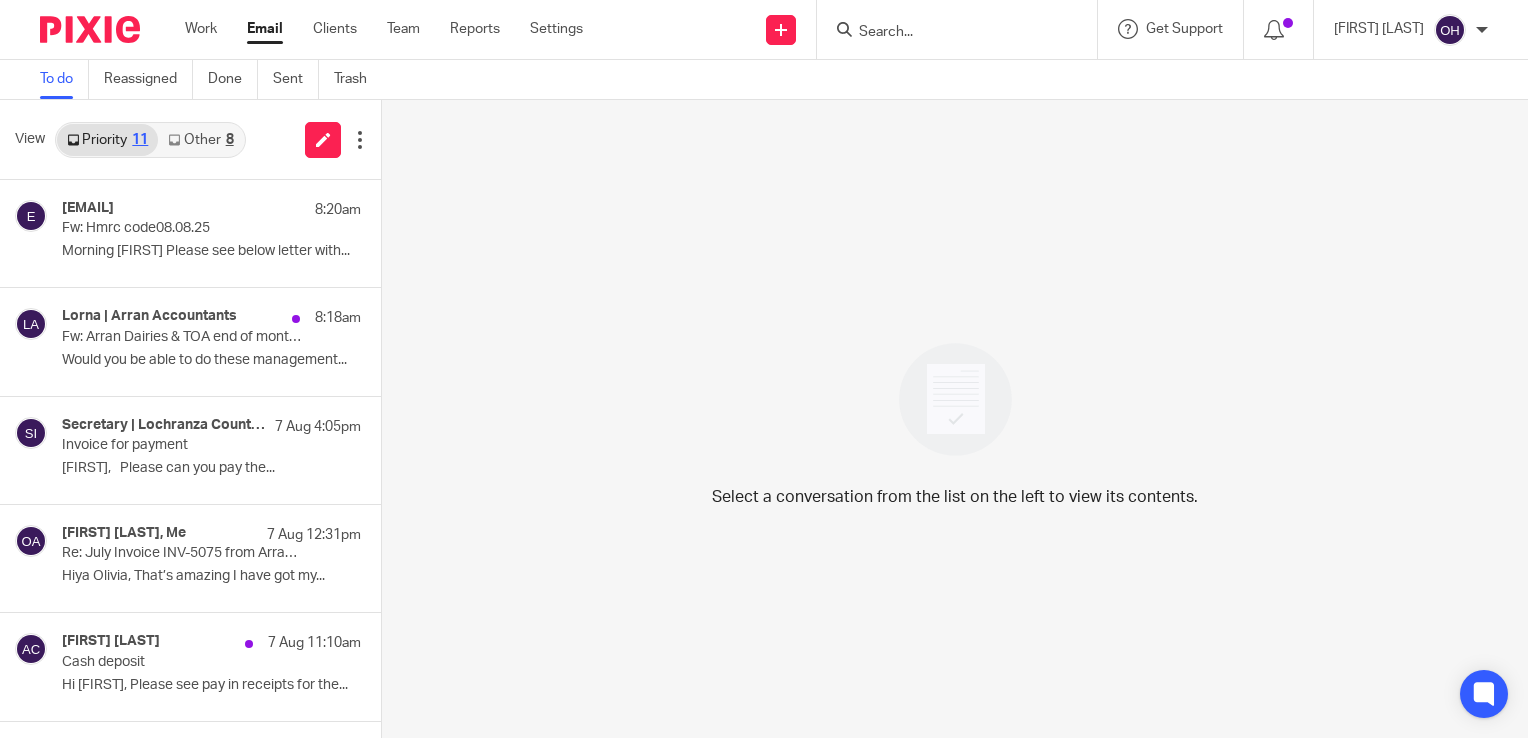 click on "Other
8" at bounding box center (200, 140) 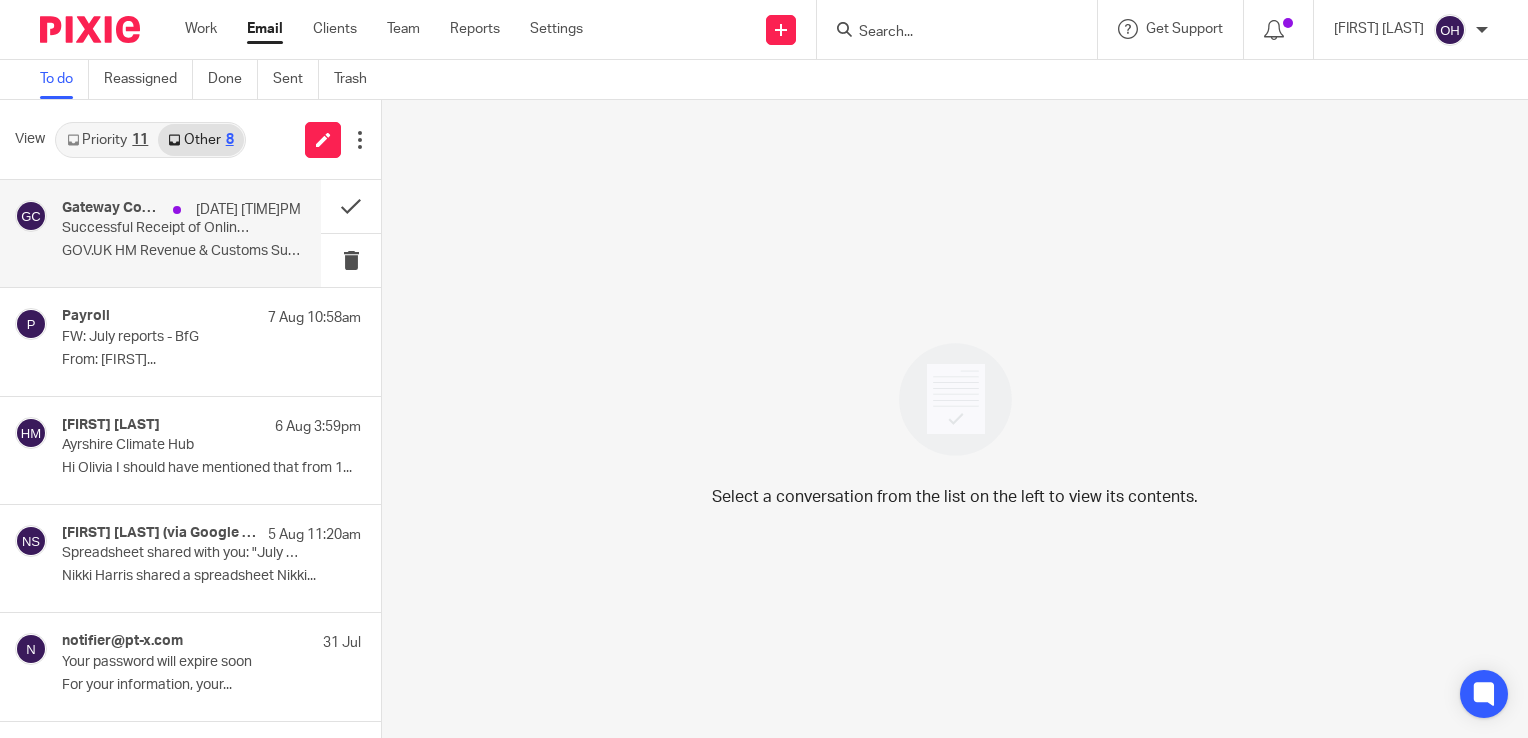 click on "Successful Receipt of Online Submission for Reference 120/SE76189" at bounding box center [157, 228] 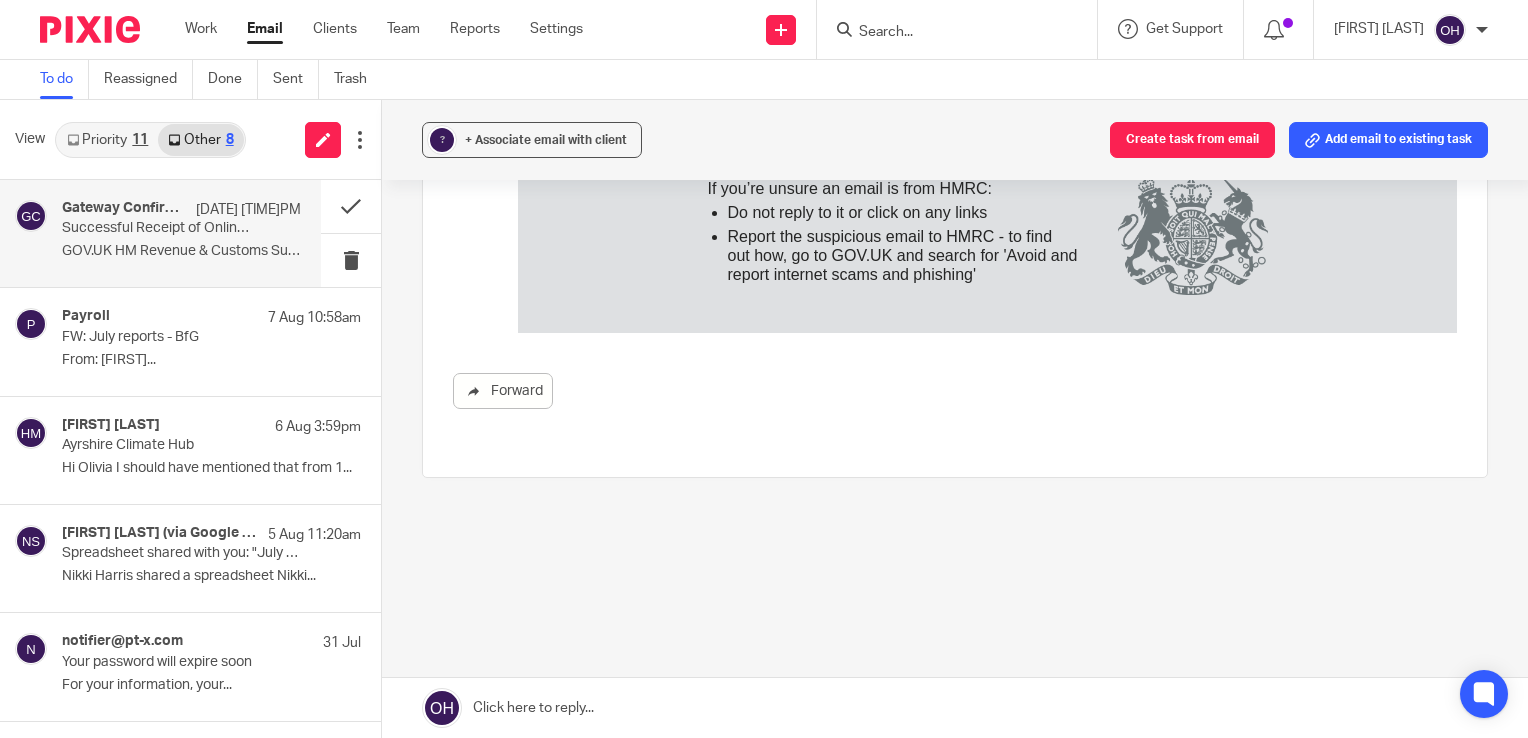 scroll, scrollTop: 0, scrollLeft: 0, axis: both 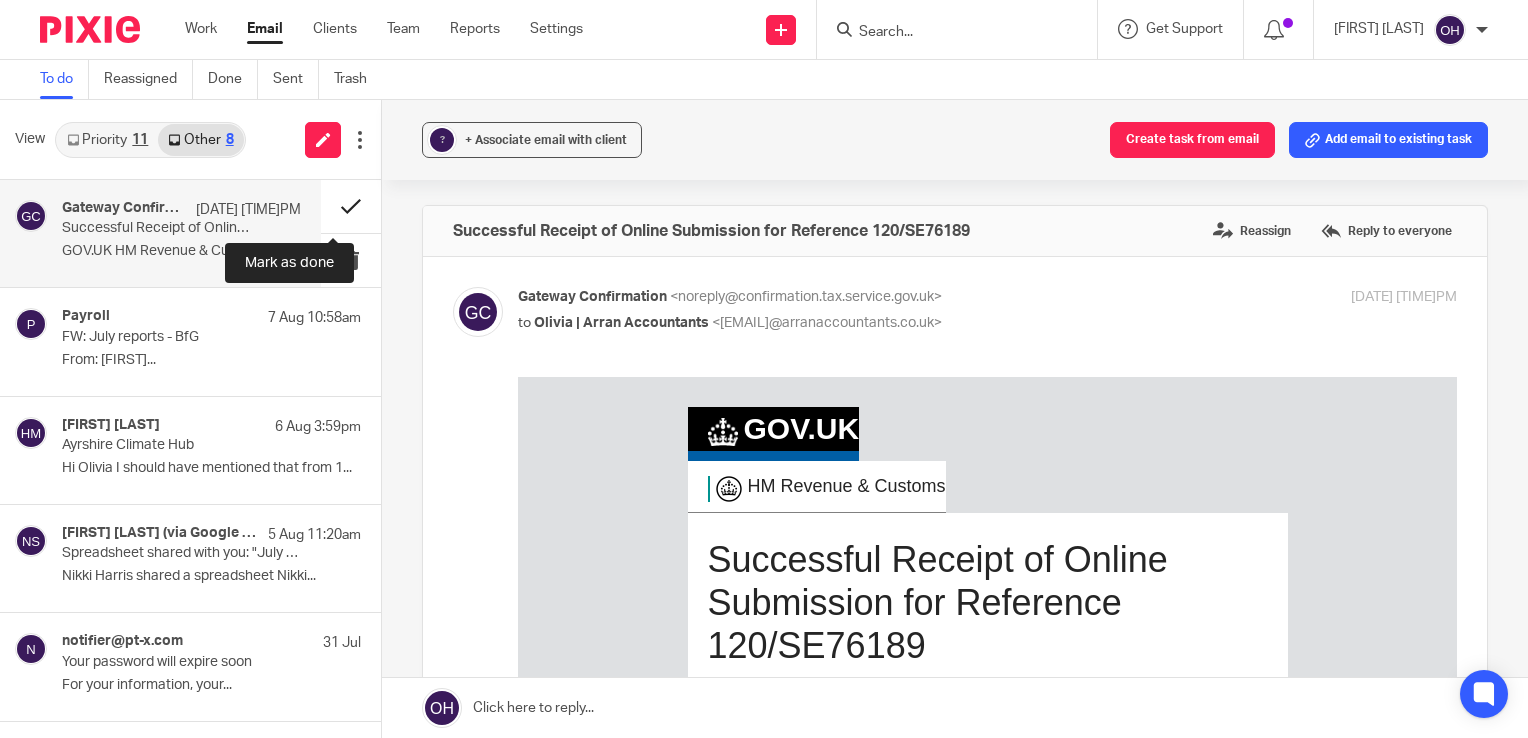 click at bounding box center (351, 206) 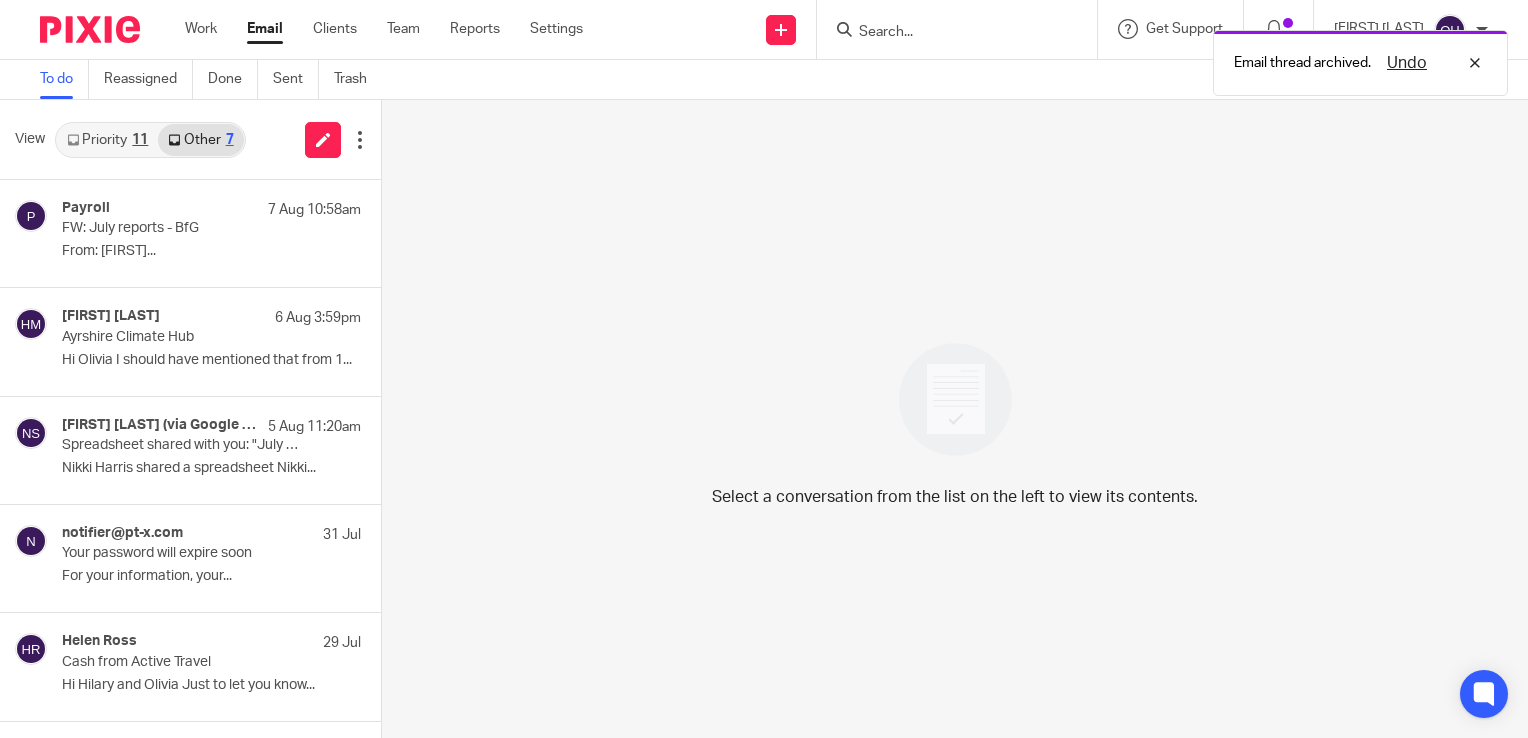 click on "Priority
11" at bounding box center [107, 140] 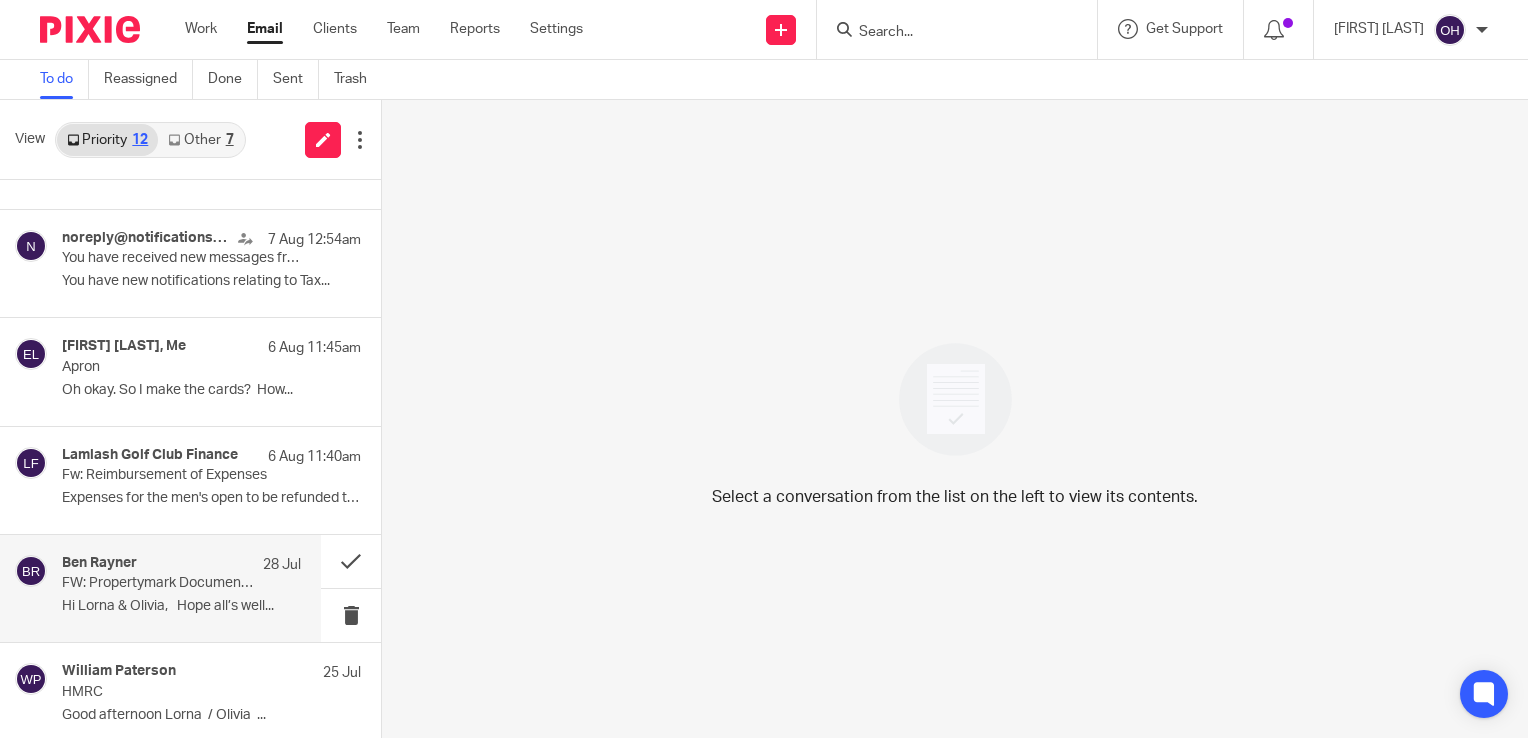 scroll, scrollTop: 523, scrollLeft: 0, axis: vertical 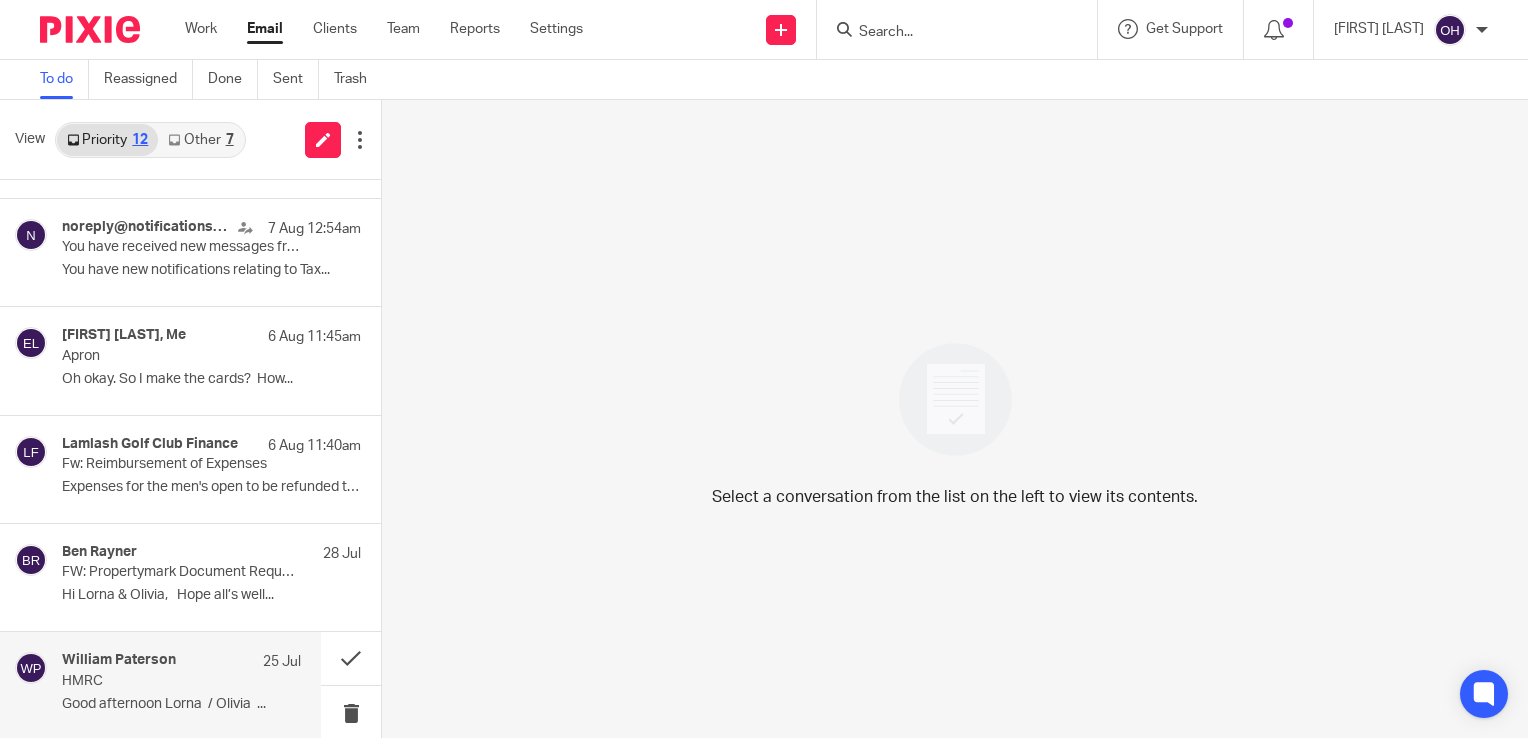 click on "HMRC" at bounding box center (157, 681) 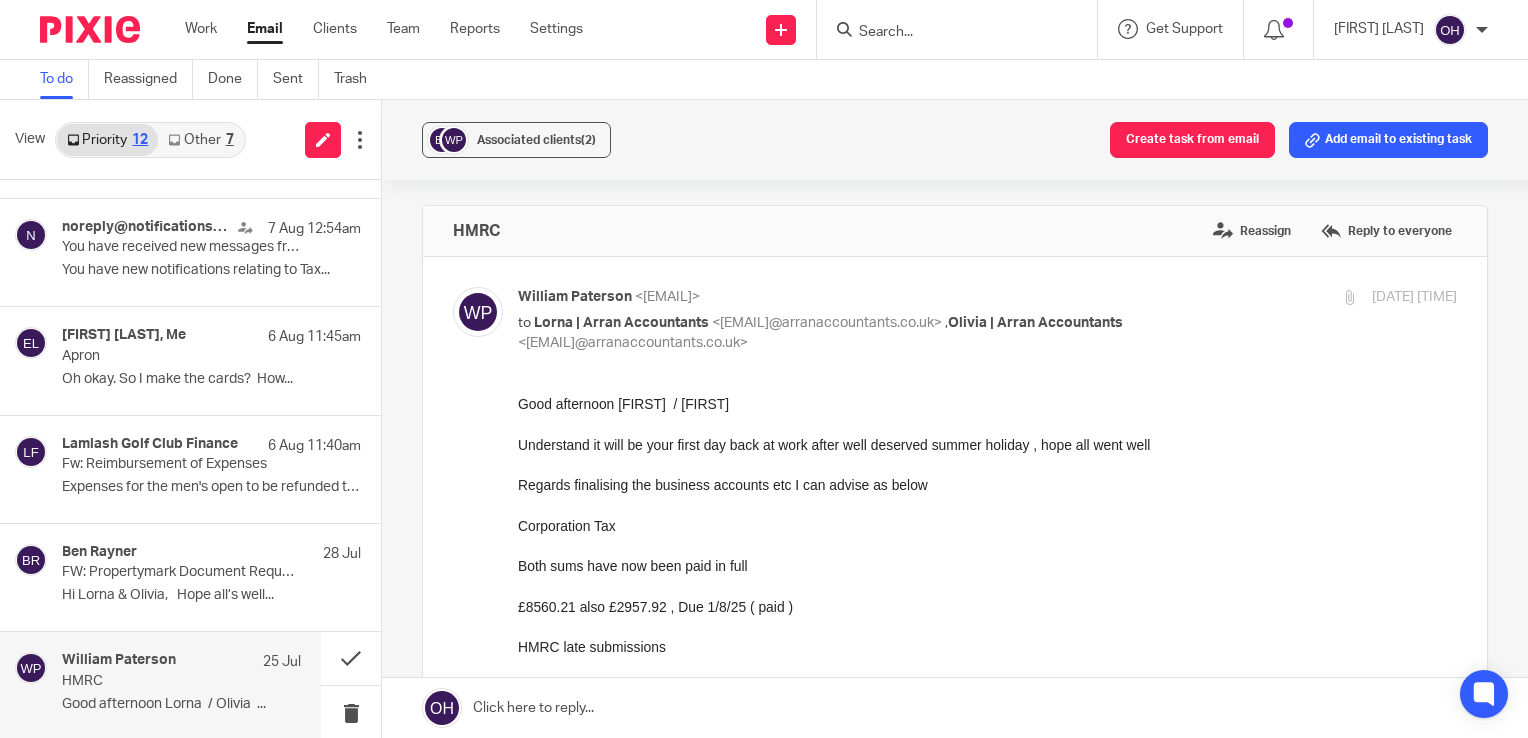 scroll, scrollTop: 0, scrollLeft: 0, axis: both 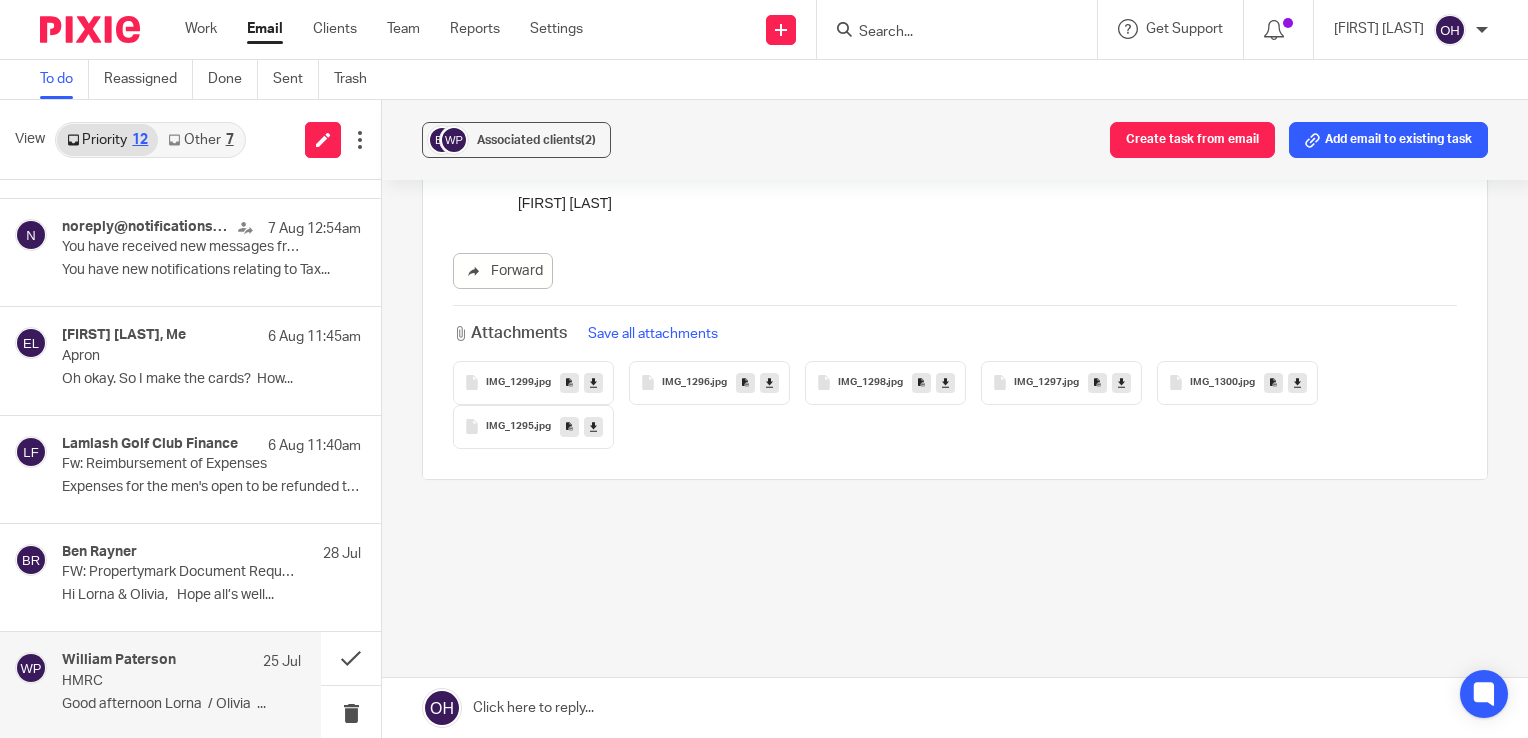 click on "IMG_1299" at bounding box center (510, 383) 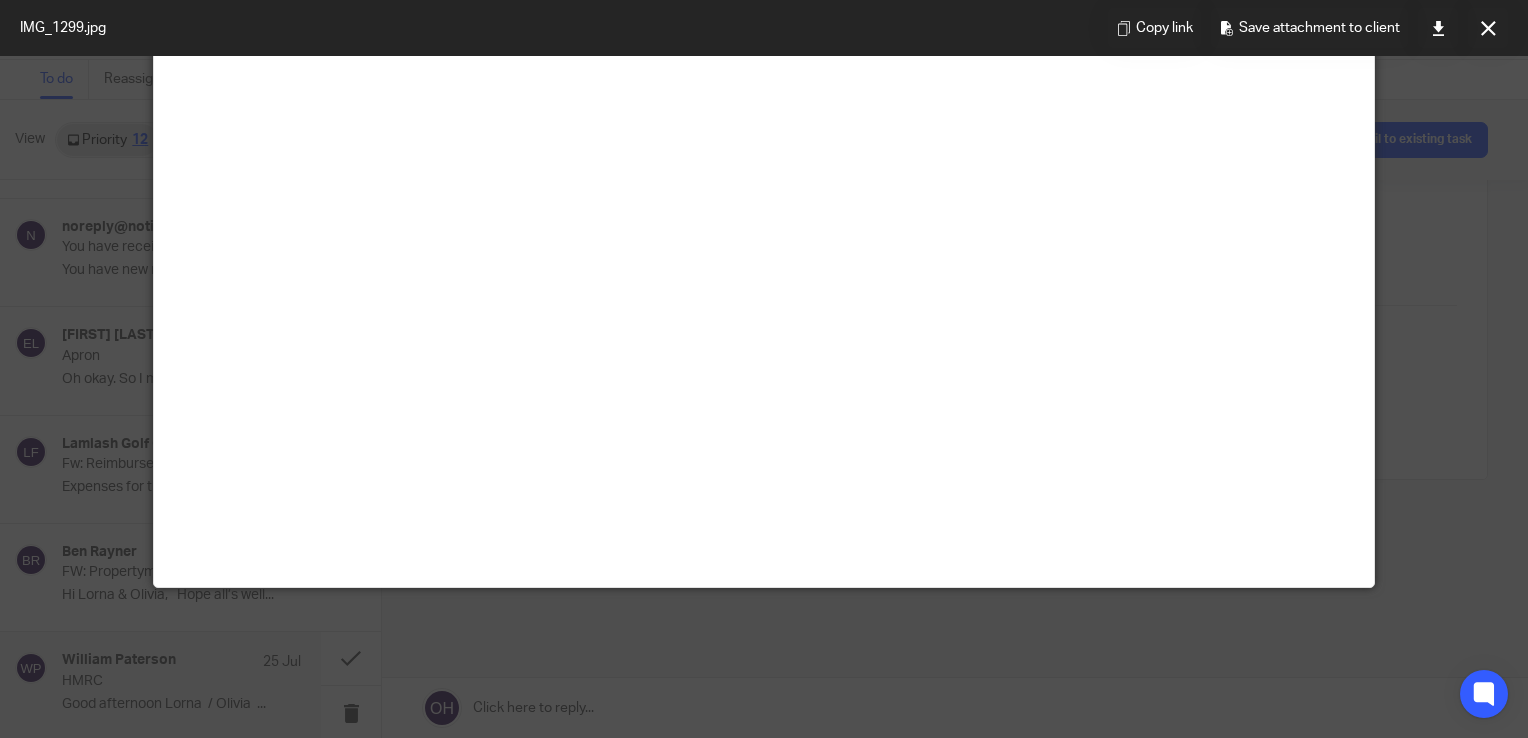 scroll, scrollTop: 300, scrollLeft: 0, axis: vertical 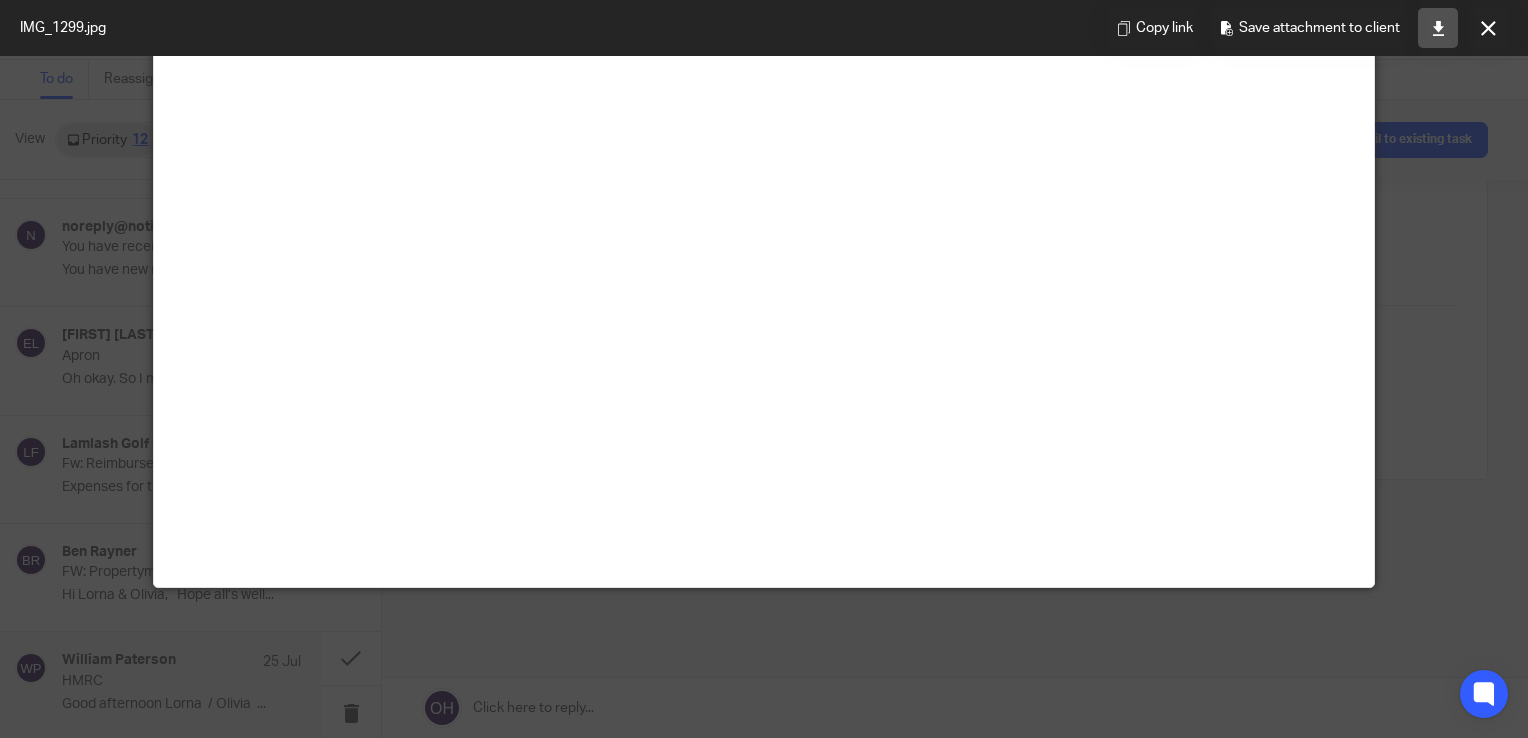 click at bounding box center (1438, 28) 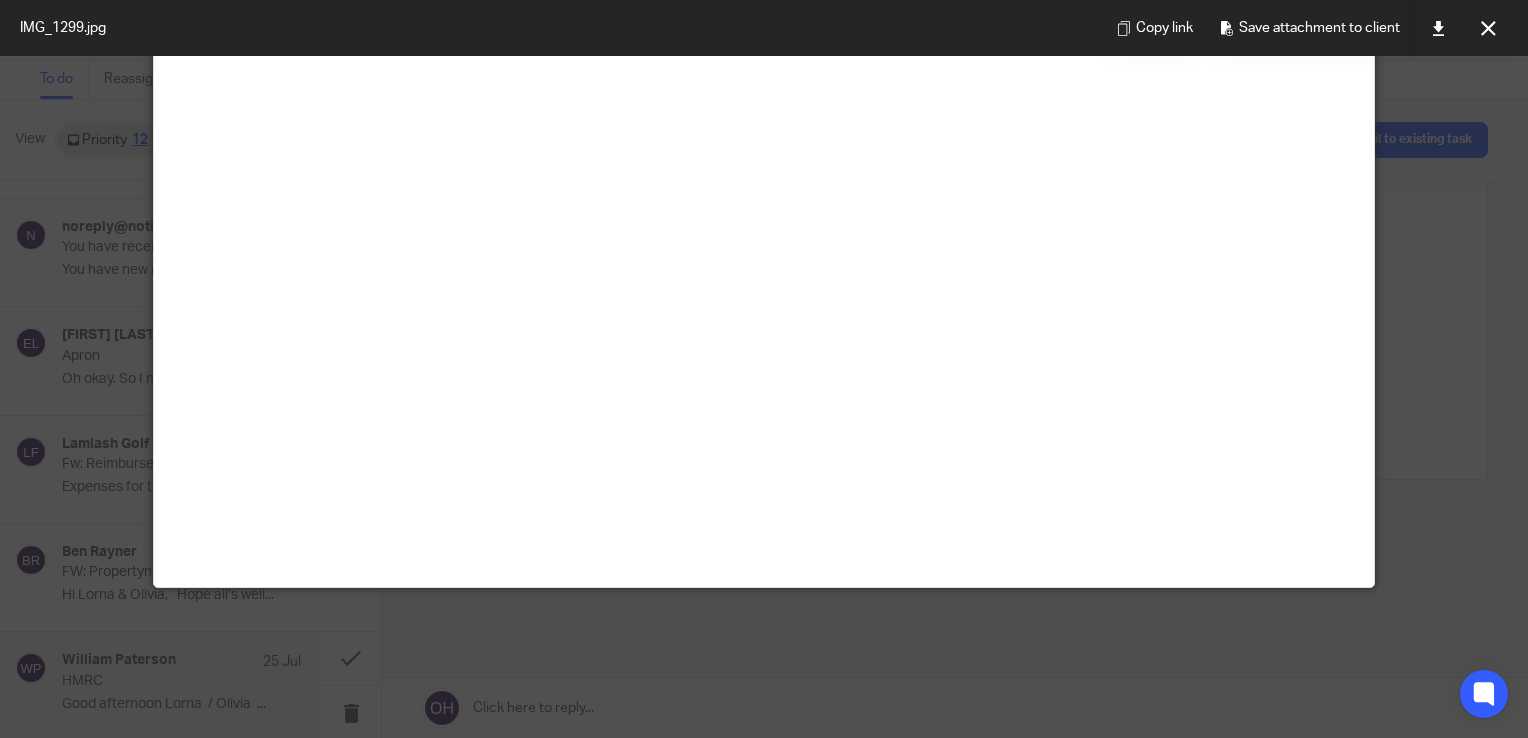 click at bounding box center (764, 19) 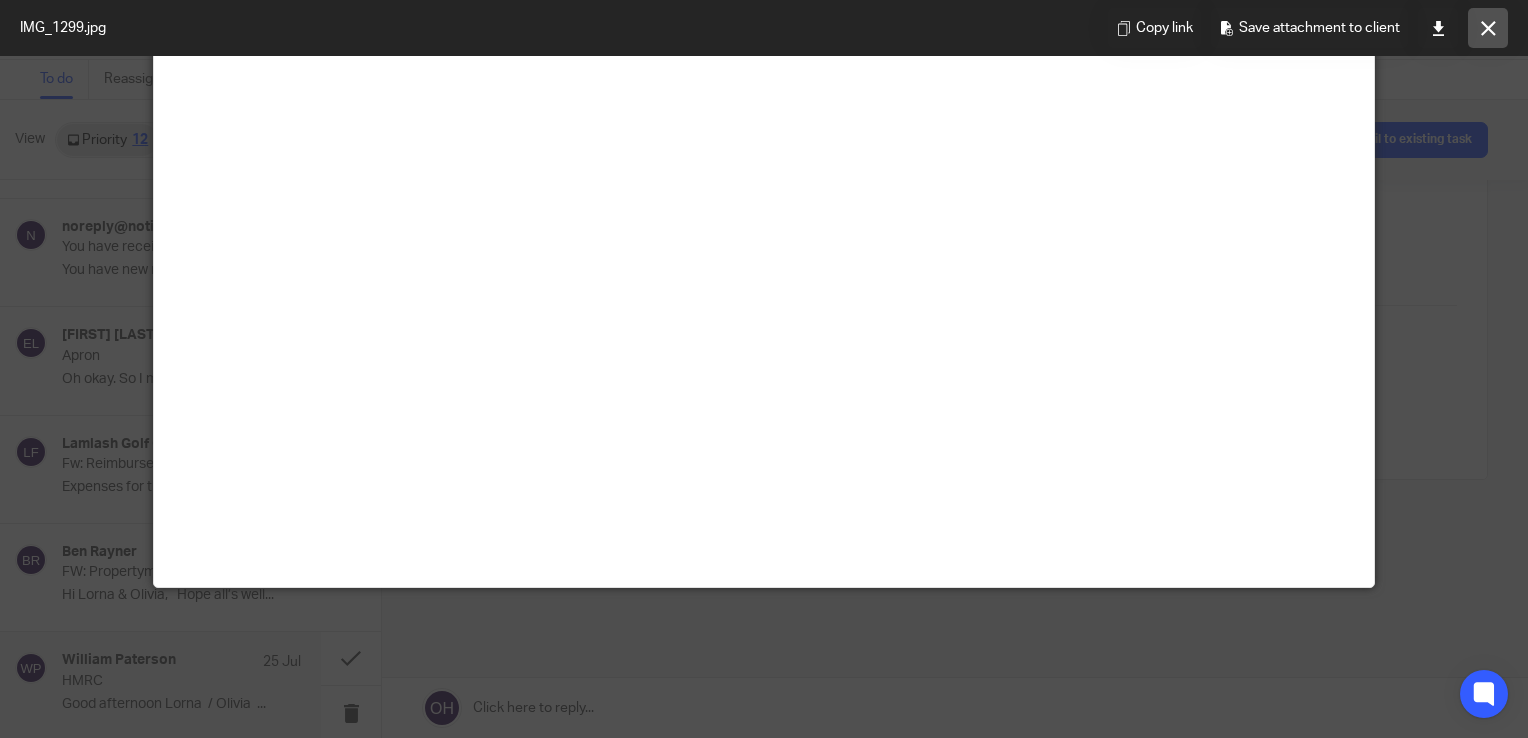 click at bounding box center (1488, 28) 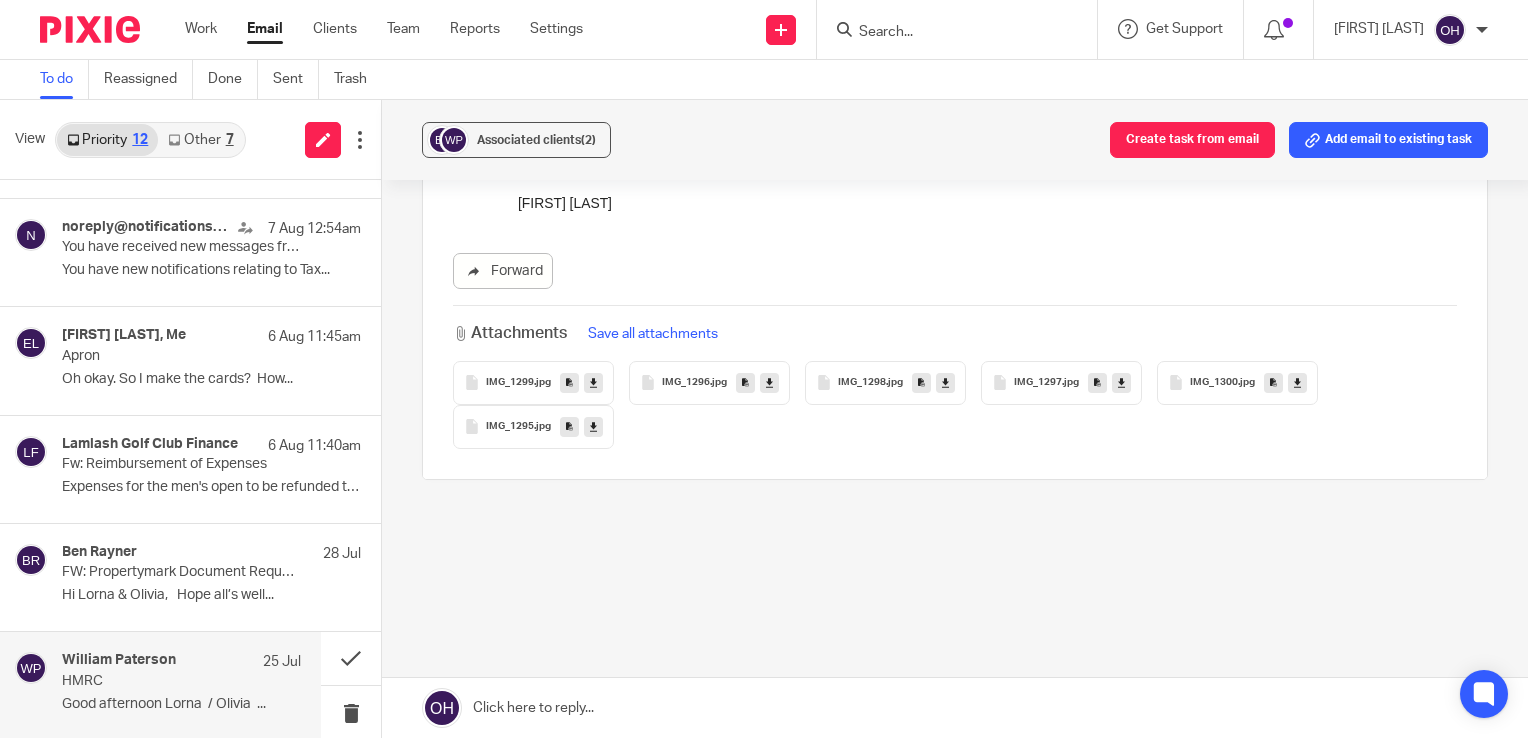 click on ".jpg" at bounding box center [718, 383] 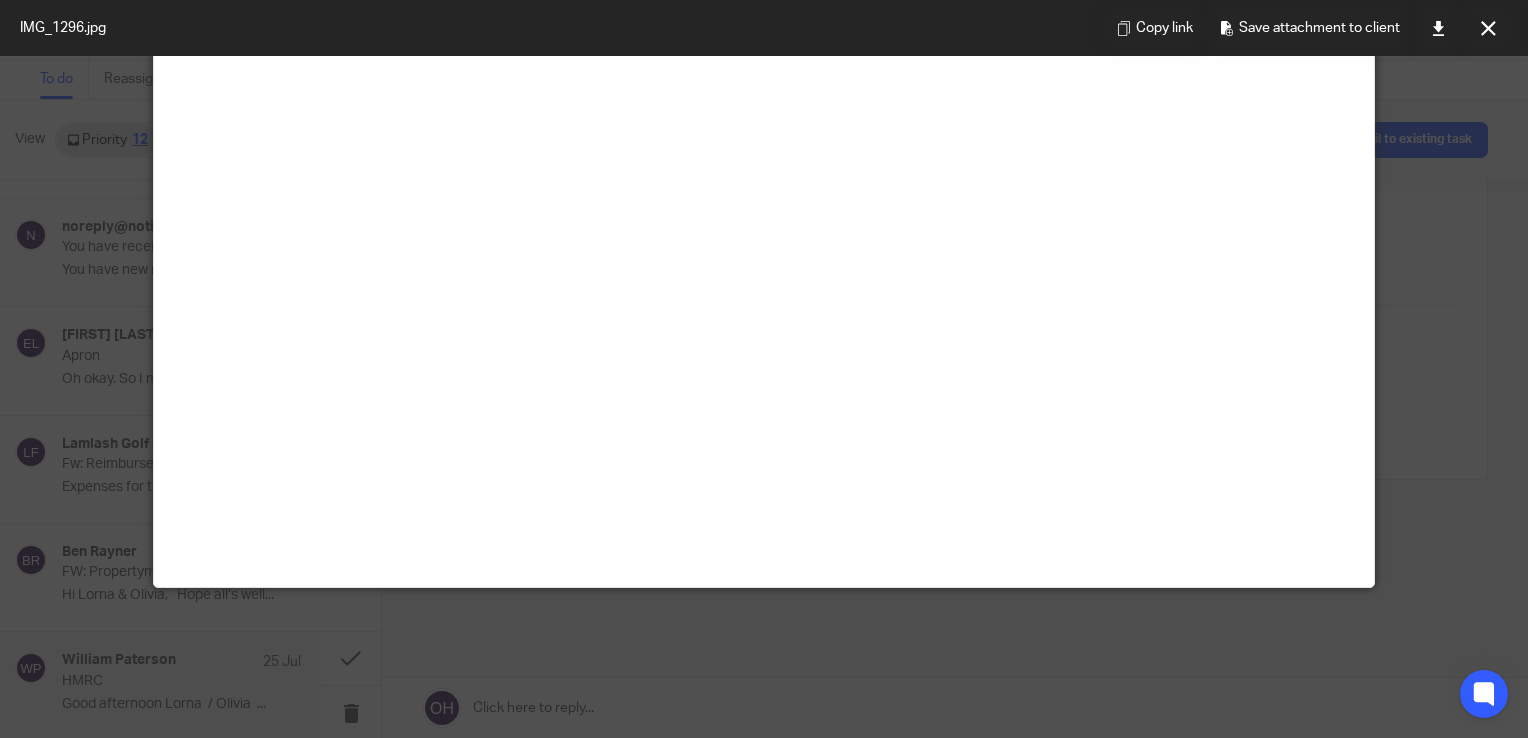 scroll, scrollTop: 291, scrollLeft: 0, axis: vertical 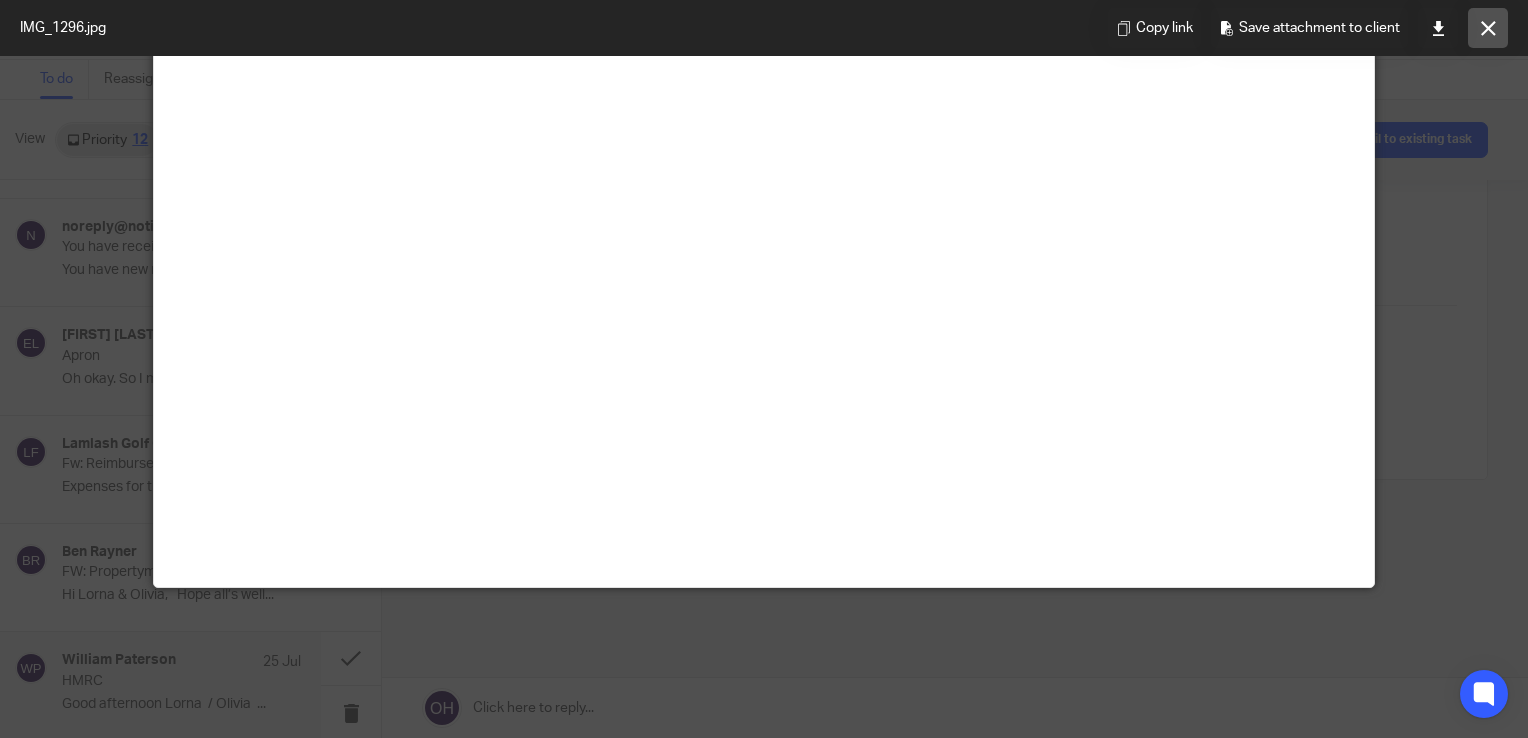 click at bounding box center [1488, 28] 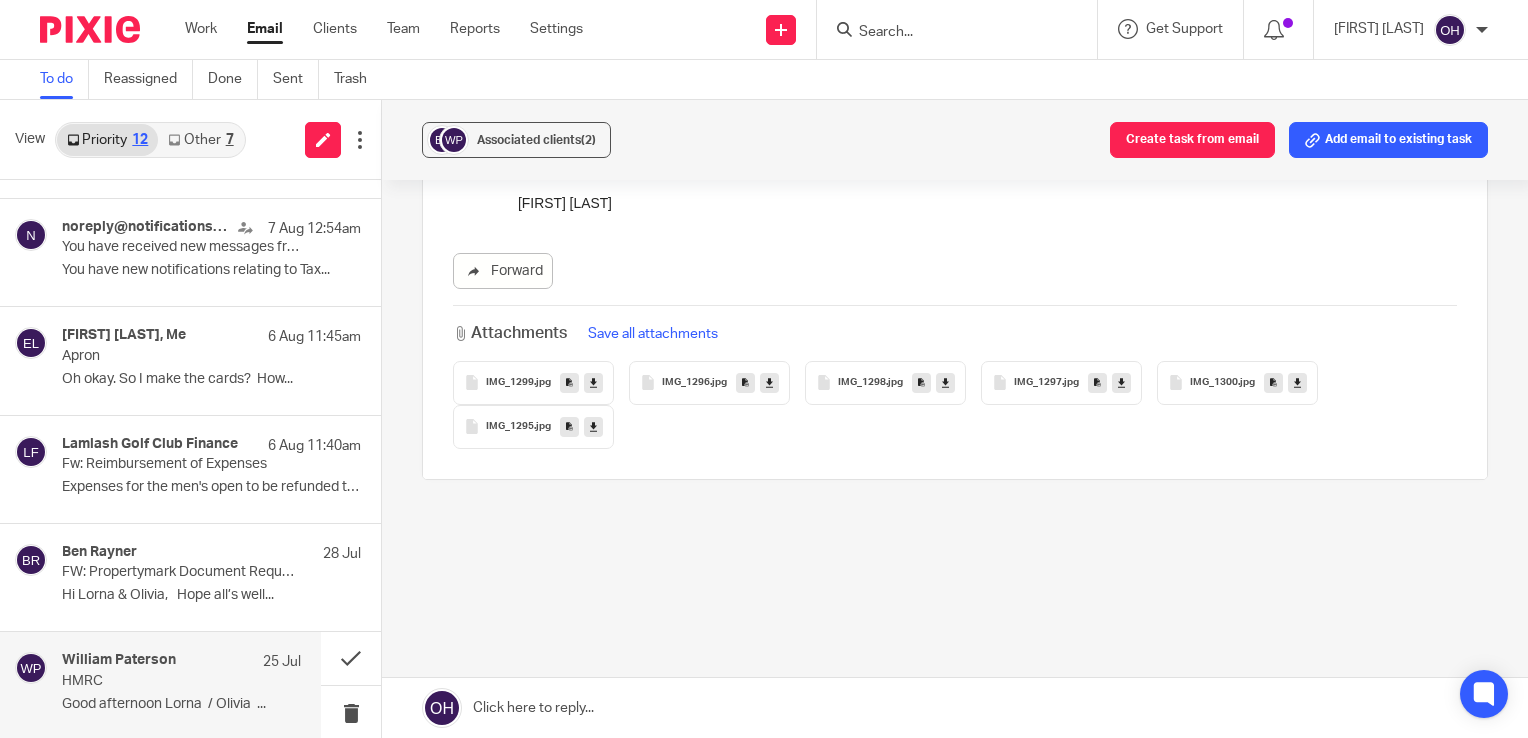 click on "IMG_1298 .jpg" at bounding box center (885, 383) 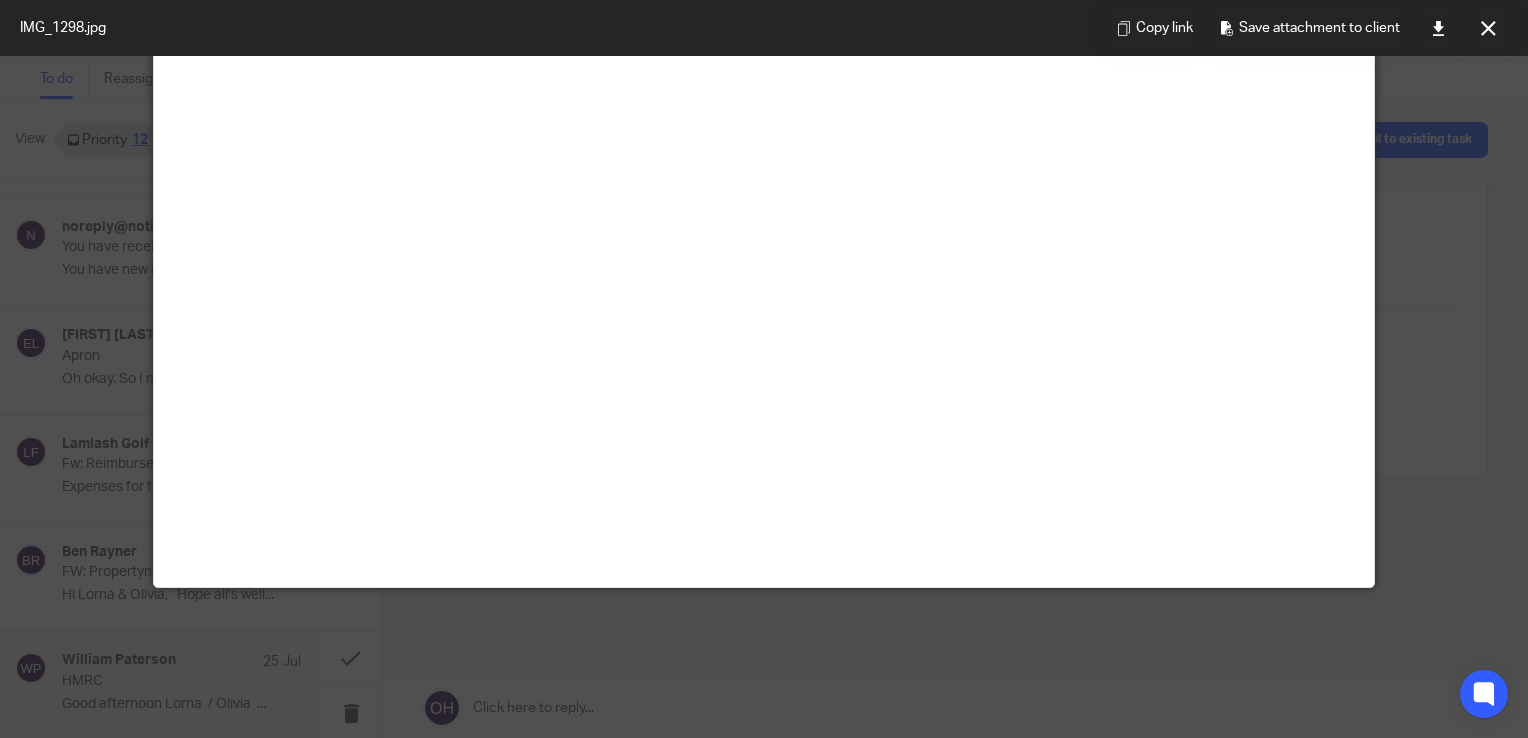 scroll, scrollTop: 300, scrollLeft: 0, axis: vertical 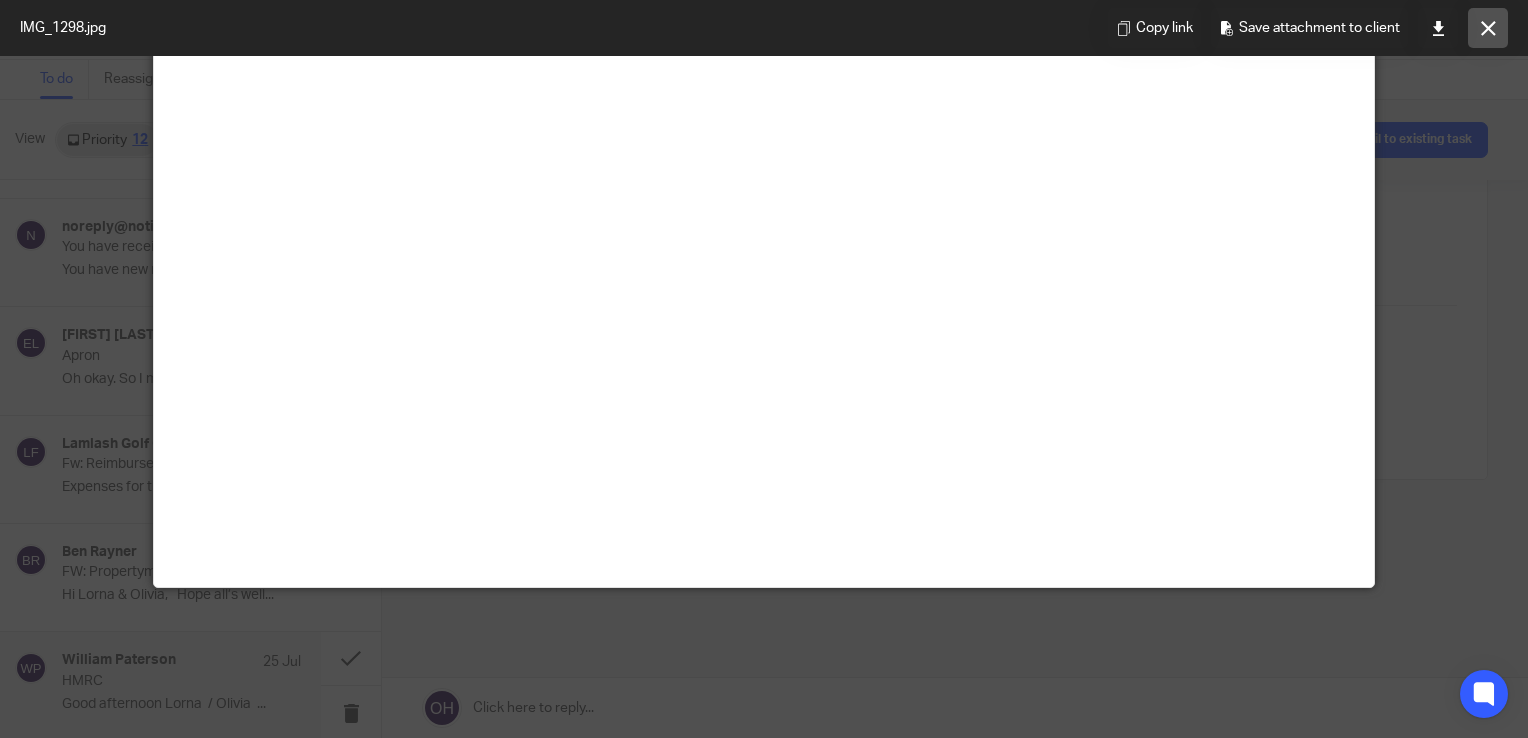 click at bounding box center (1488, 28) 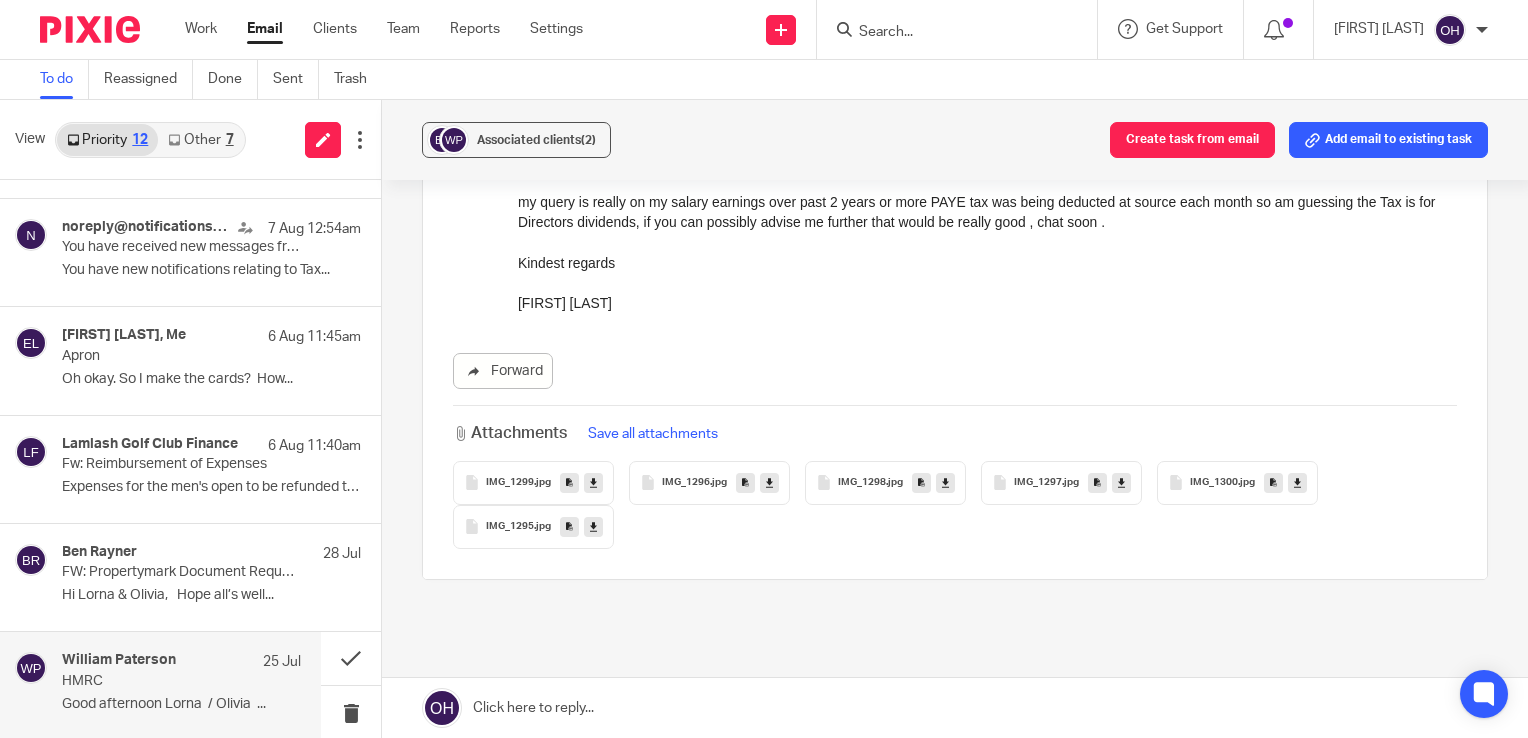 scroll, scrollTop: 651, scrollLeft: 0, axis: vertical 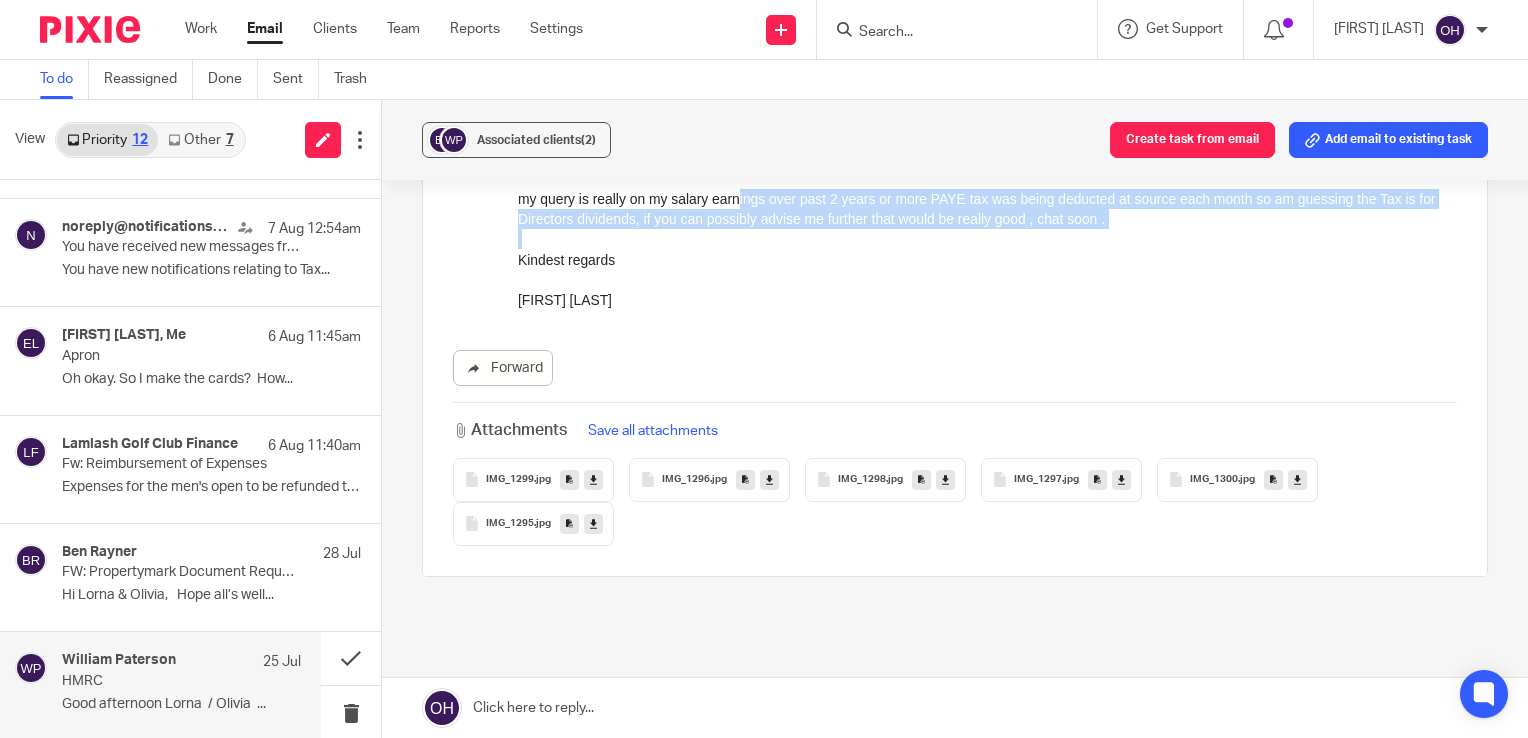 drag, startPoint x: 733, startPoint y: 198, endPoint x: 1180, endPoint y: 242, distance: 449.16034 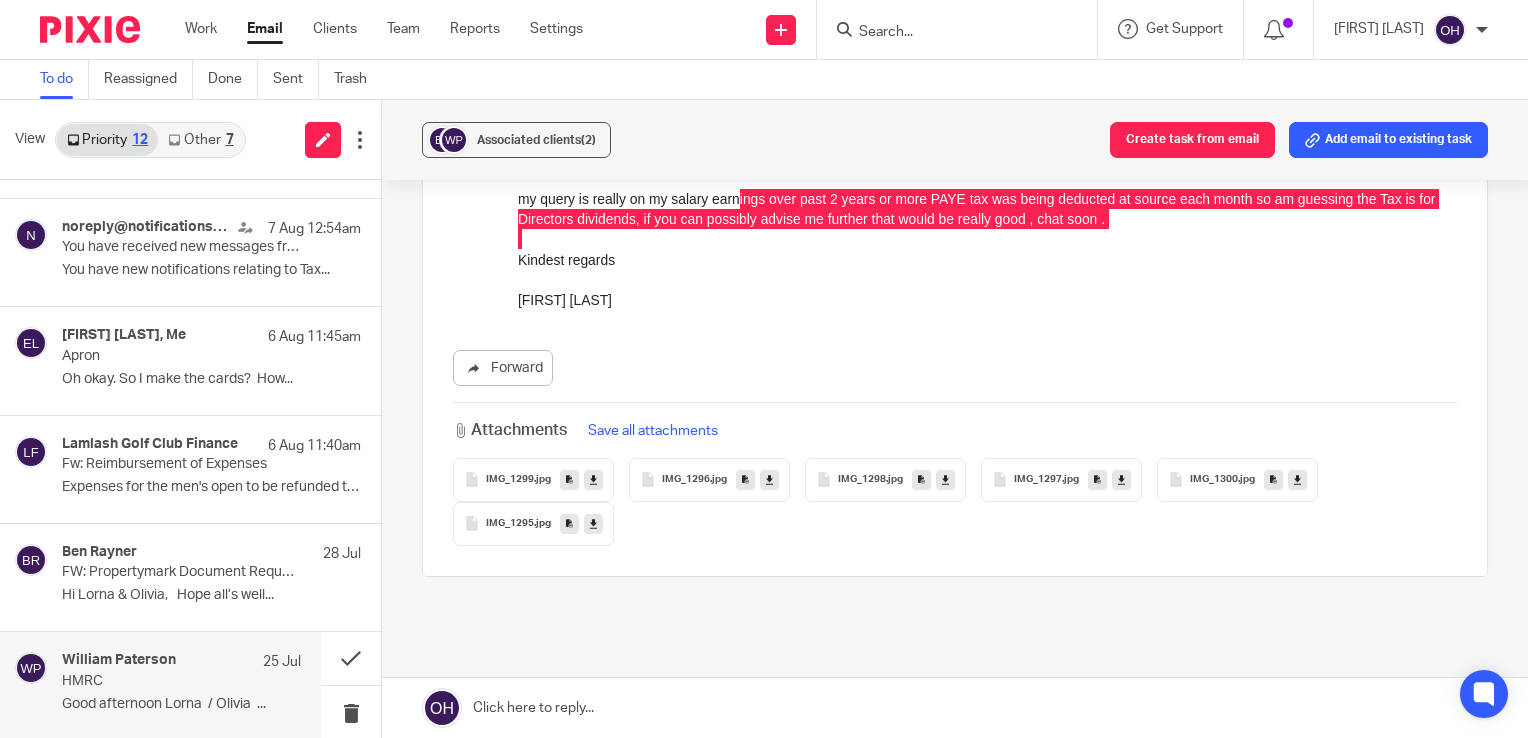click on "IMG_1299 .jpg" at bounding box center [533, 480] 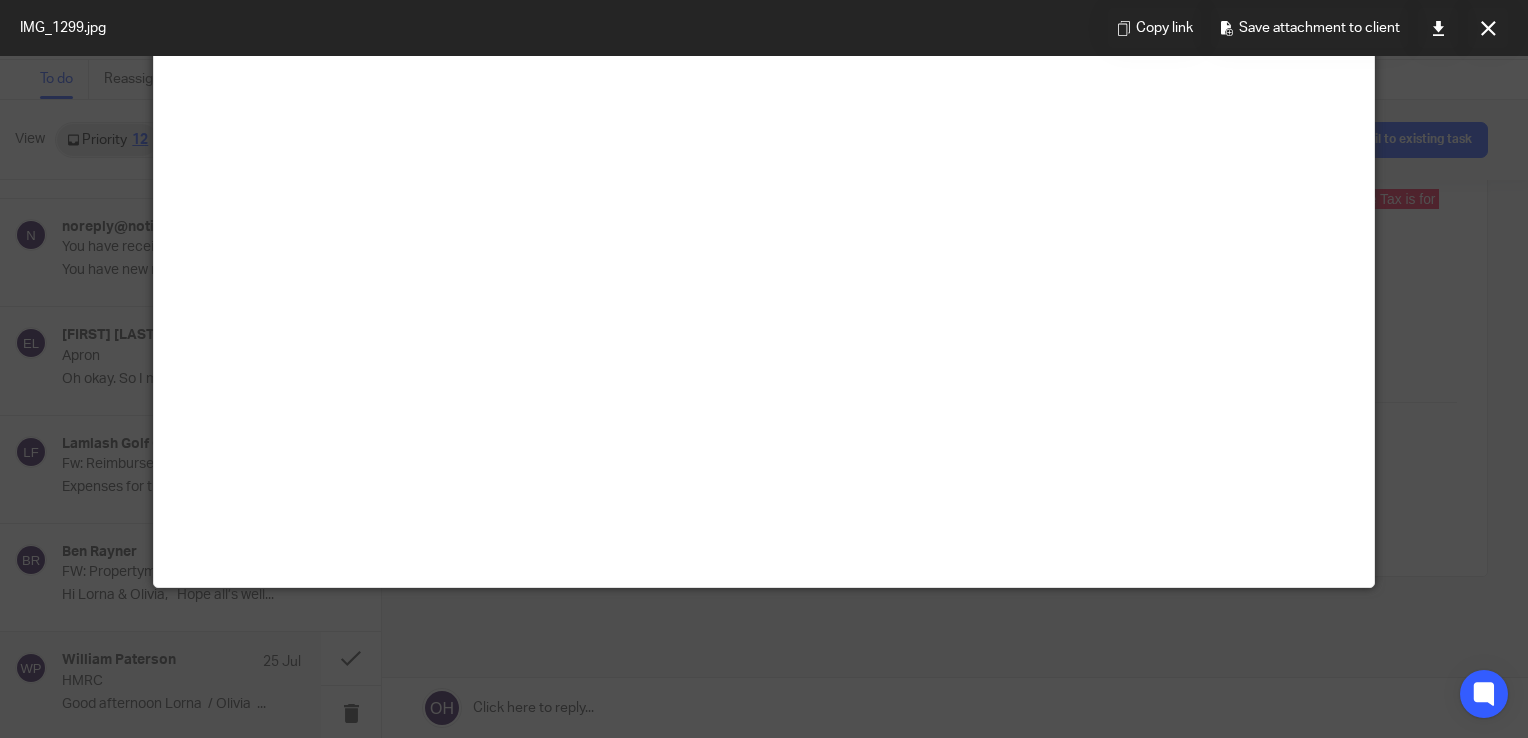 scroll, scrollTop: 400, scrollLeft: 0, axis: vertical 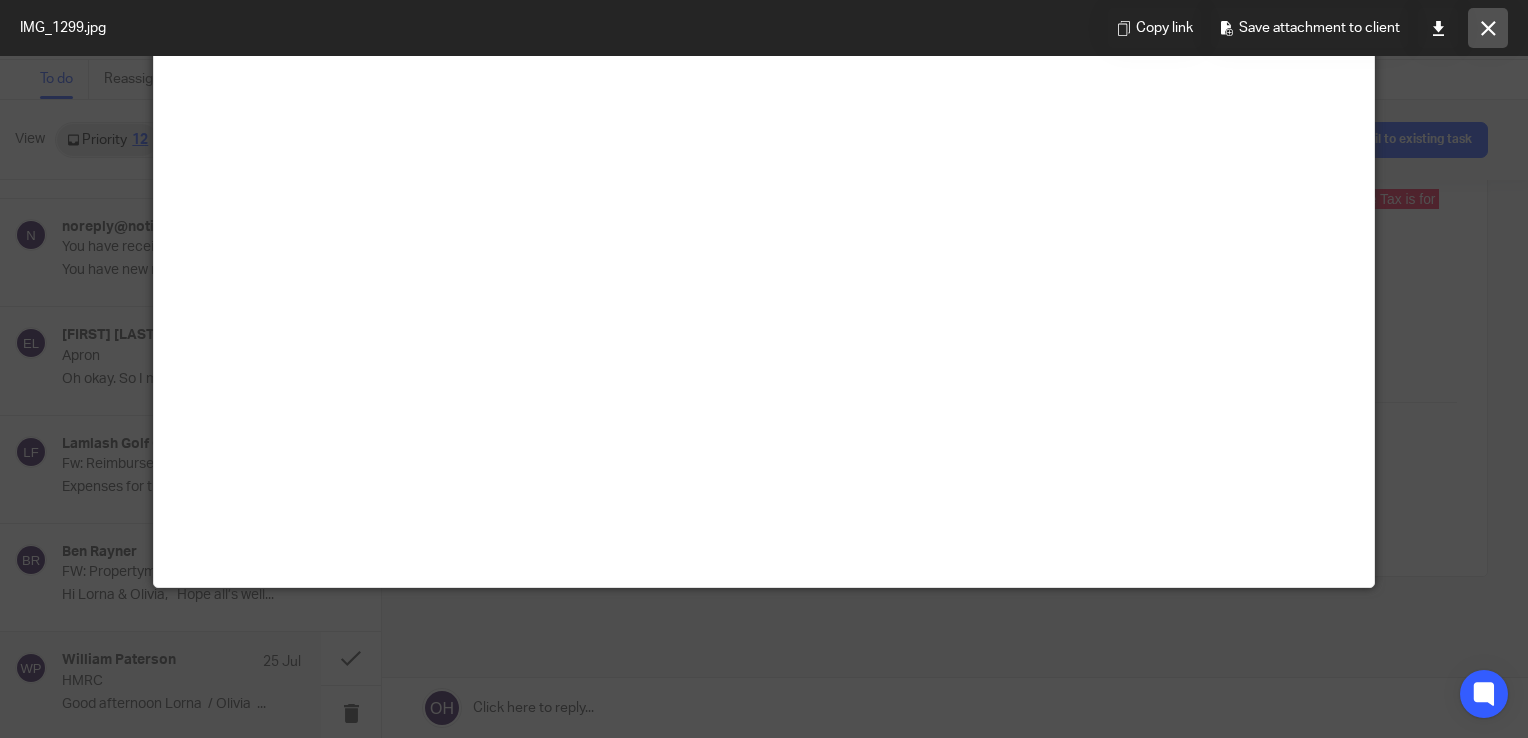 click at bounding box center [1488, 28] 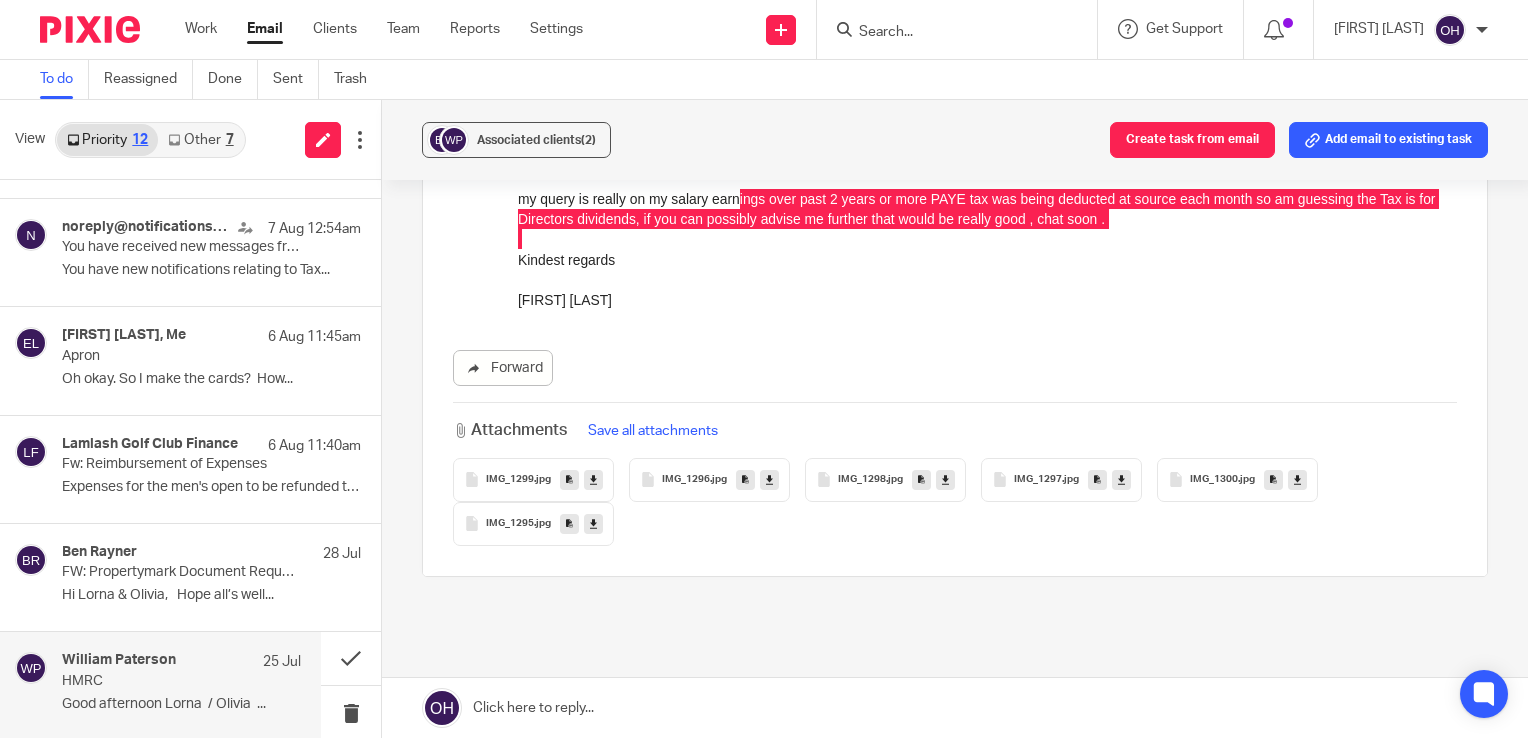 click on "IMG_1296" at bounding box center (686, 480) 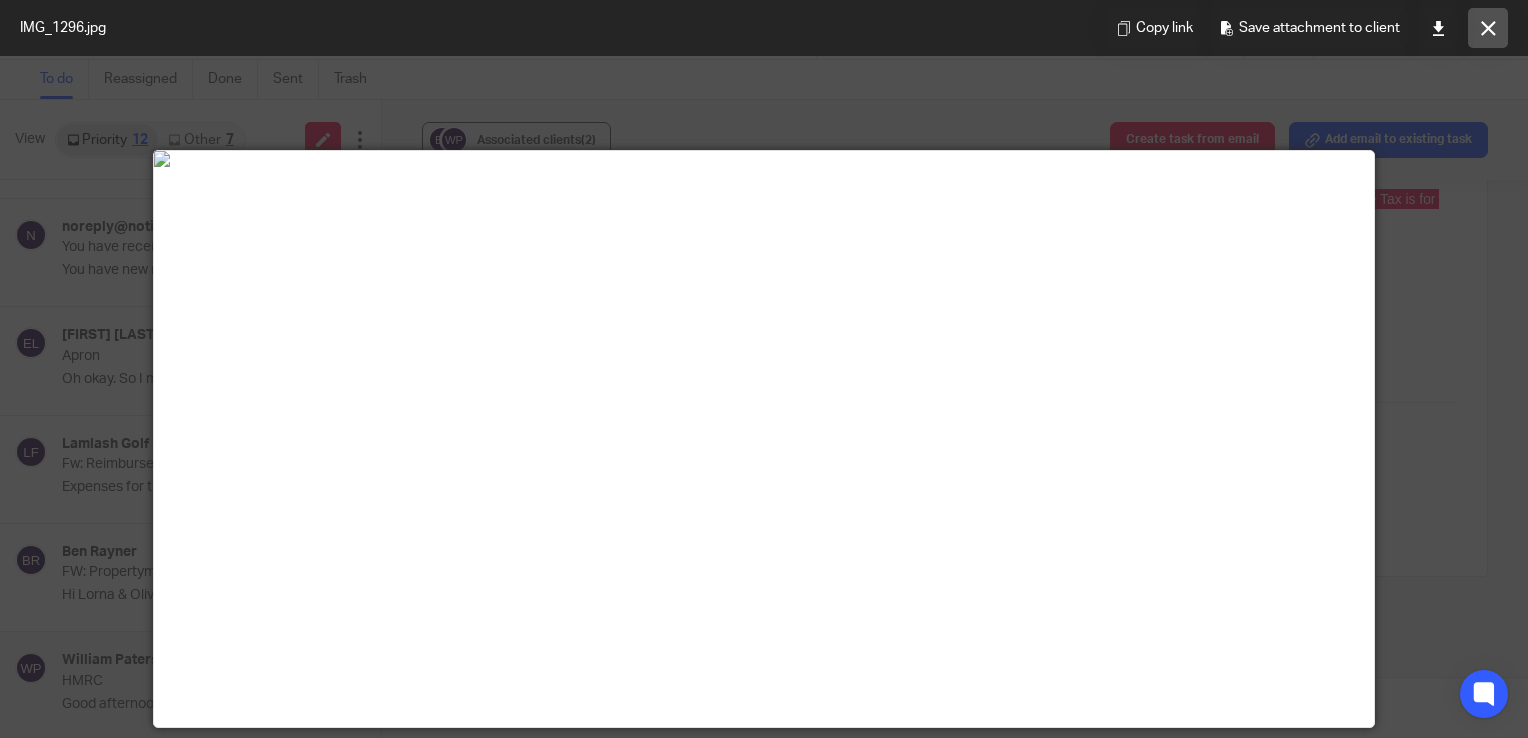 click at bounding box center [1488, 28] 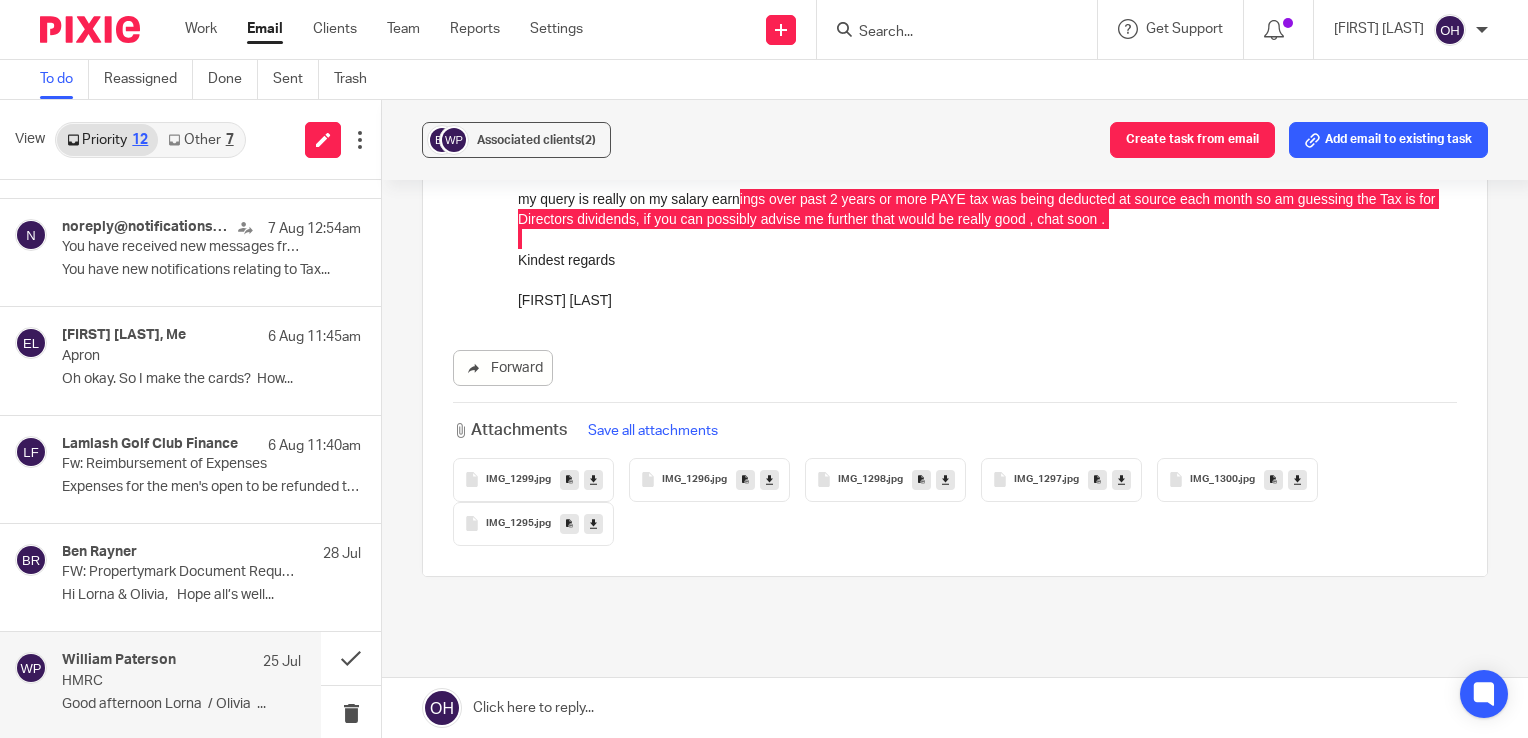 click on "IMG_1298 .jpg" at bounding box center [885, 480] 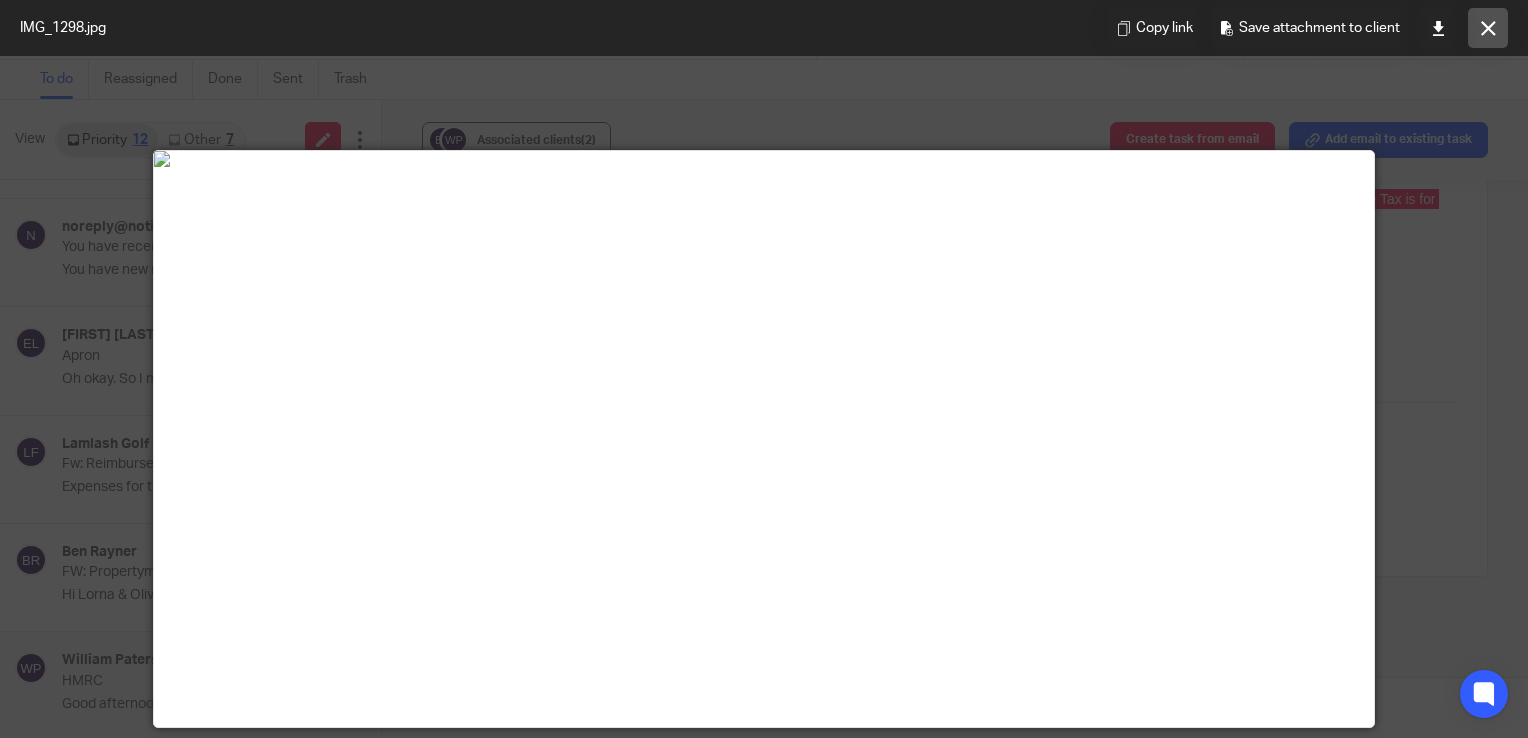 click at bounding box center (1488, 28) 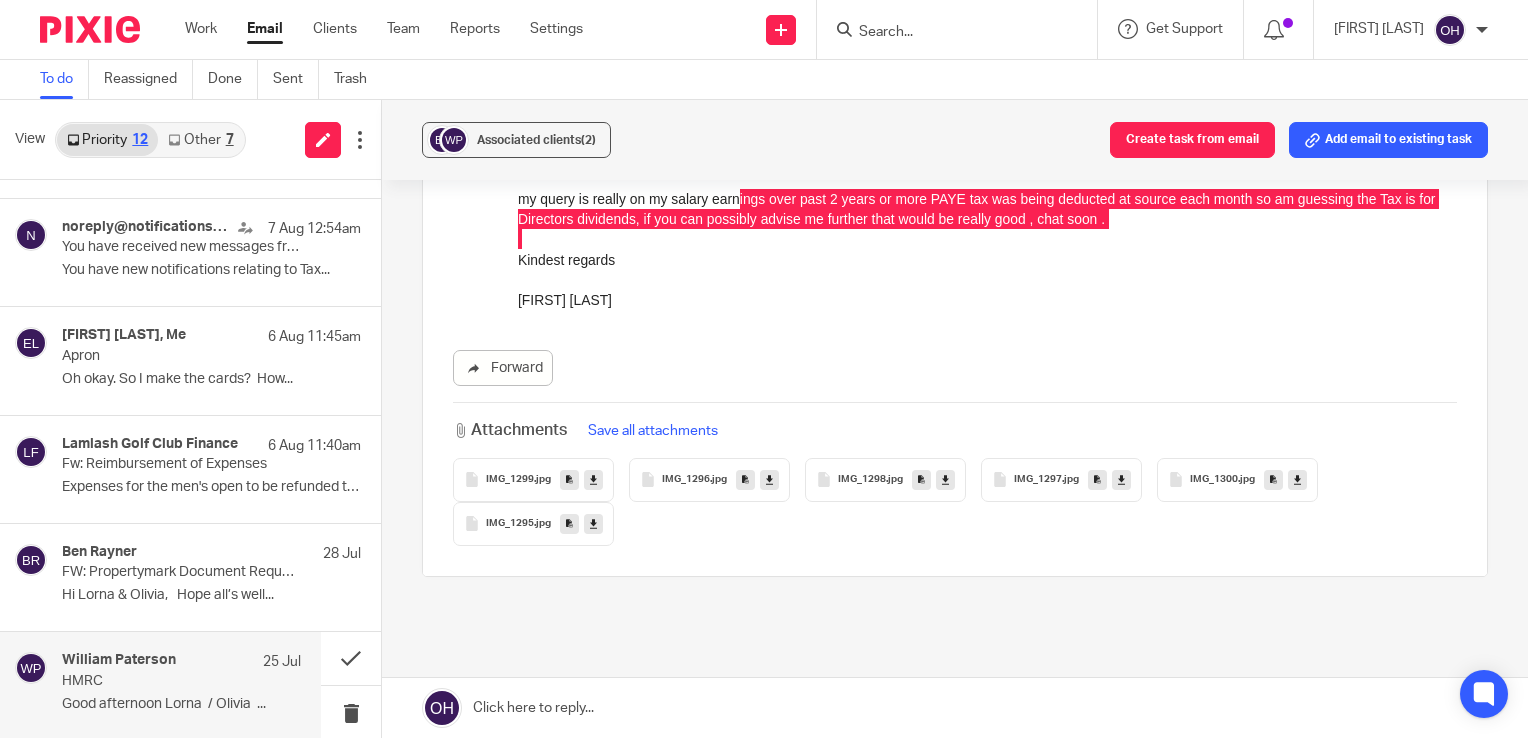 click on "IMG_1297 .jpg" at bounding box center (1061, 480) 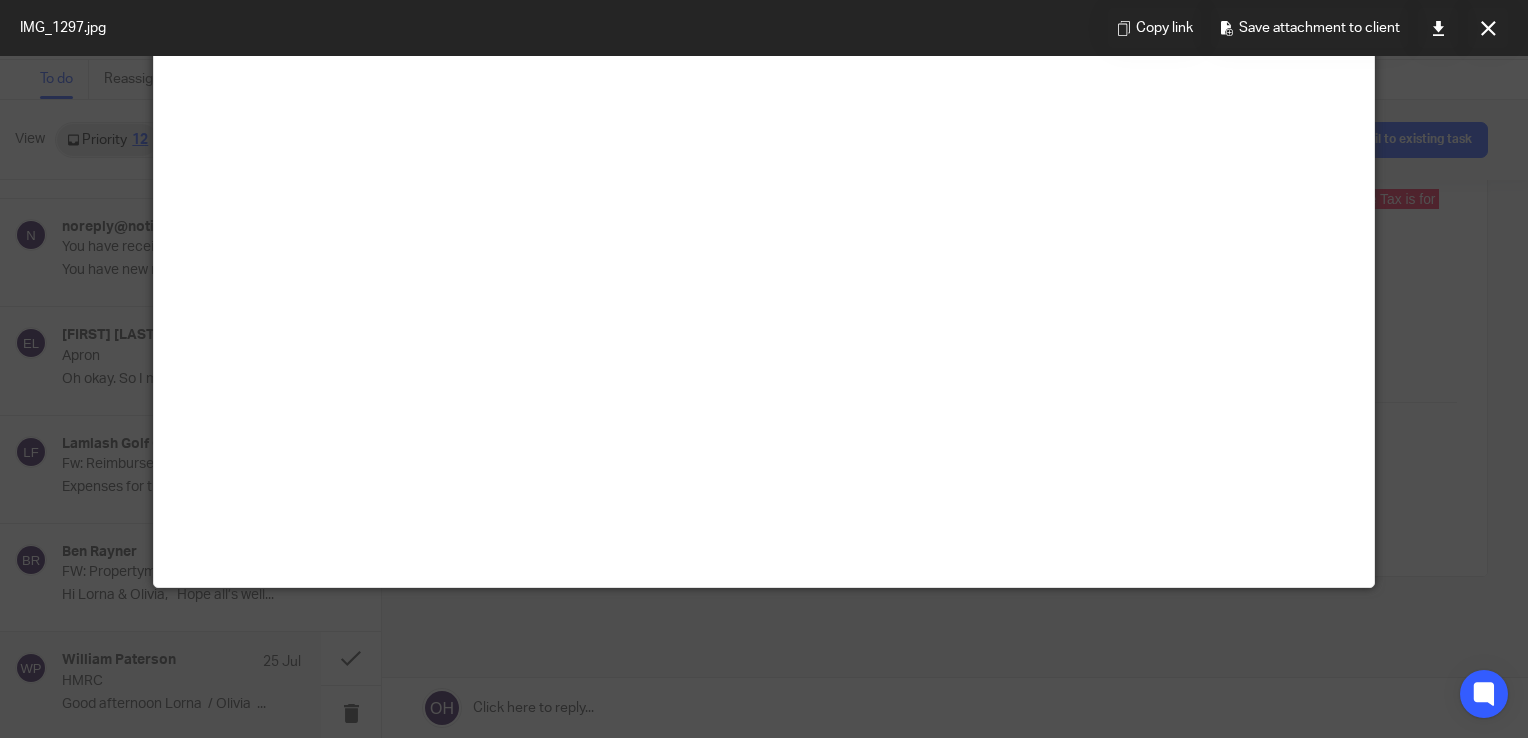scroll, scrollTop: 400, scrollLeft: 0, axis: vertical 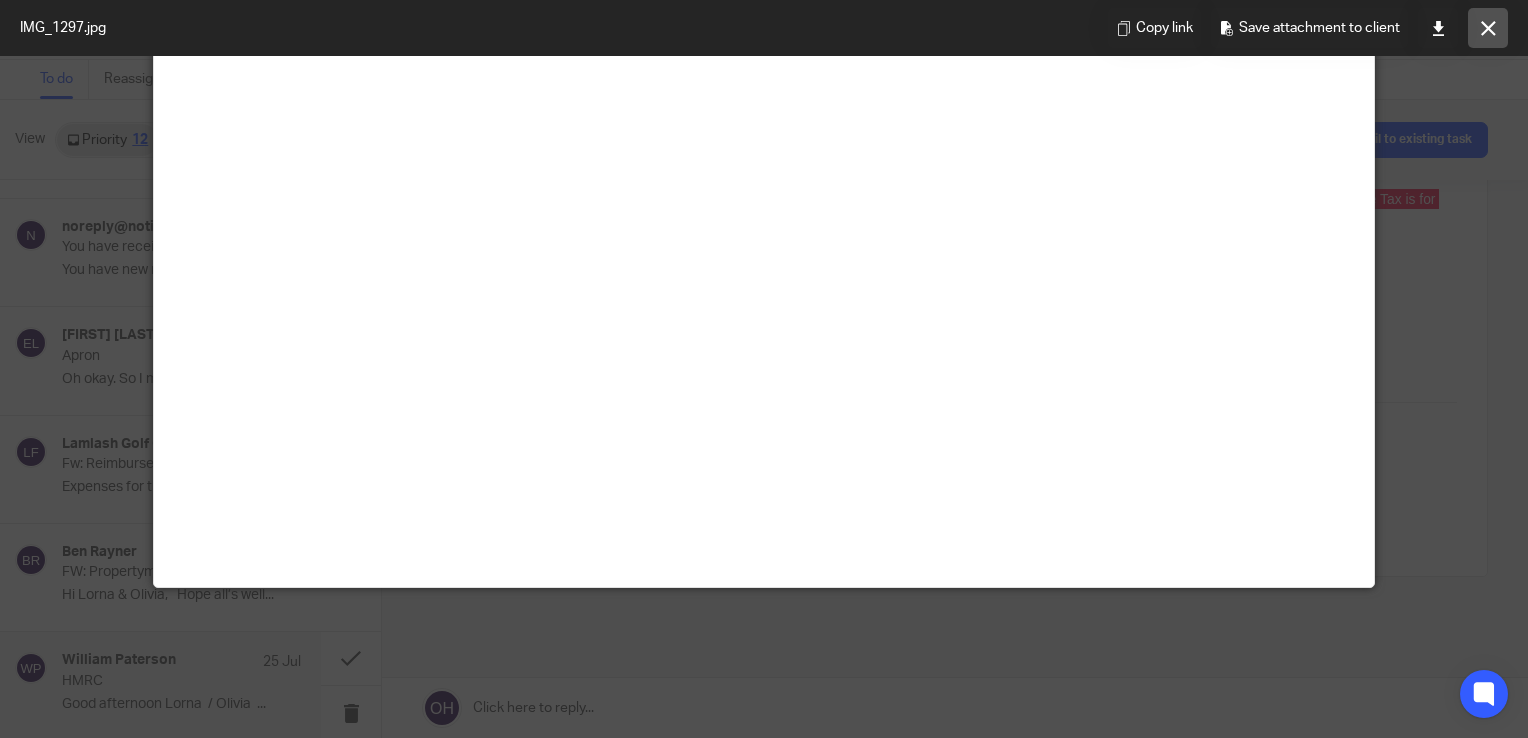 click at bounding box center (1488, 28) 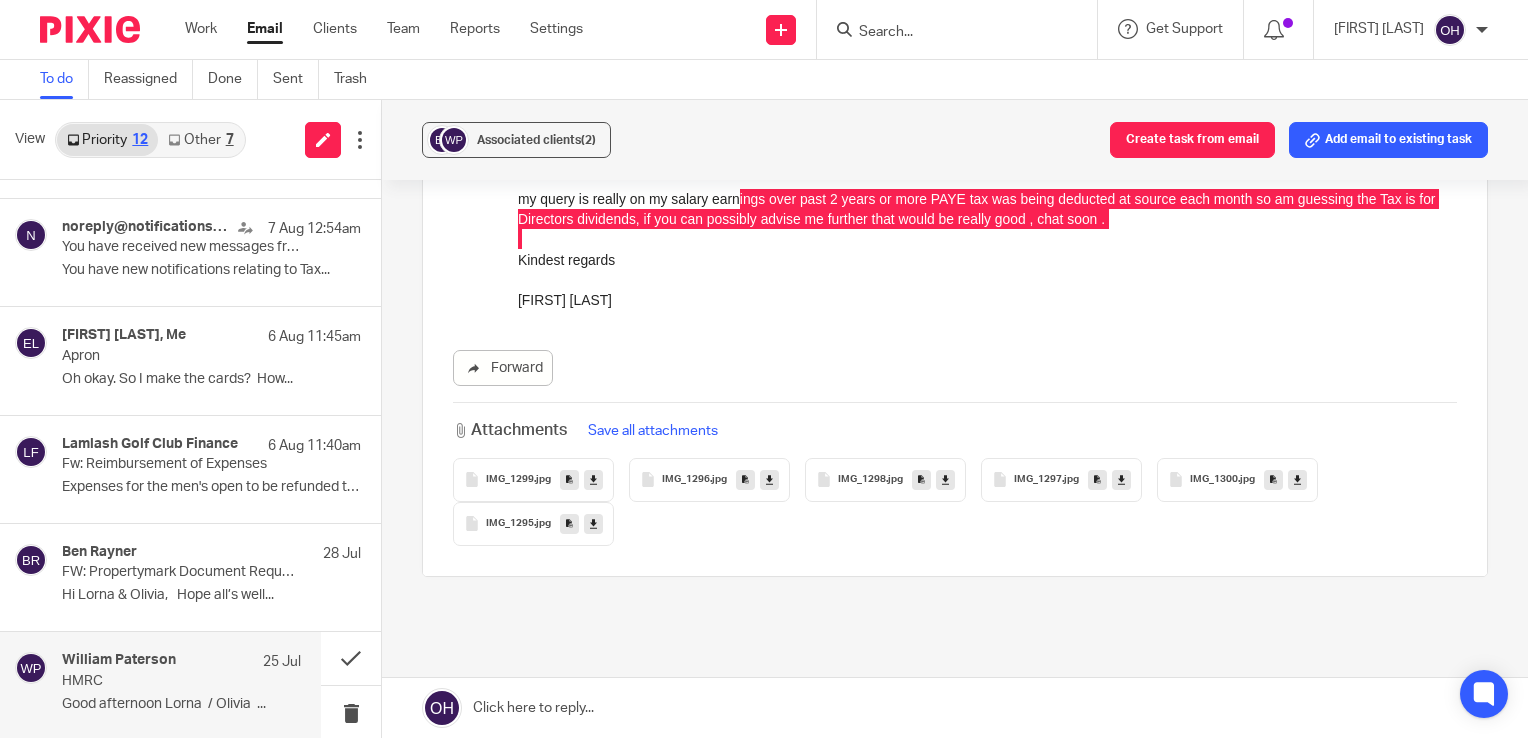 click on "IMG_1300 .jpg" at bounding box center [1237, 480] 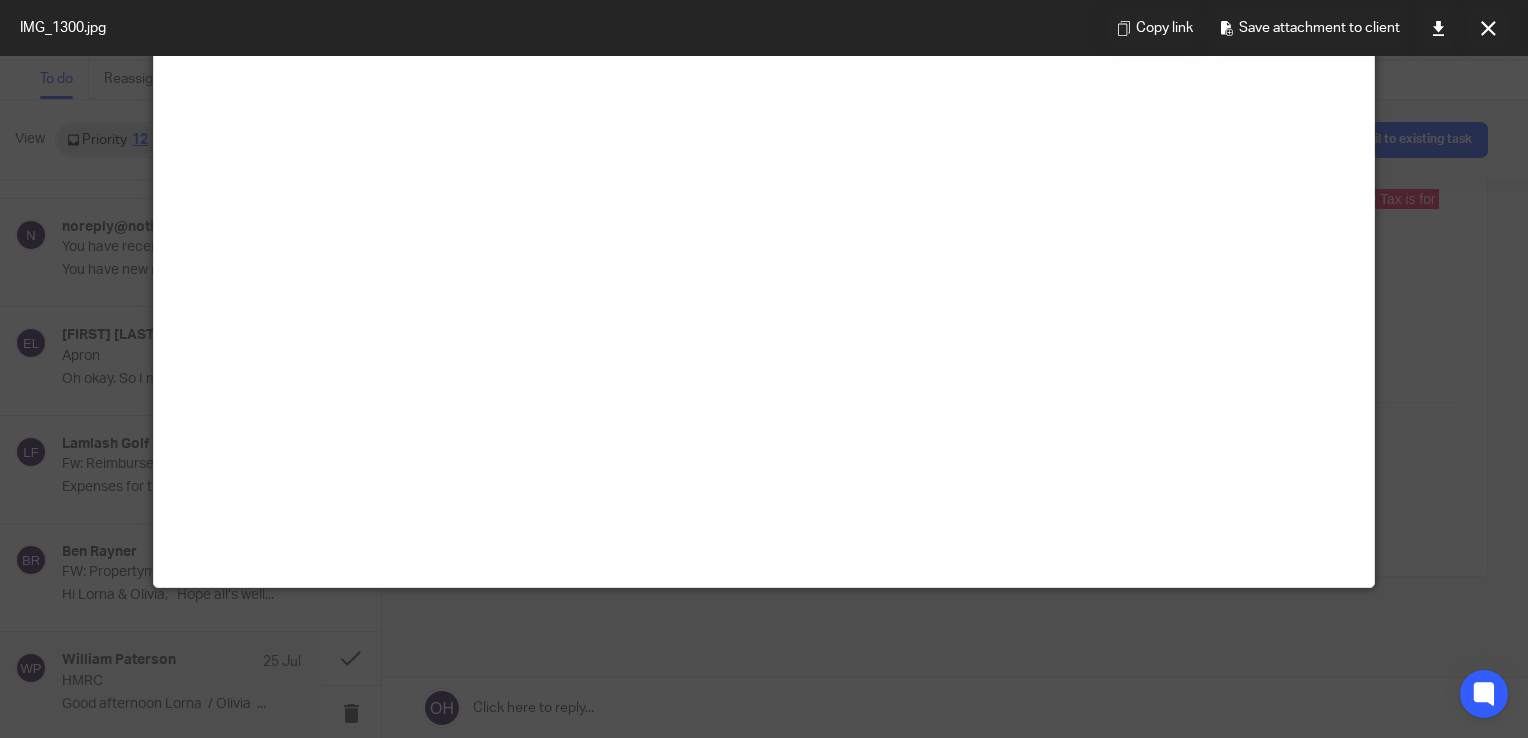 scroll, scrollTop: 300, scrollLeft: 0, axis: vertical 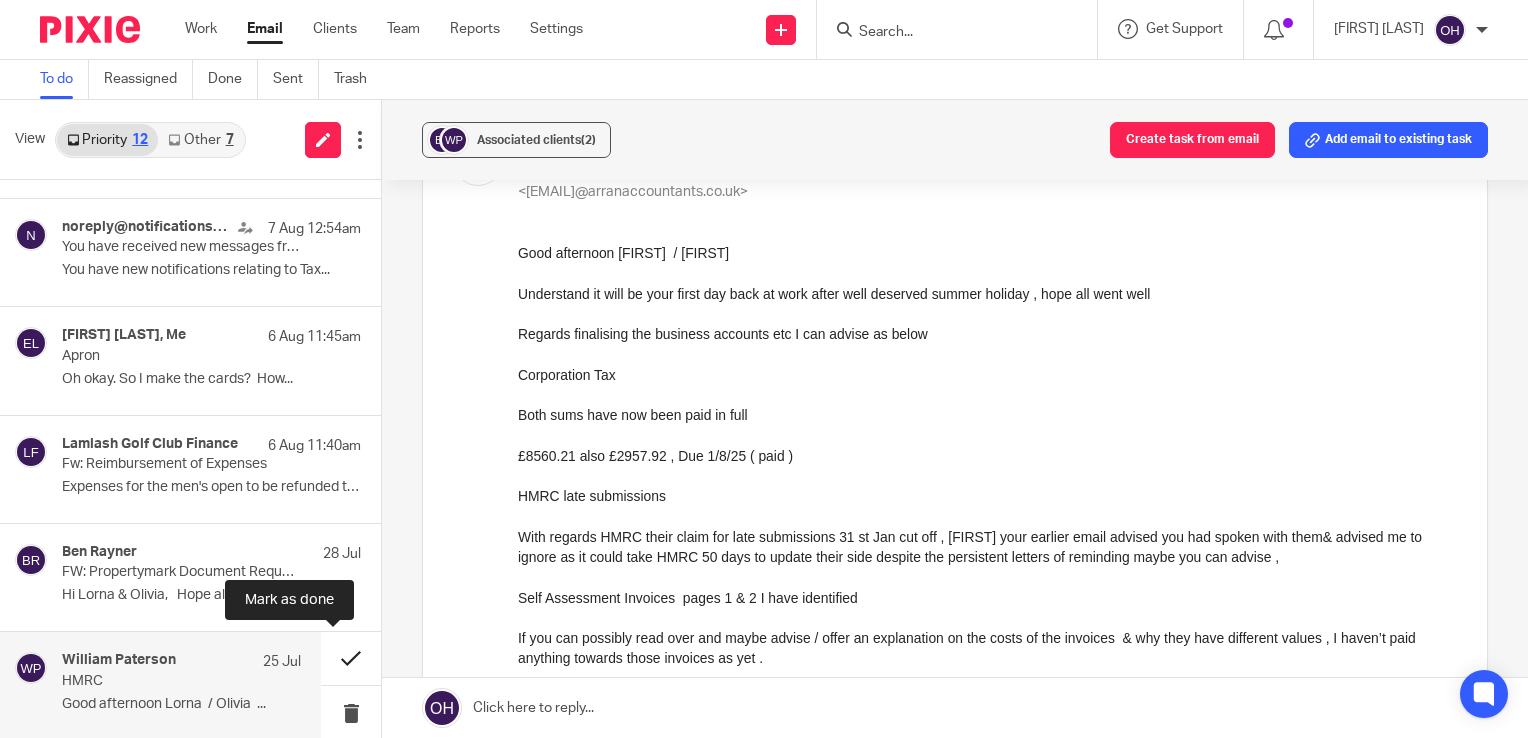 click at bounding box center [351, 658] 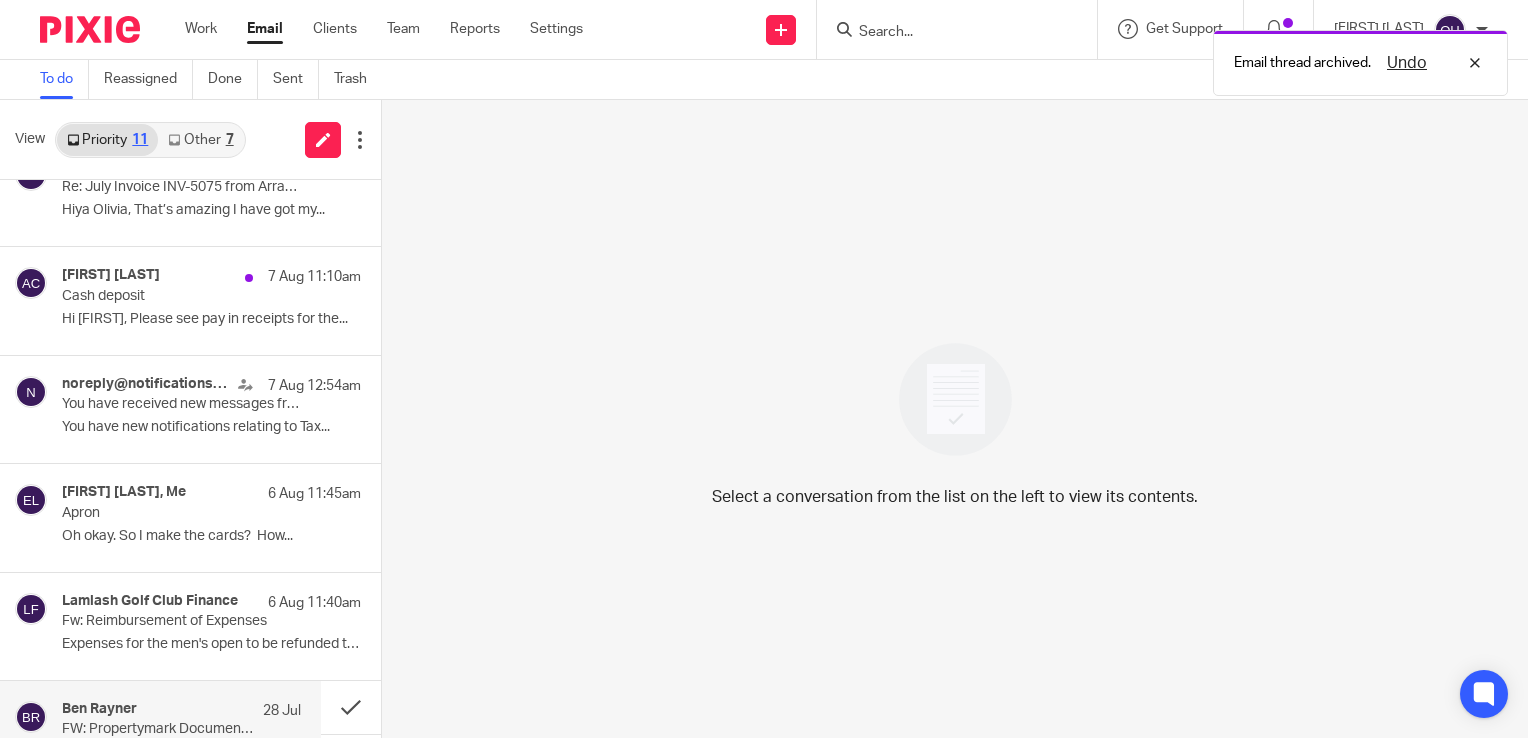 scroll, scrollTop: 415, scrollLeft: 0, axis: vertical 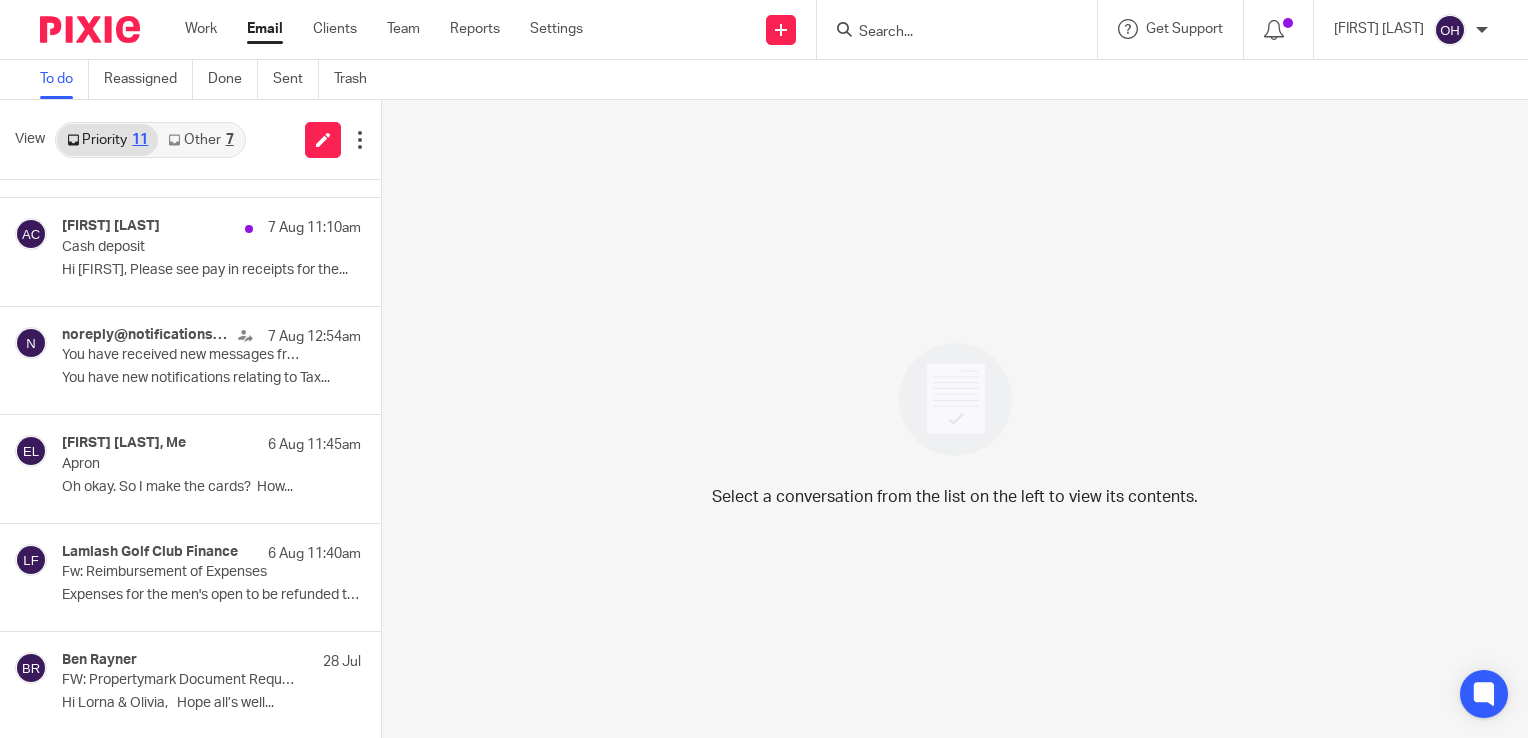 click on "Select a conversation from the list on the left to view its contents." at bounding box center [955, 419] 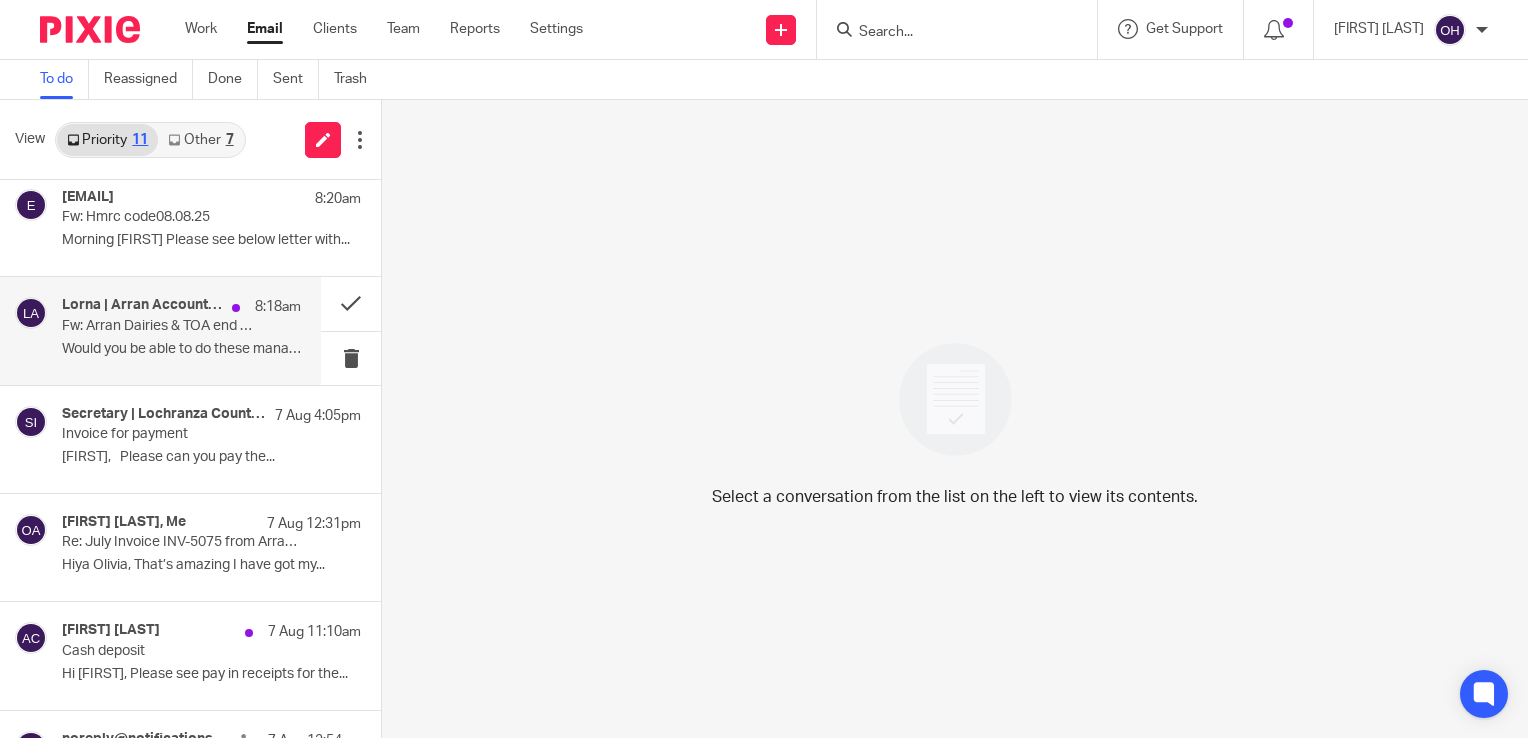 scroll, scrollTop: 0, scrollLeft: 0, axis: both 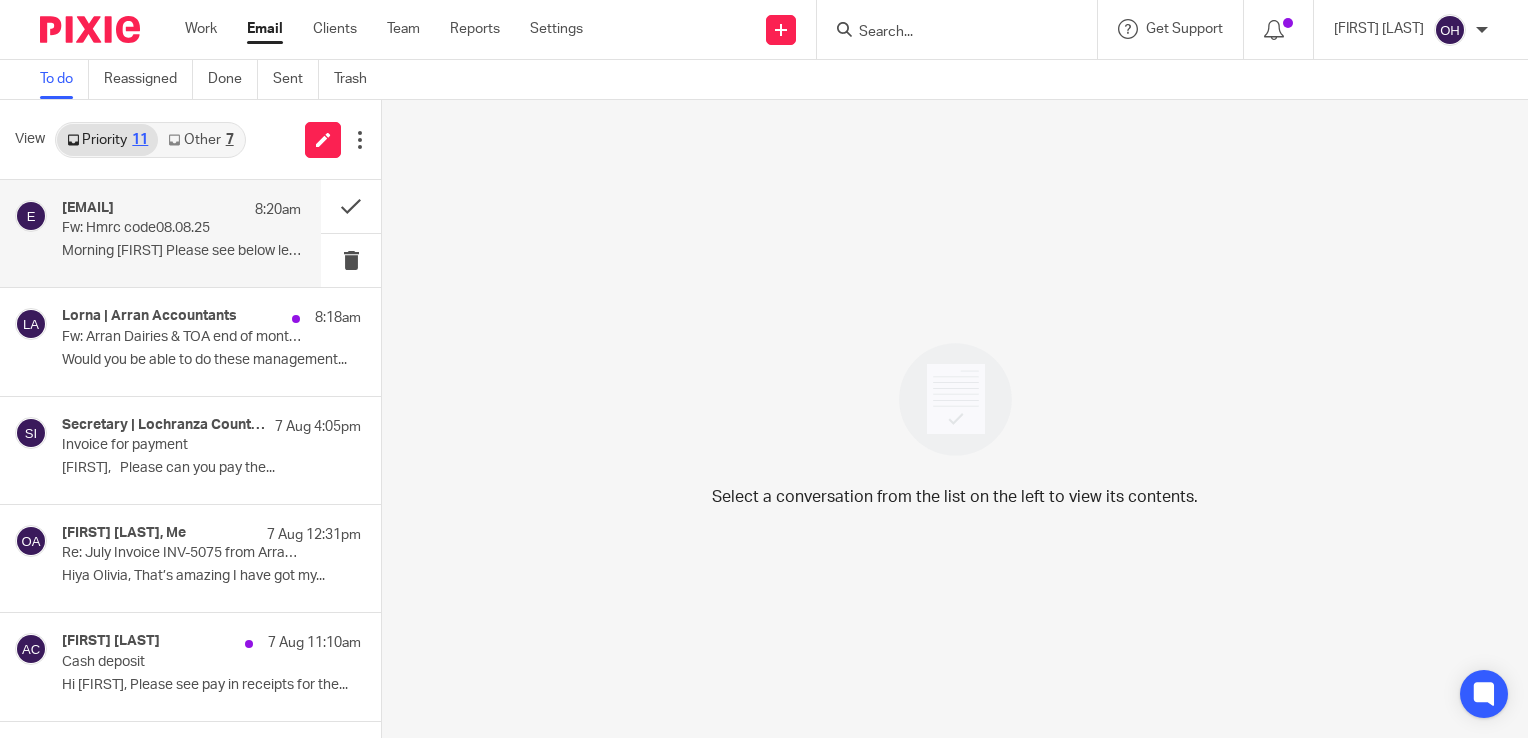 click on "enquiries@oharebuildingsuppliesltd.co.uk
8:20am   Fw: Hmrc code08.08.25   Morning Olivia     Please see below letter with..." at bounding box center (181, 233) 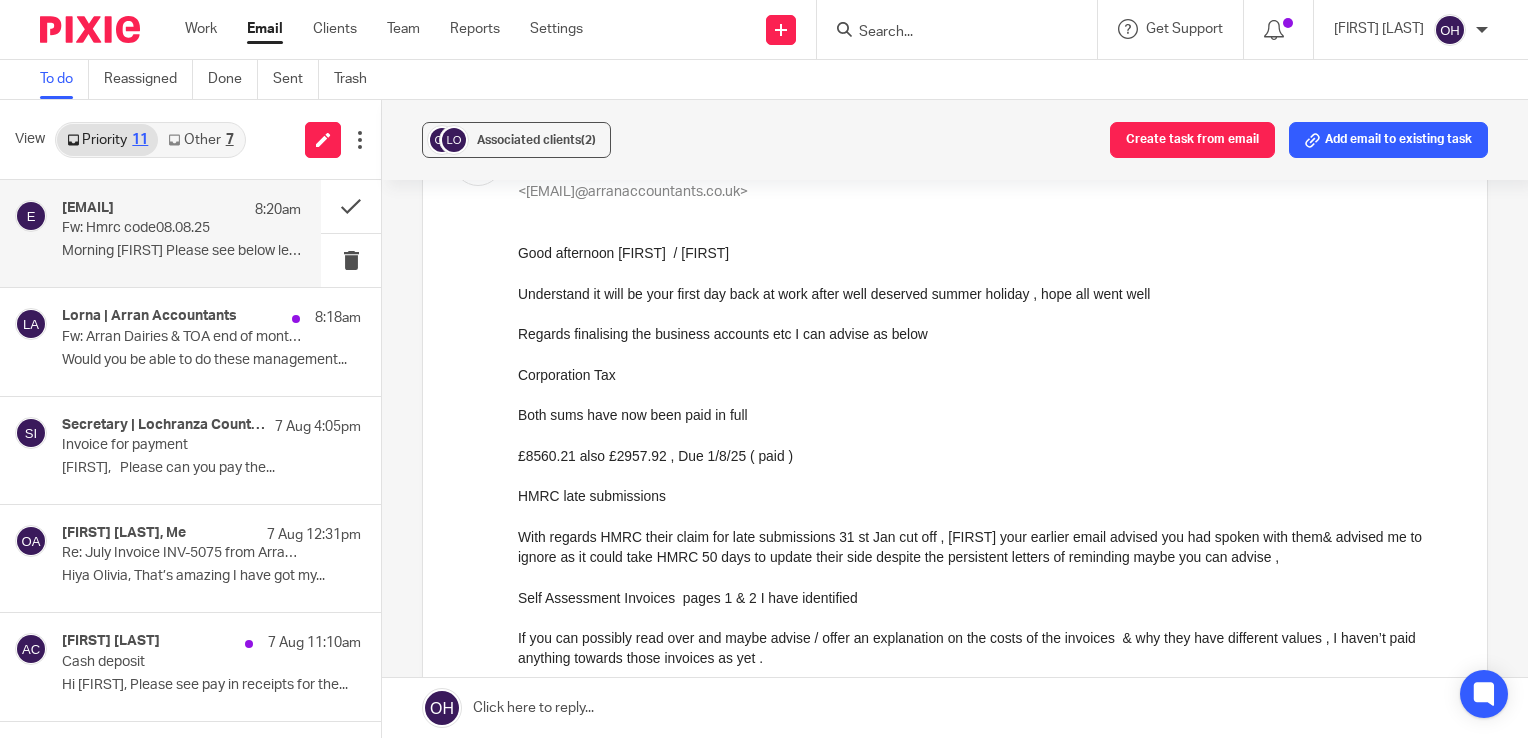 scroll, scrollTop: 0, scrollLeft: 0, axis: both 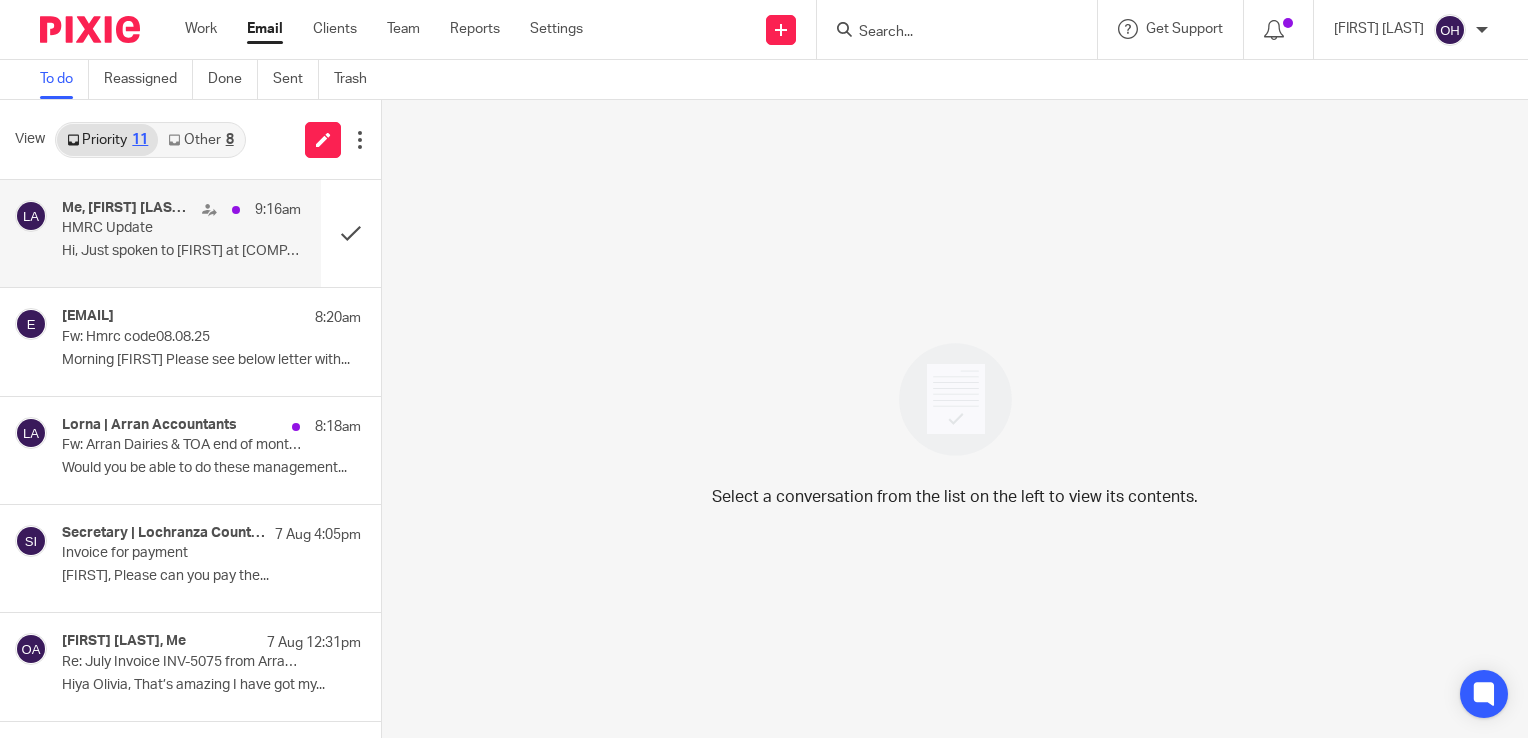 click on "Hi, Just spoken to [FIRST] at [COMPANY]..." at bounding box center [181, 251] 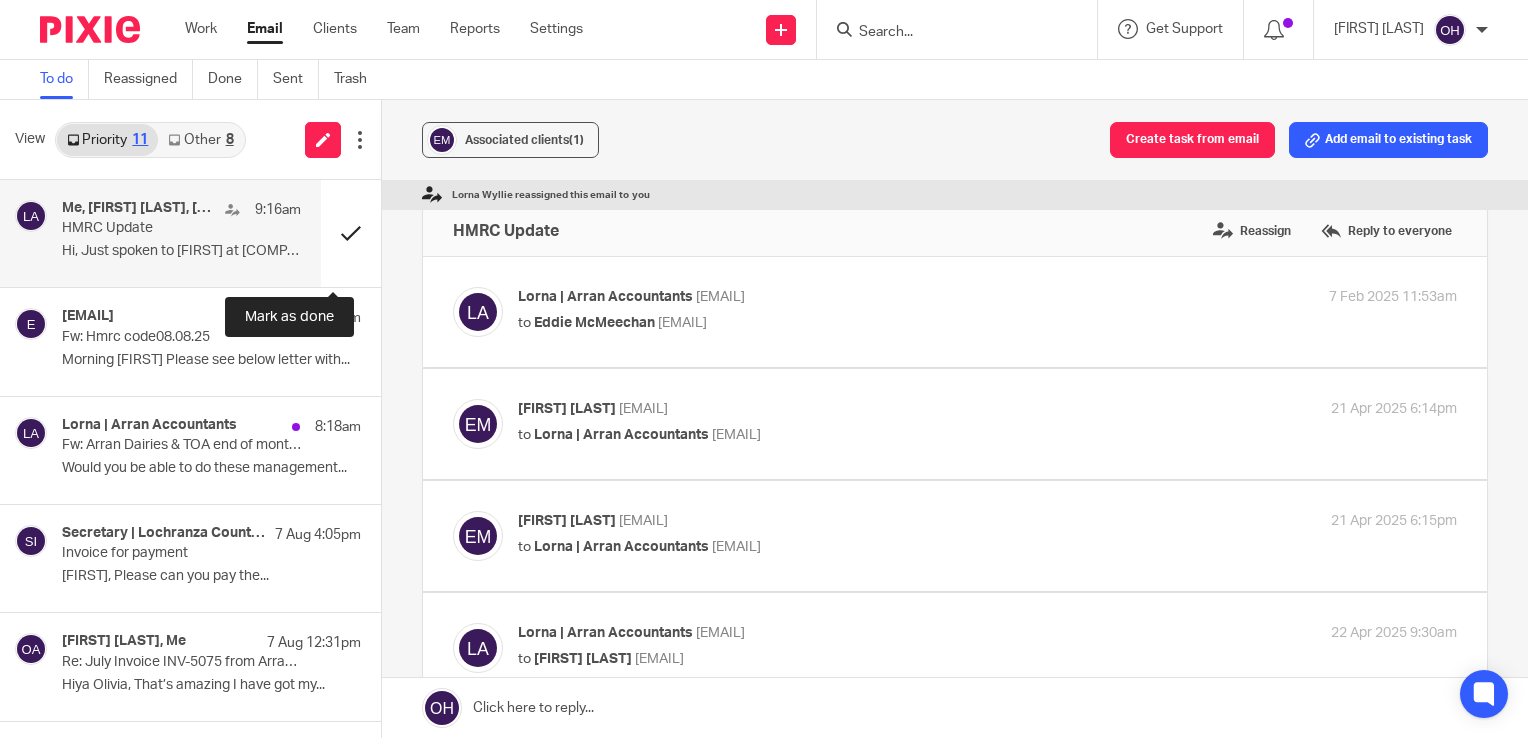 scroll, scrollTop: 0, scrollLeft: 0, axis: both 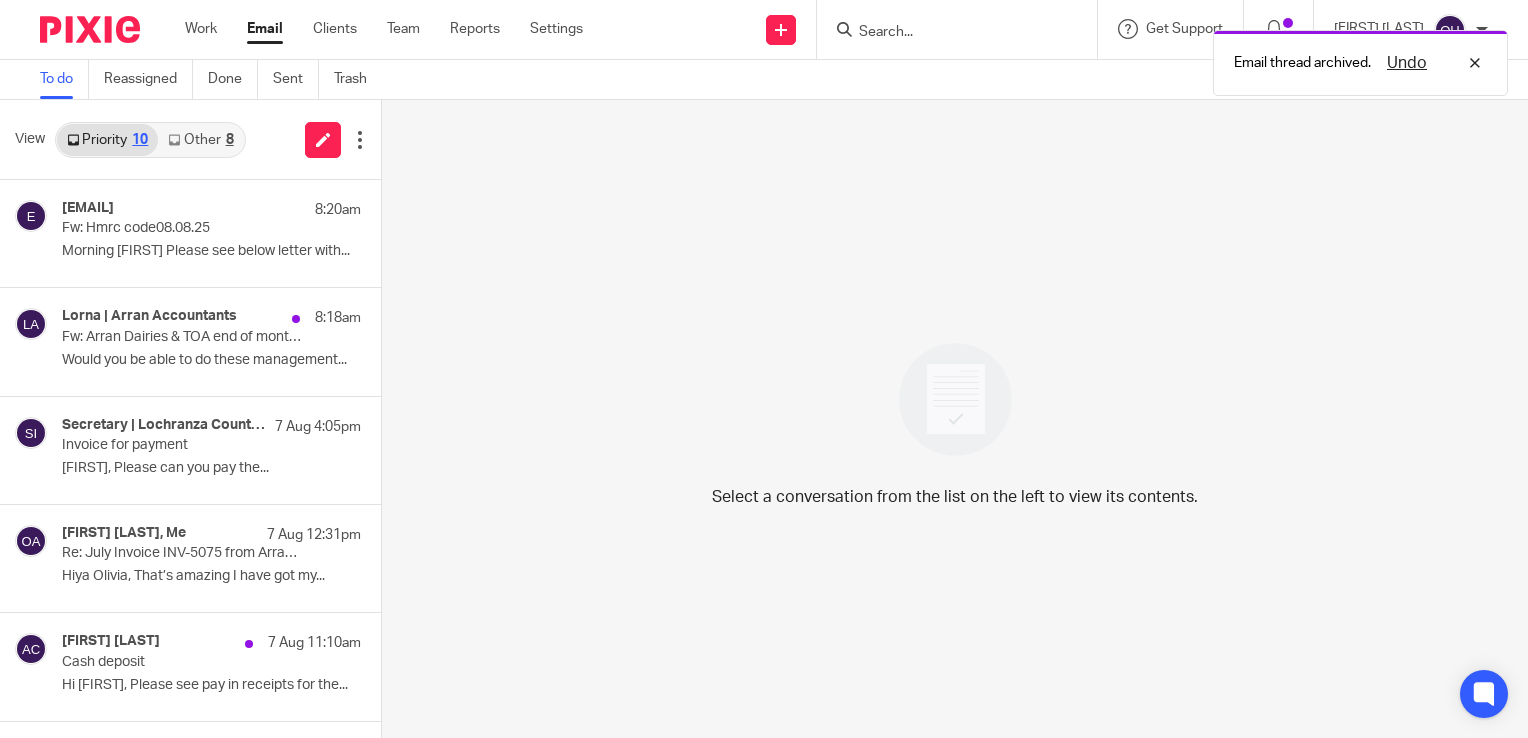 click on "View
Priority
10
Other
8" at bounding box center (190, 140) 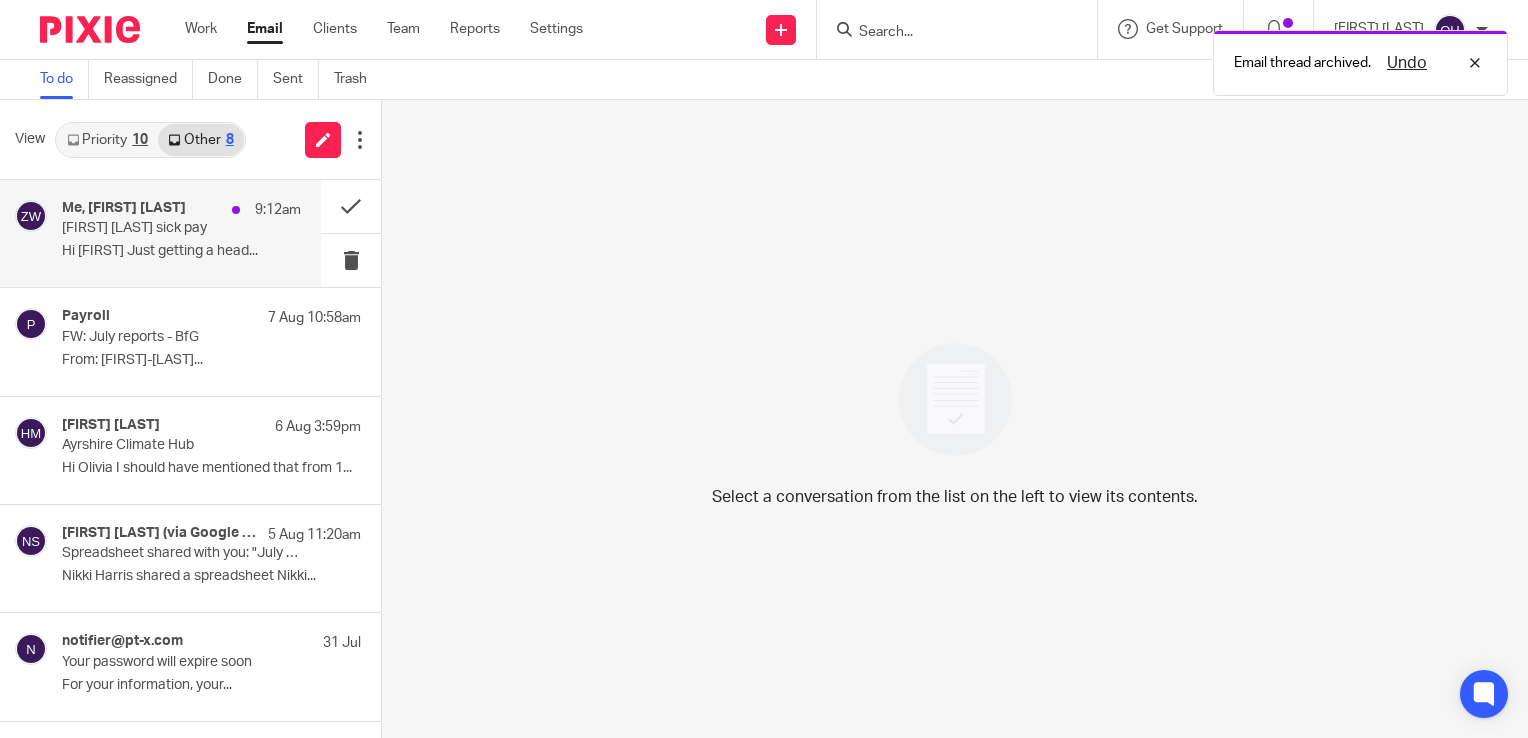 click on "Me, Zoe Whyatt
9:12am" at bounding box center [181, 210] 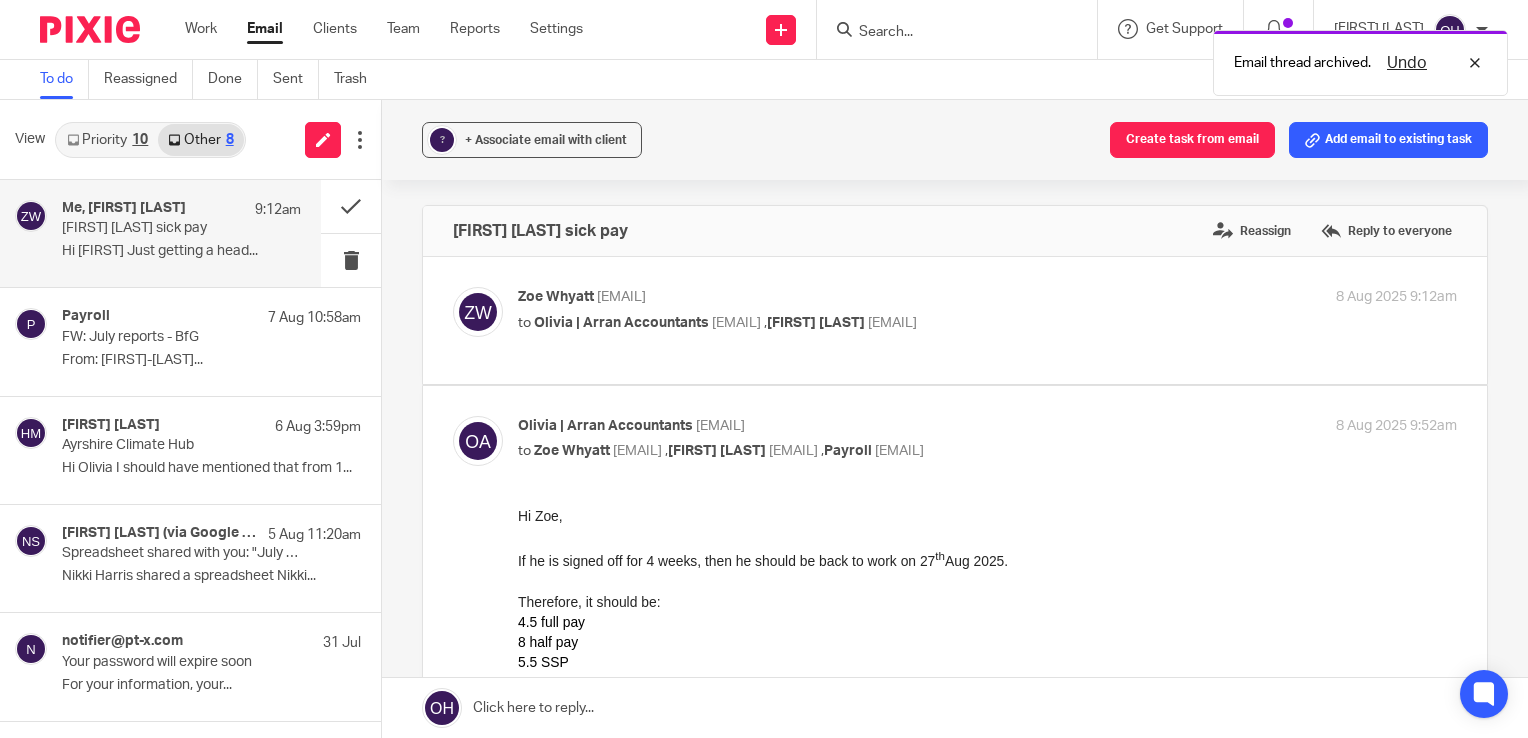 scroll, scrollTop: 0, scrollLeft: 0, axis: both 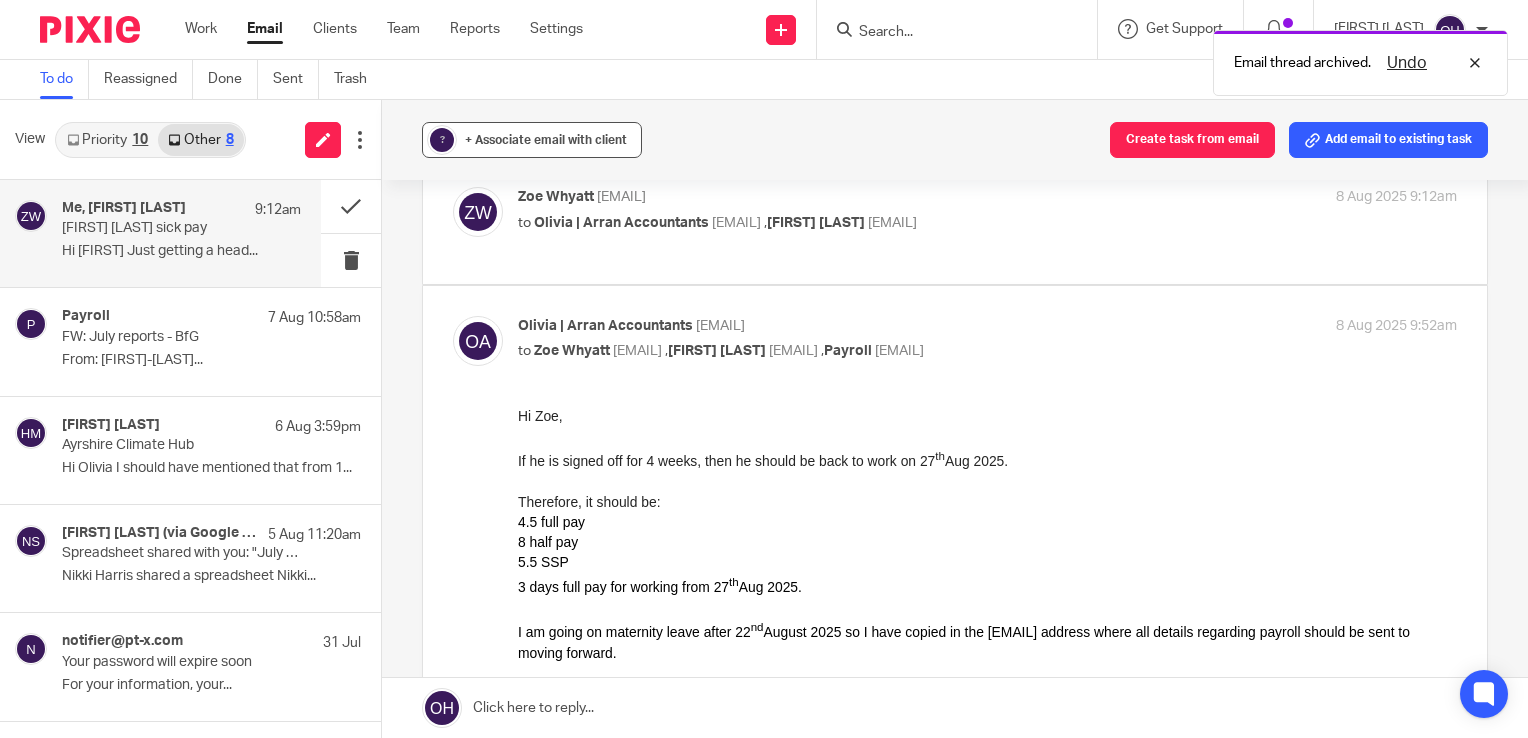 click on "+ Associate email with client" at bounding box center [546, 140] 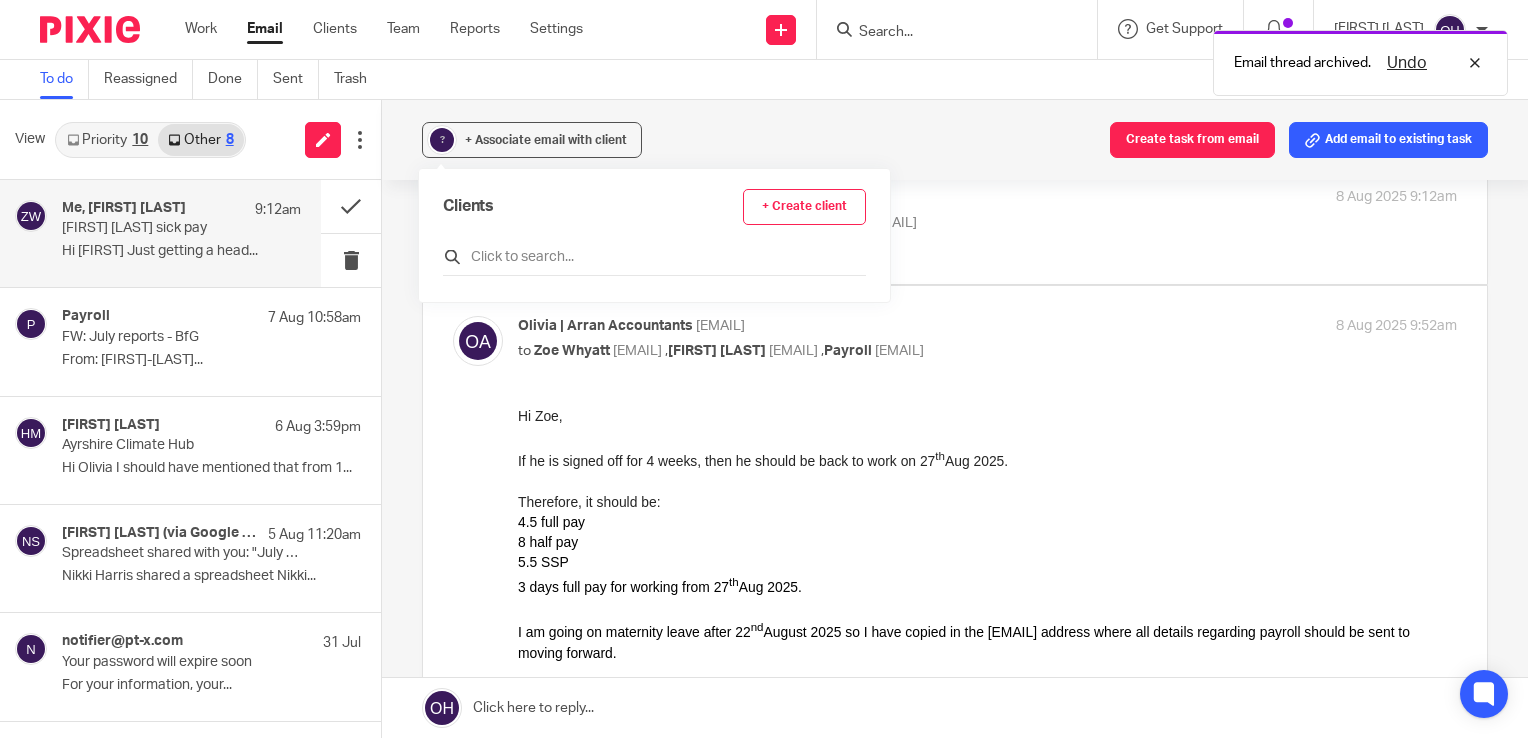 click at bounding box center (654, 260) 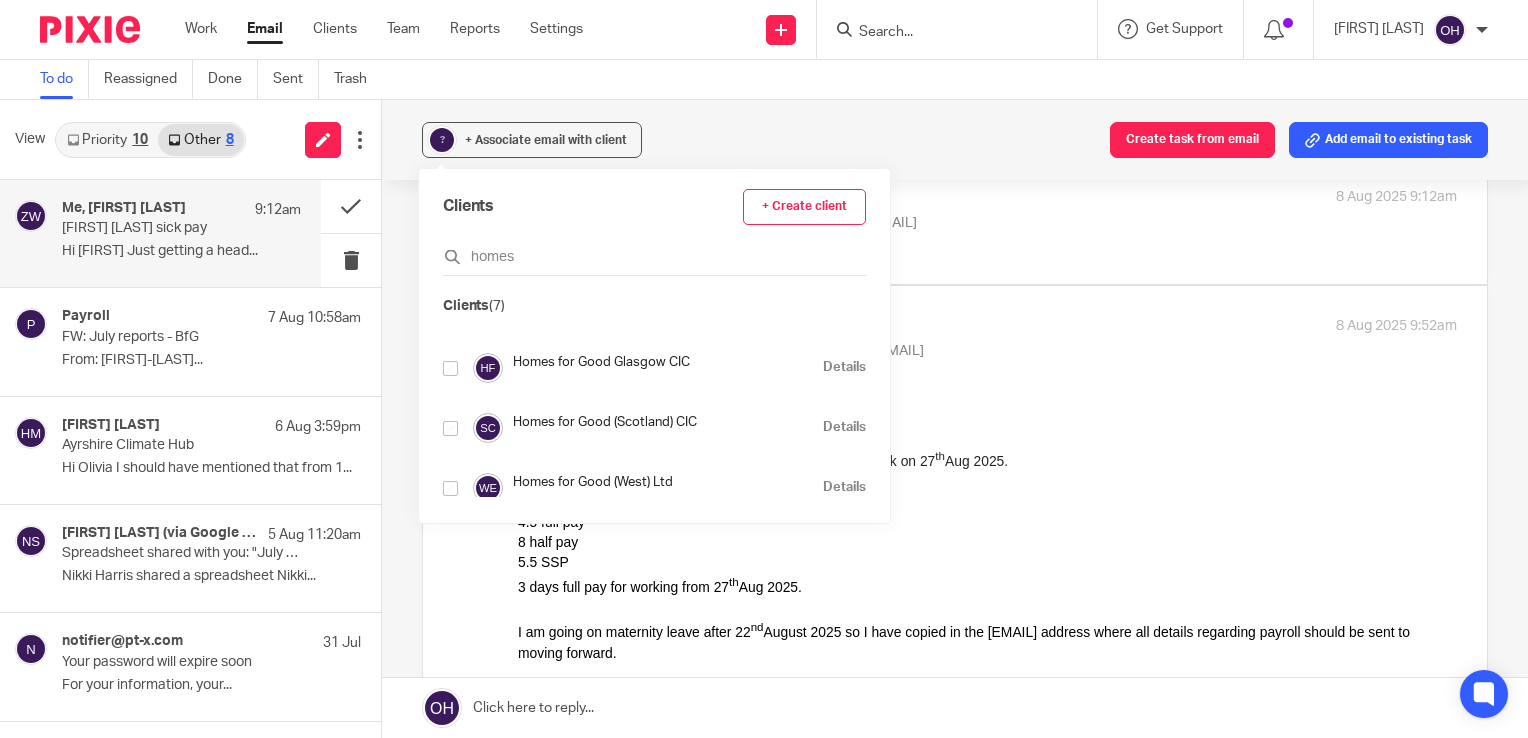 scroll, scrollTop: 100, scrollLeft: 0, axis: vertical 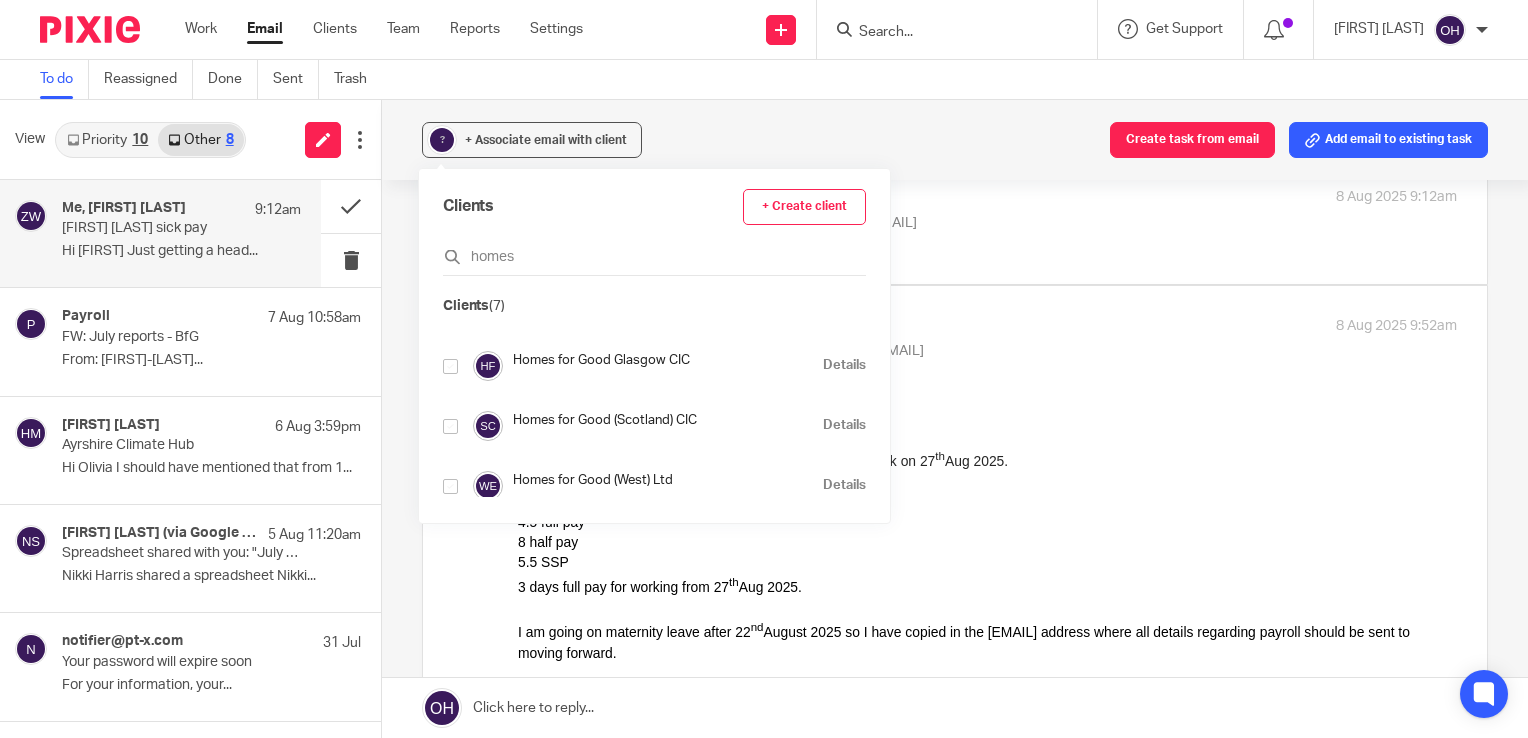 type on "homes" 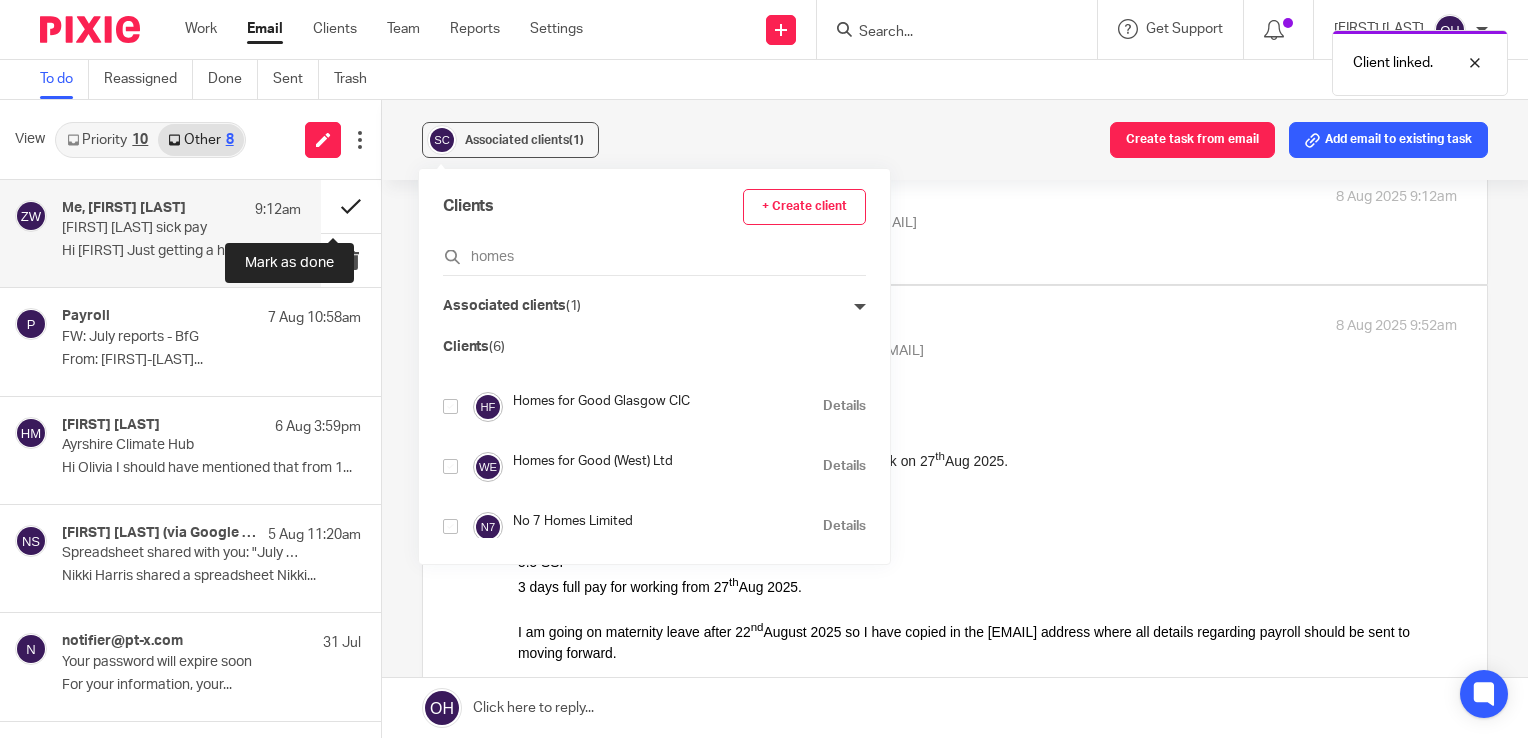 click at bounding box center (351, 206) 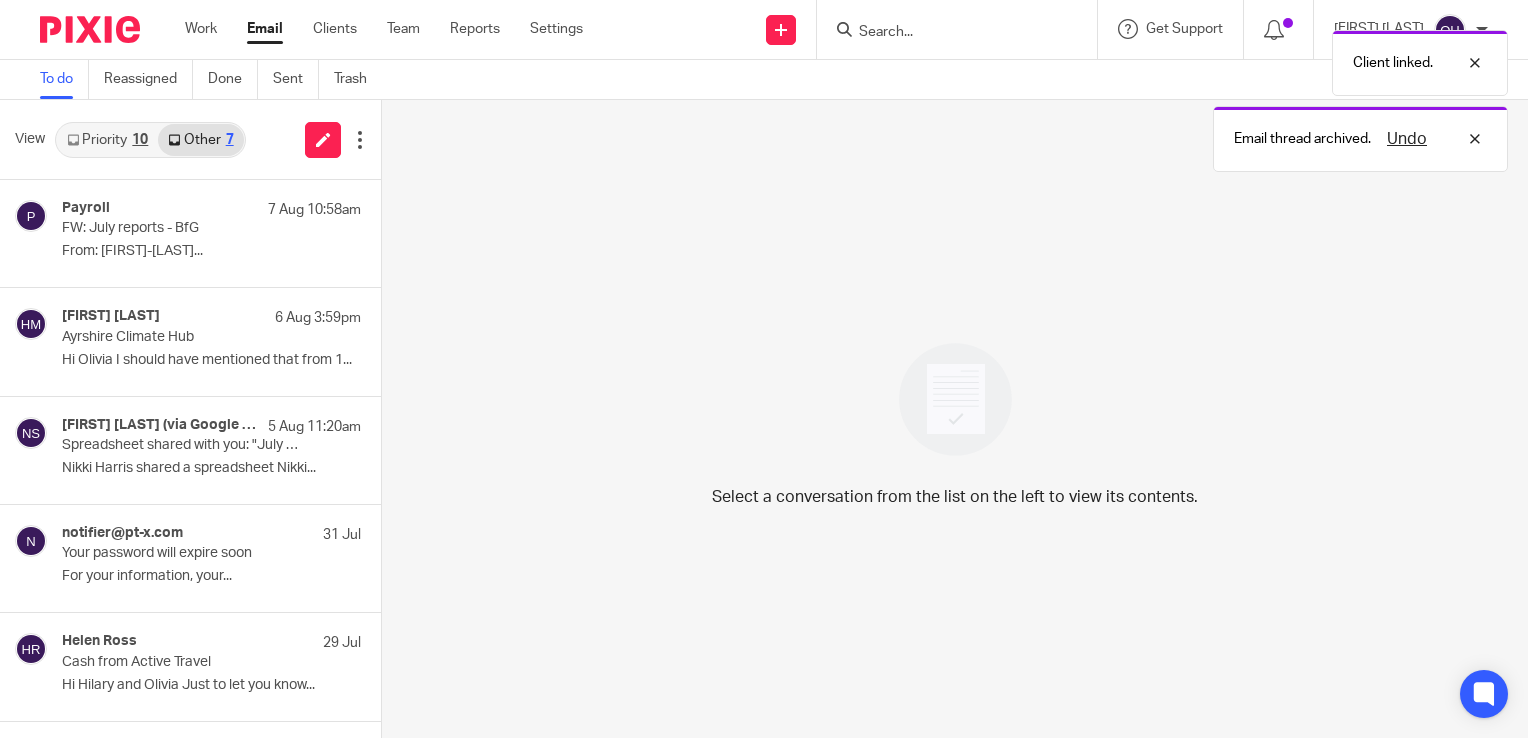 click on "Priority
10" at bounding box center [107, 140] 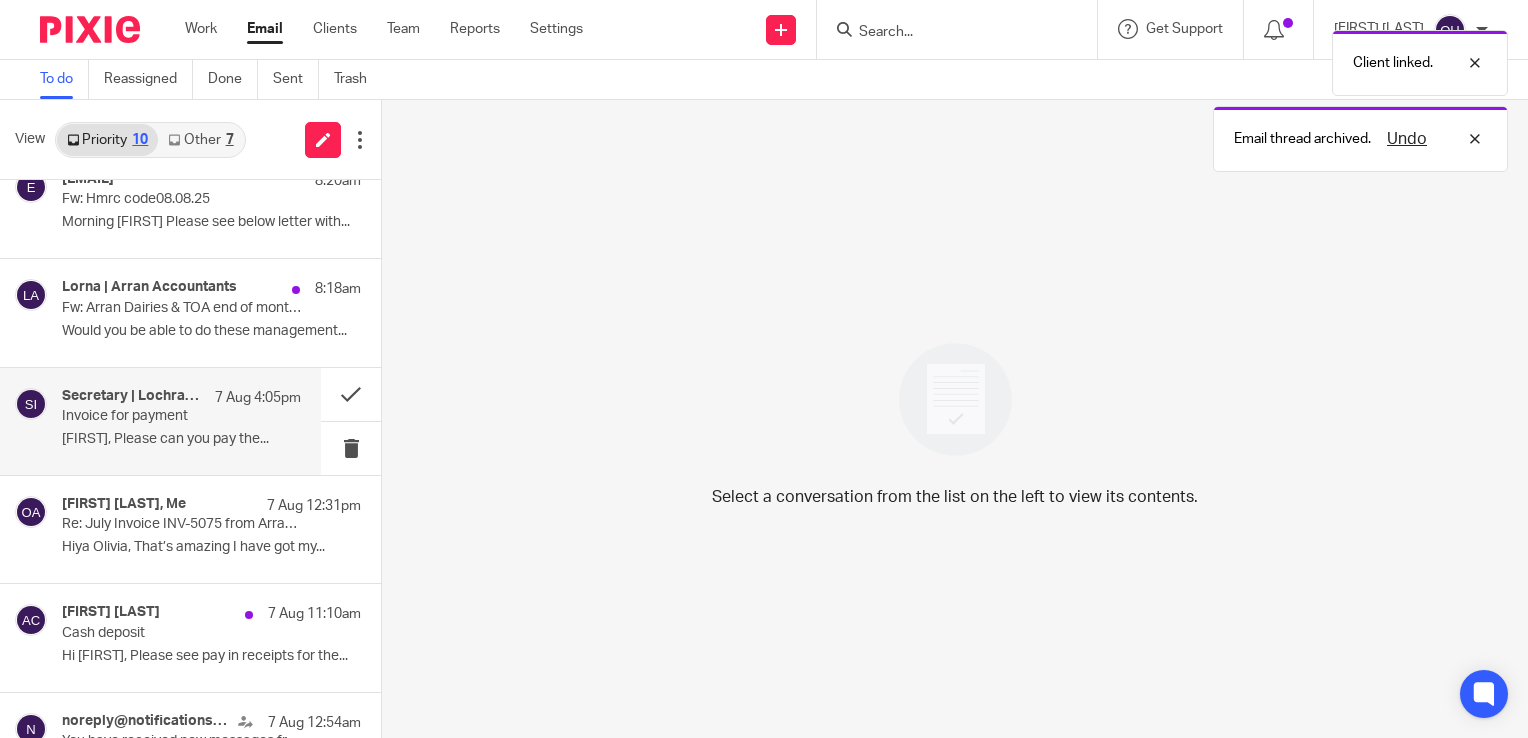 scroll, scrollTop: 0, scrollLeft: 0, axis: both 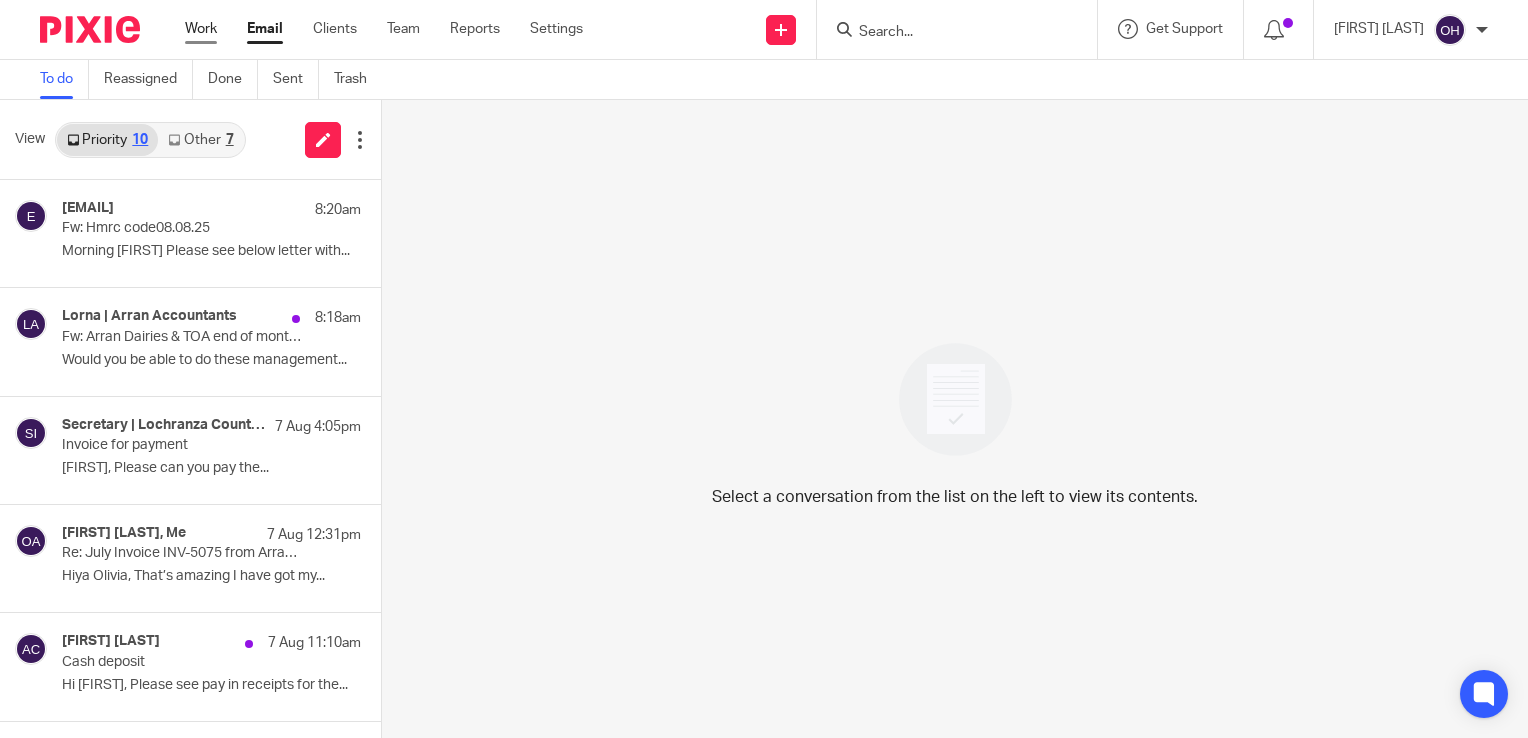 click on "Work" at bounding box center (201, 29) 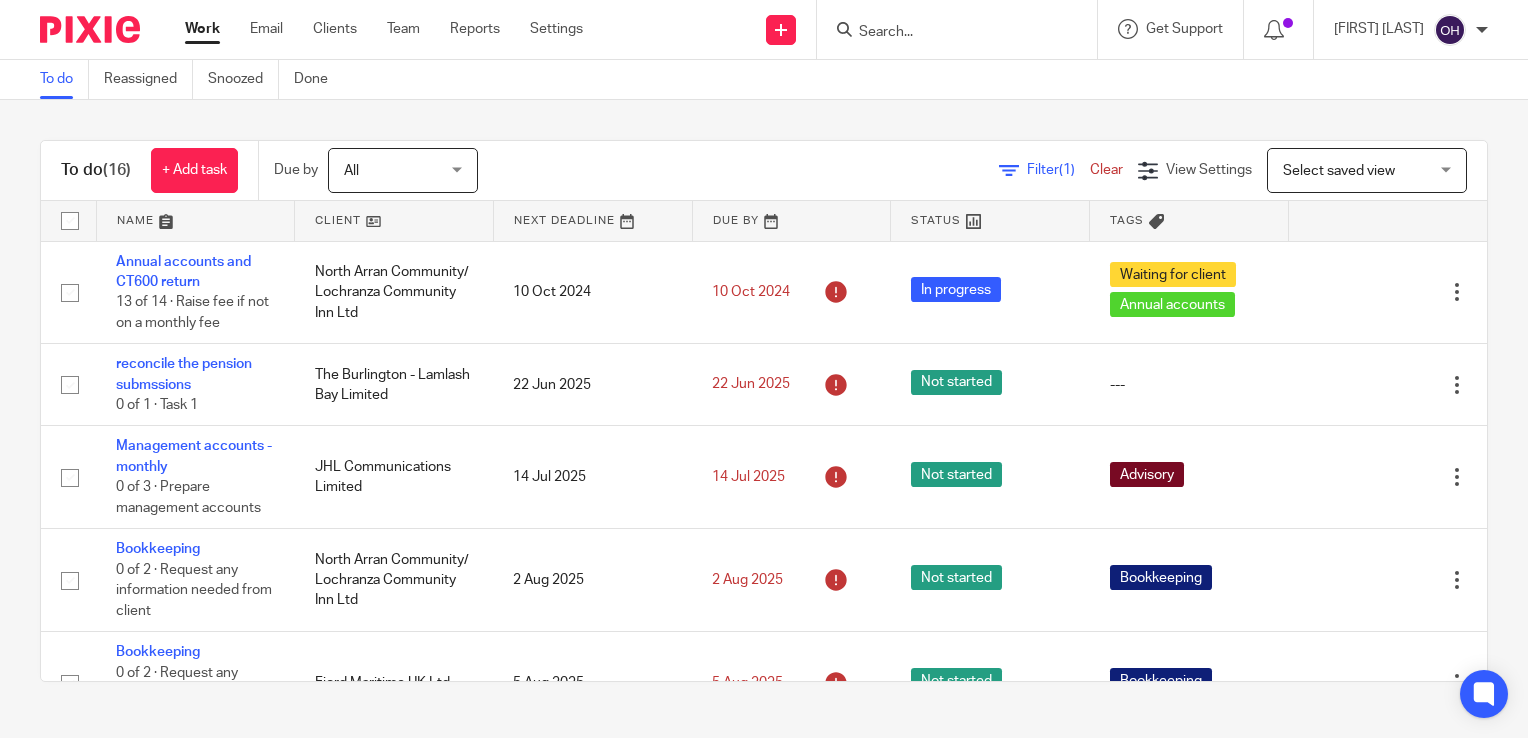 scroll, scrollTop: 0, scrollLeft: 0, axis: both 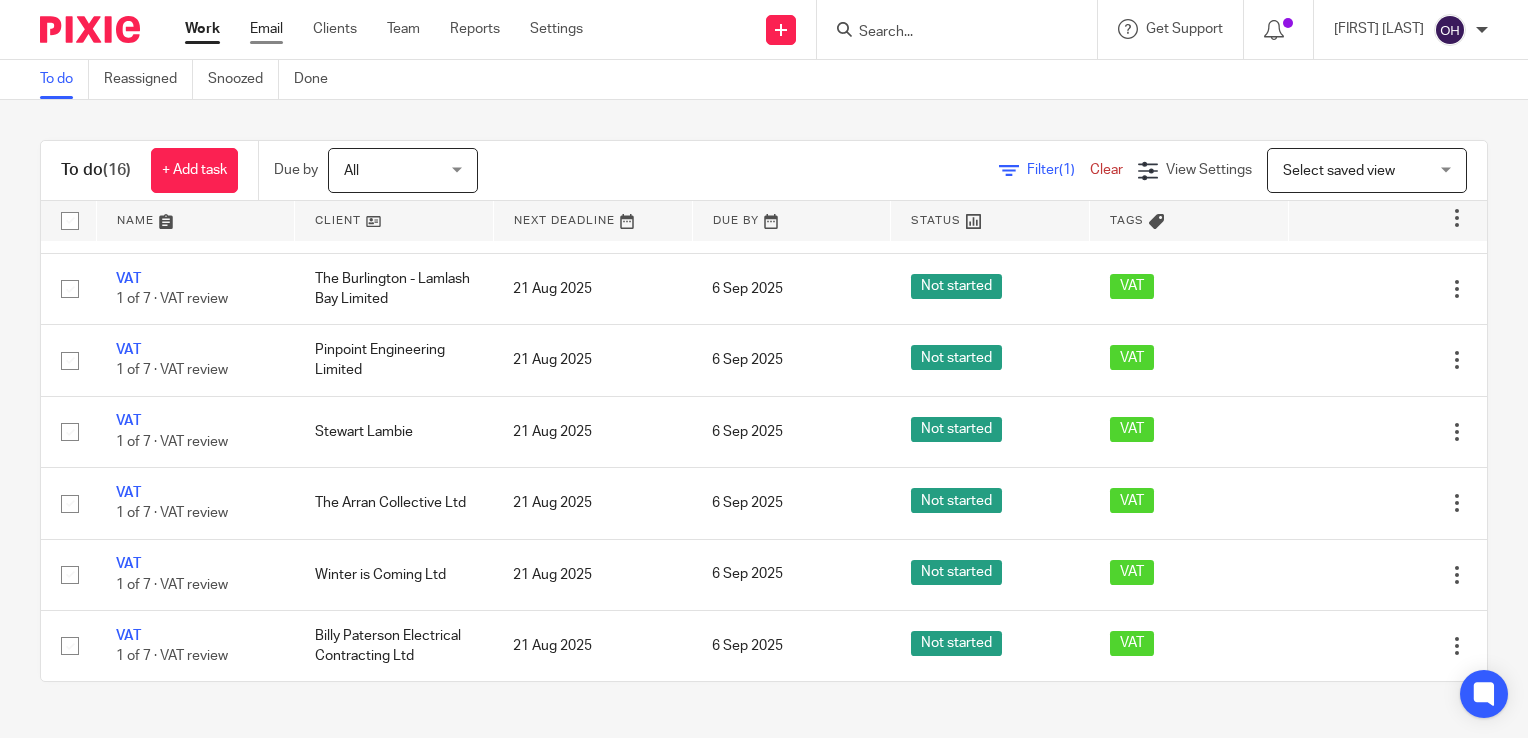 click on "Email" at bounding box center (266, 29) 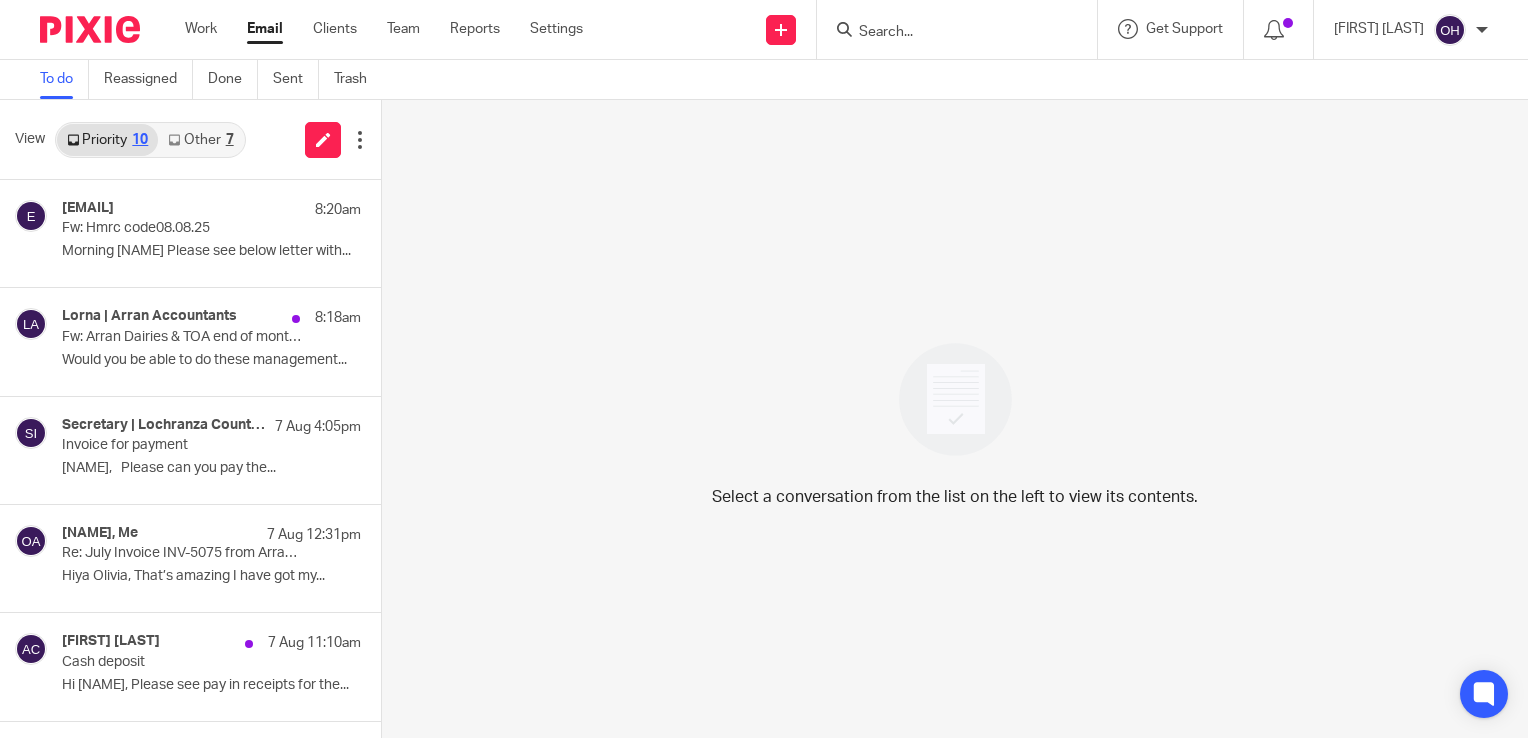 scroll, scrollTop: 0, scrollLeft: 0, axis: both 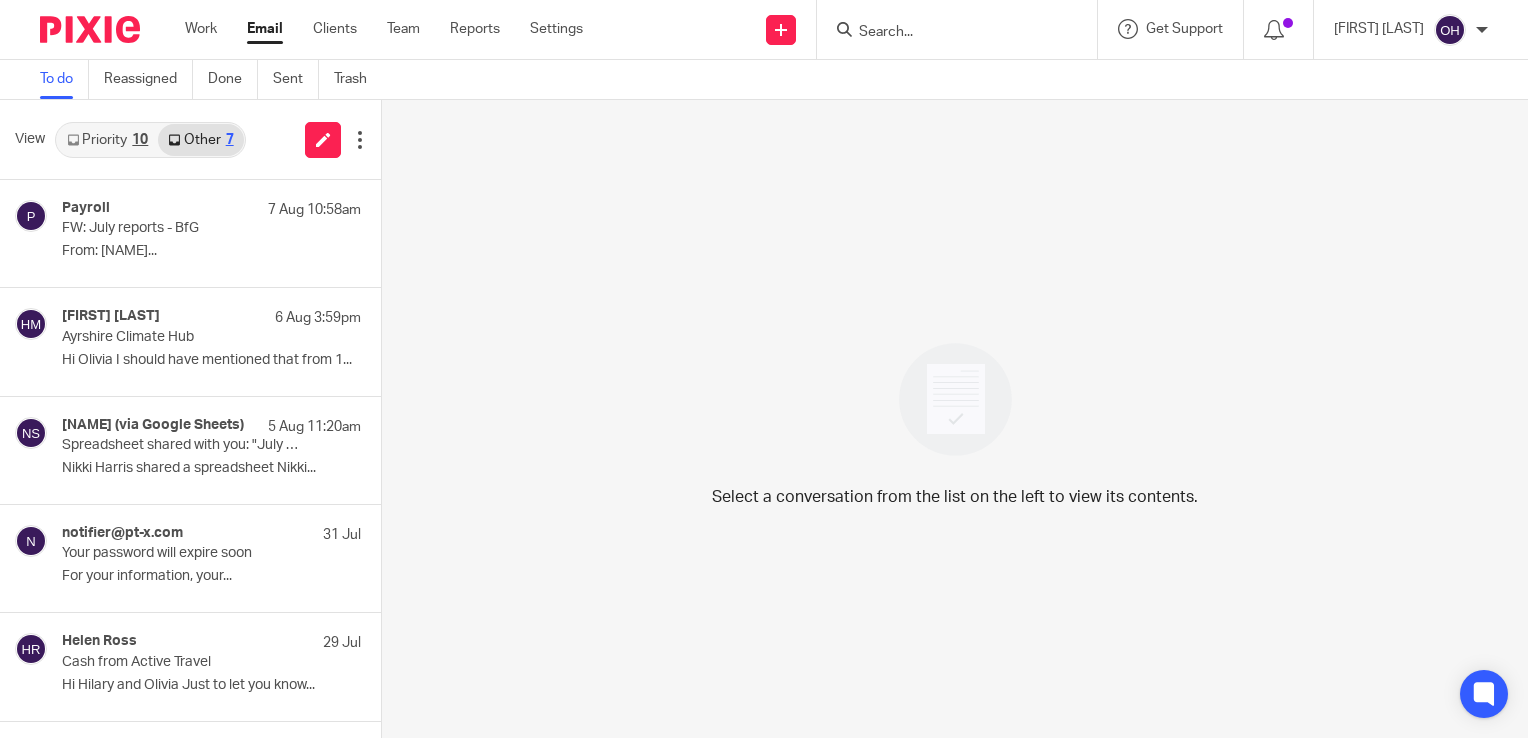 click on "Priority
10
Other
7" at bounding box center (150, 140) 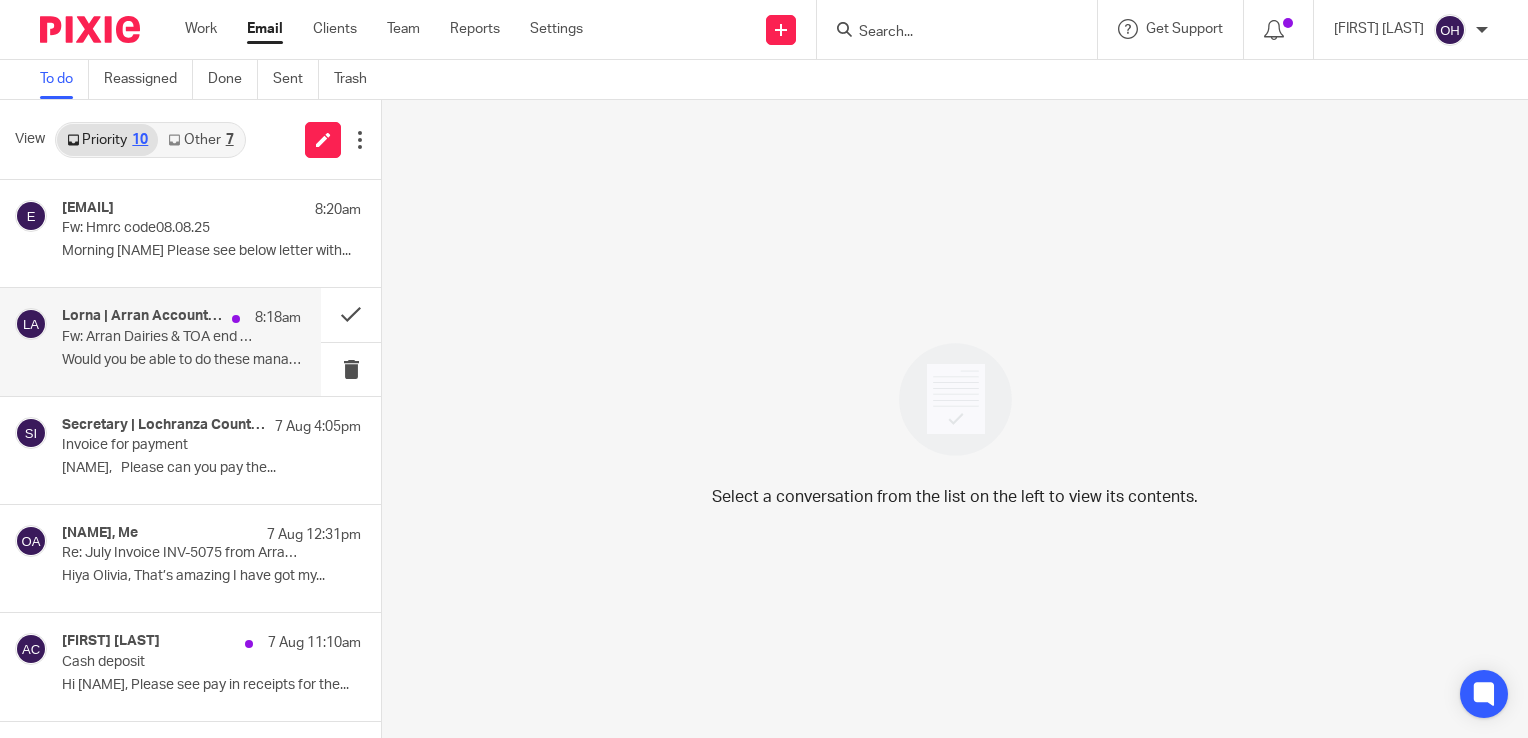 click on "Would you be able to do these management..." at bounding box center (181, 360) 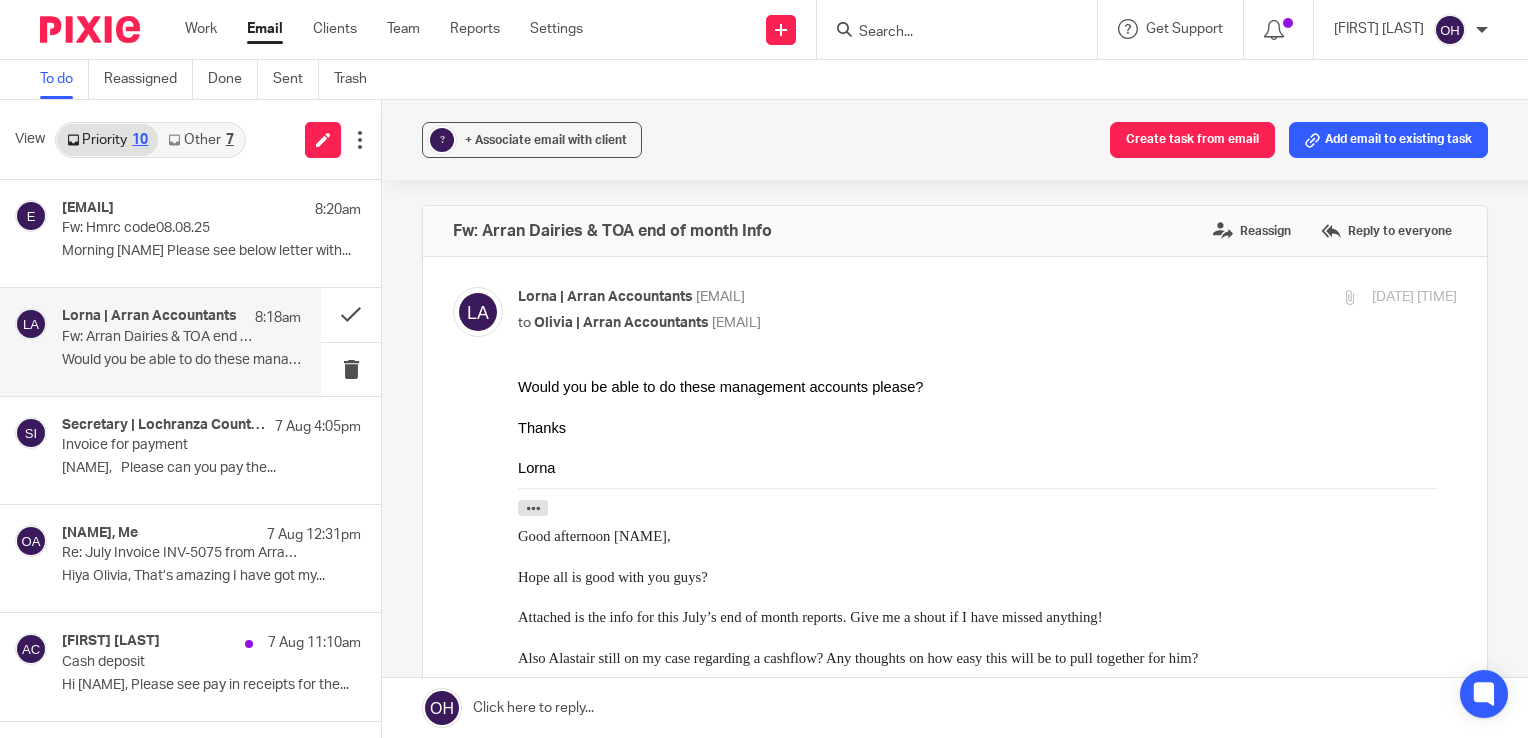 scroll, scrollTop: 0, scrollLeft: 0, axis: both 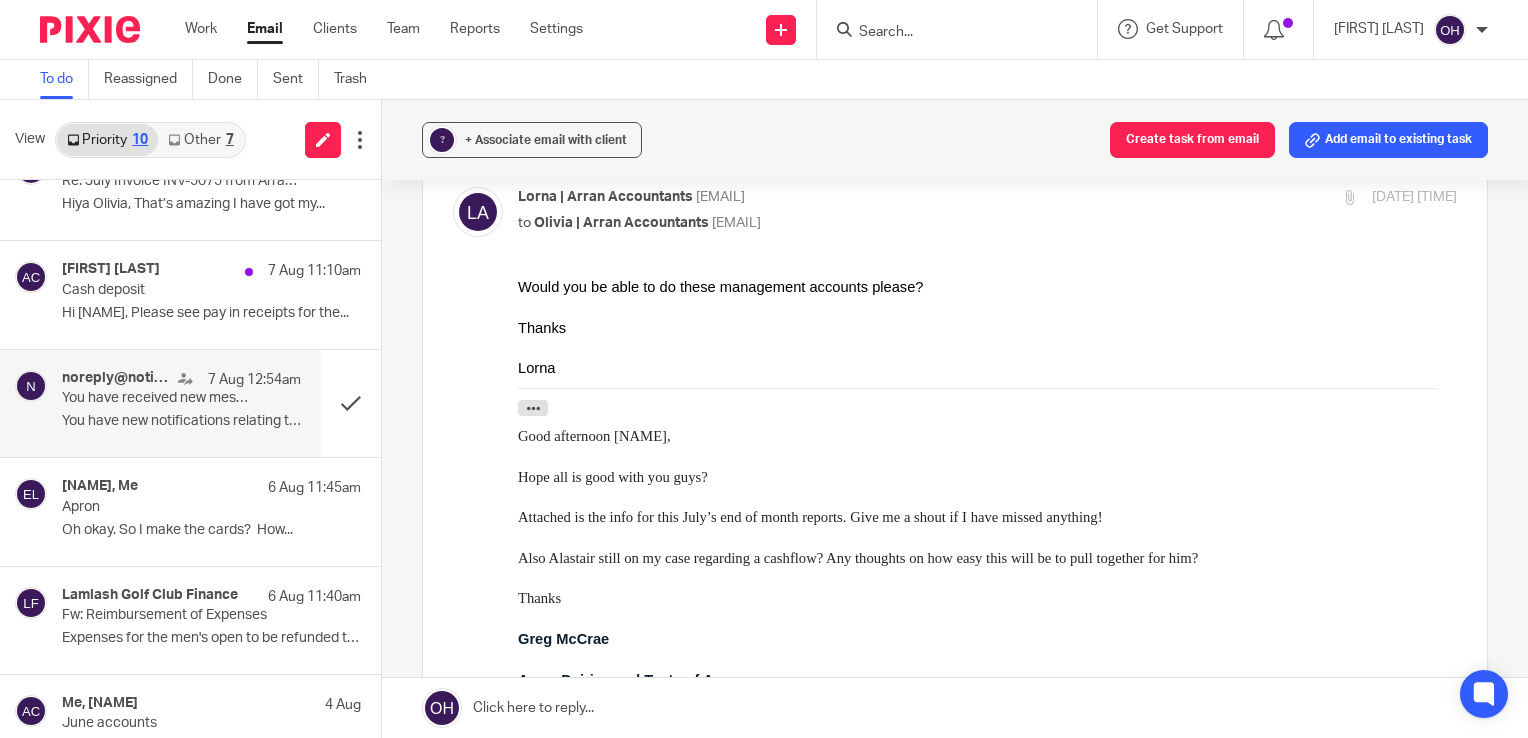 click on "You have new notifications relating to Tax..." at bounding box center [181, 421] 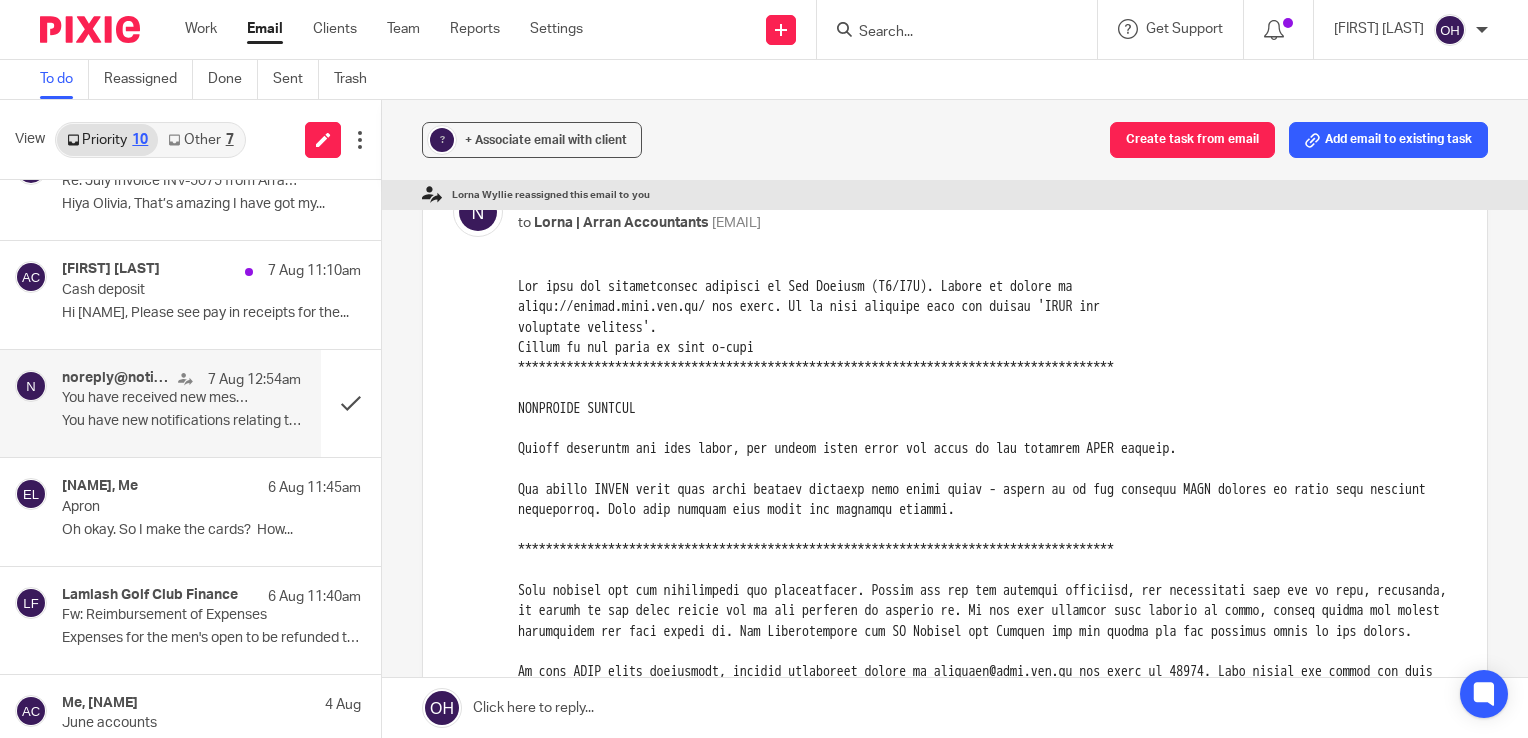 scroll, scrollTop: 0, scrollLeft: 0, axis: both 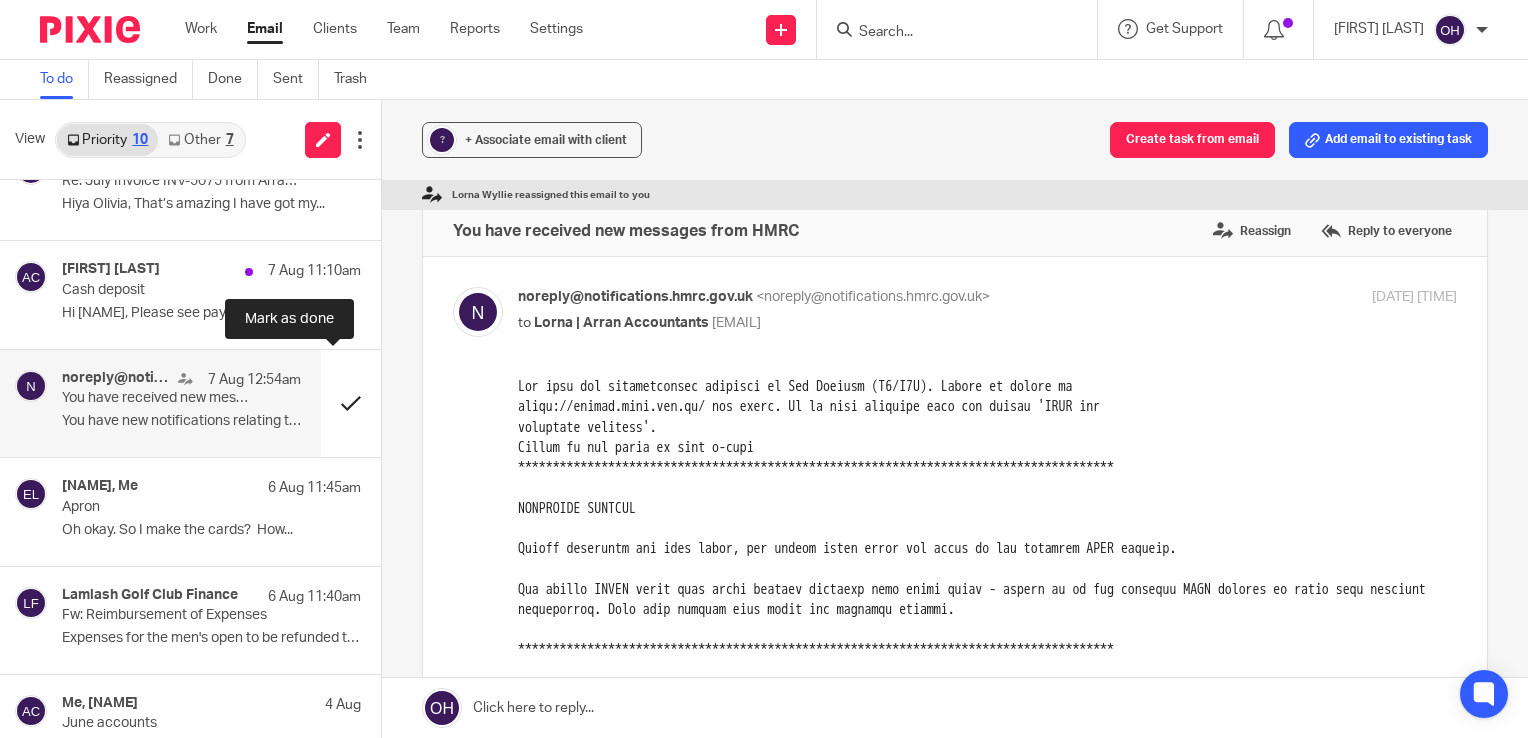click at bounding box center [351, 403] 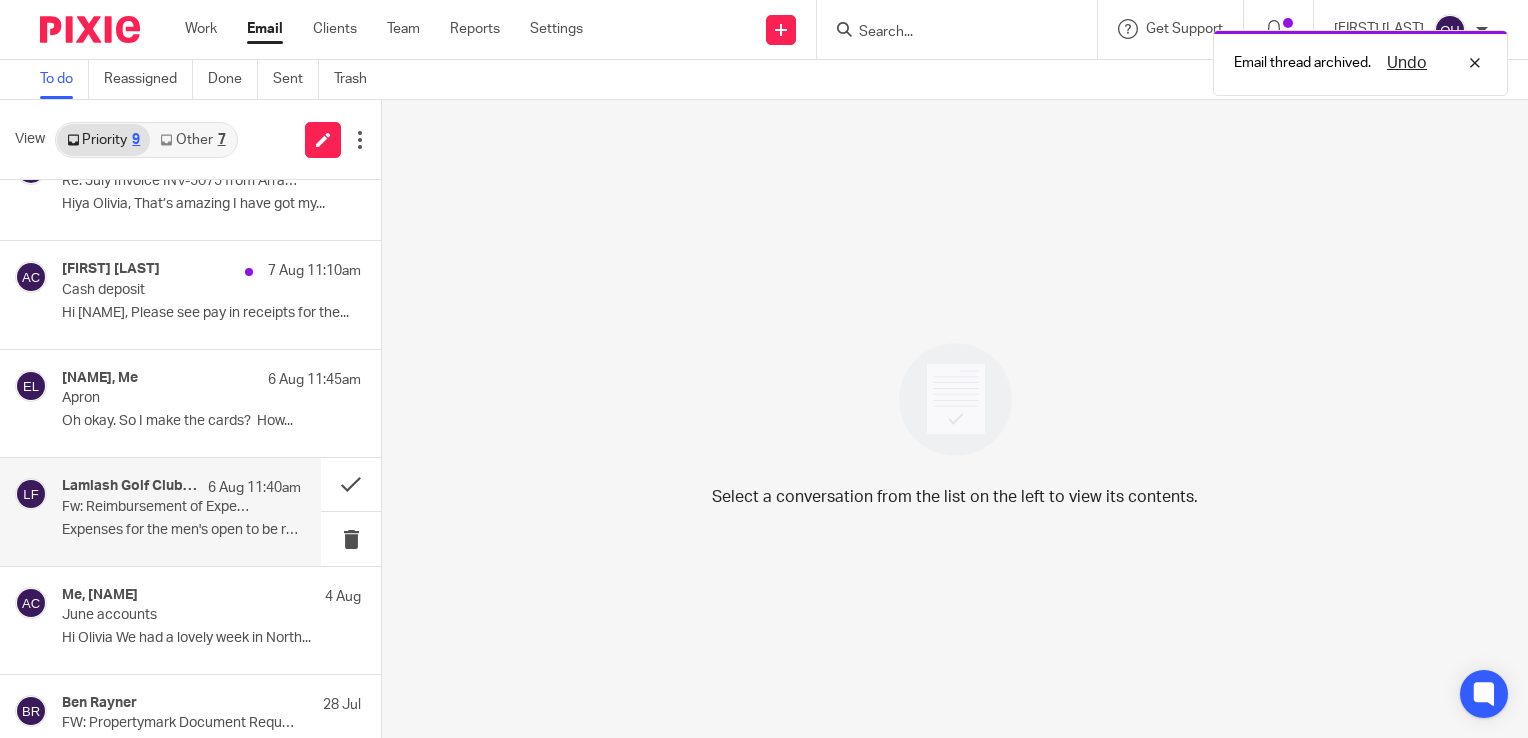 scroll, scrollTop: 415, scrollLeft: 0, axis: vertical 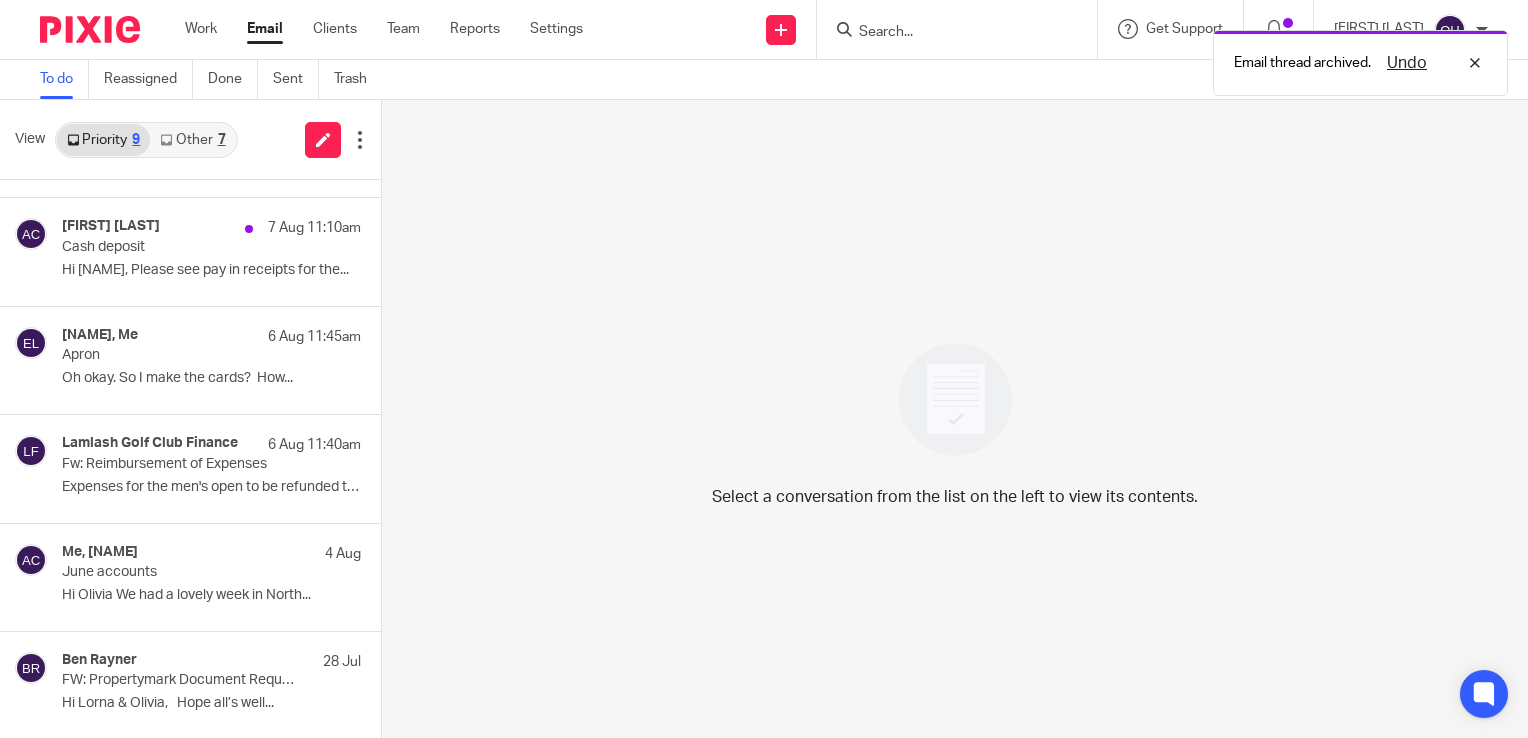 click on "Other
7" at bounding box center (192, 140) 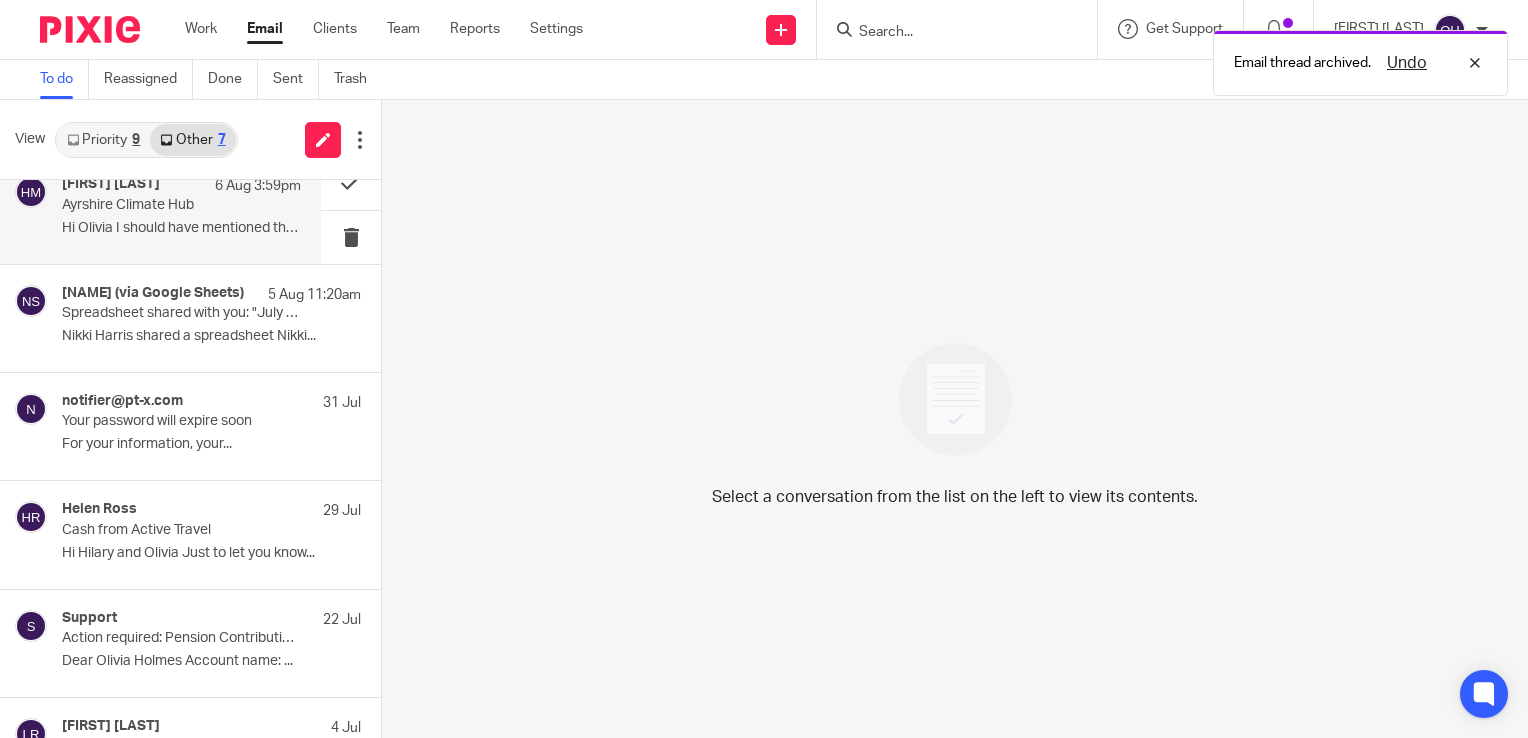 scroll, scrollTop: 199, scrollLeft: 0, axis: vertical 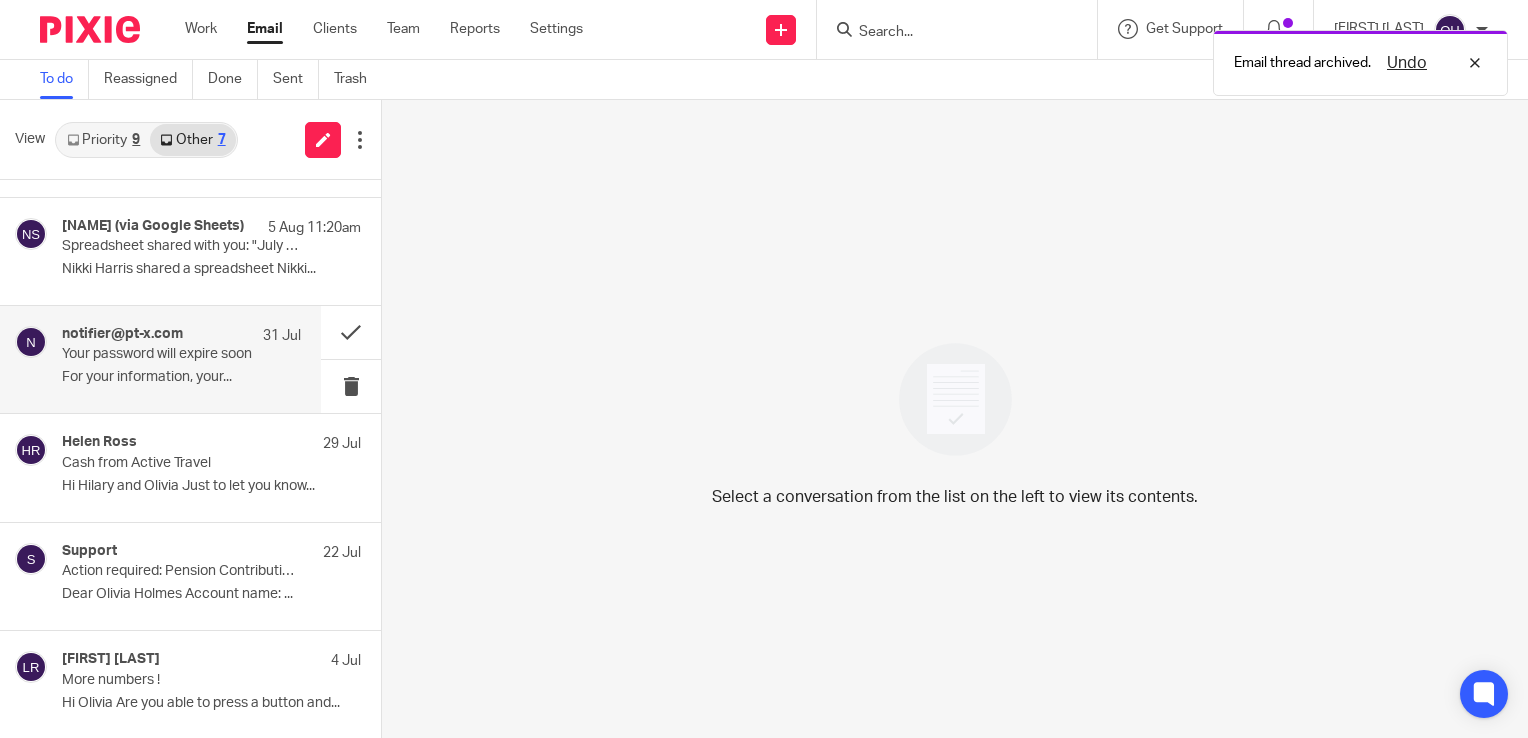 click on "For your information, your..." at bounding box center (181, 377) 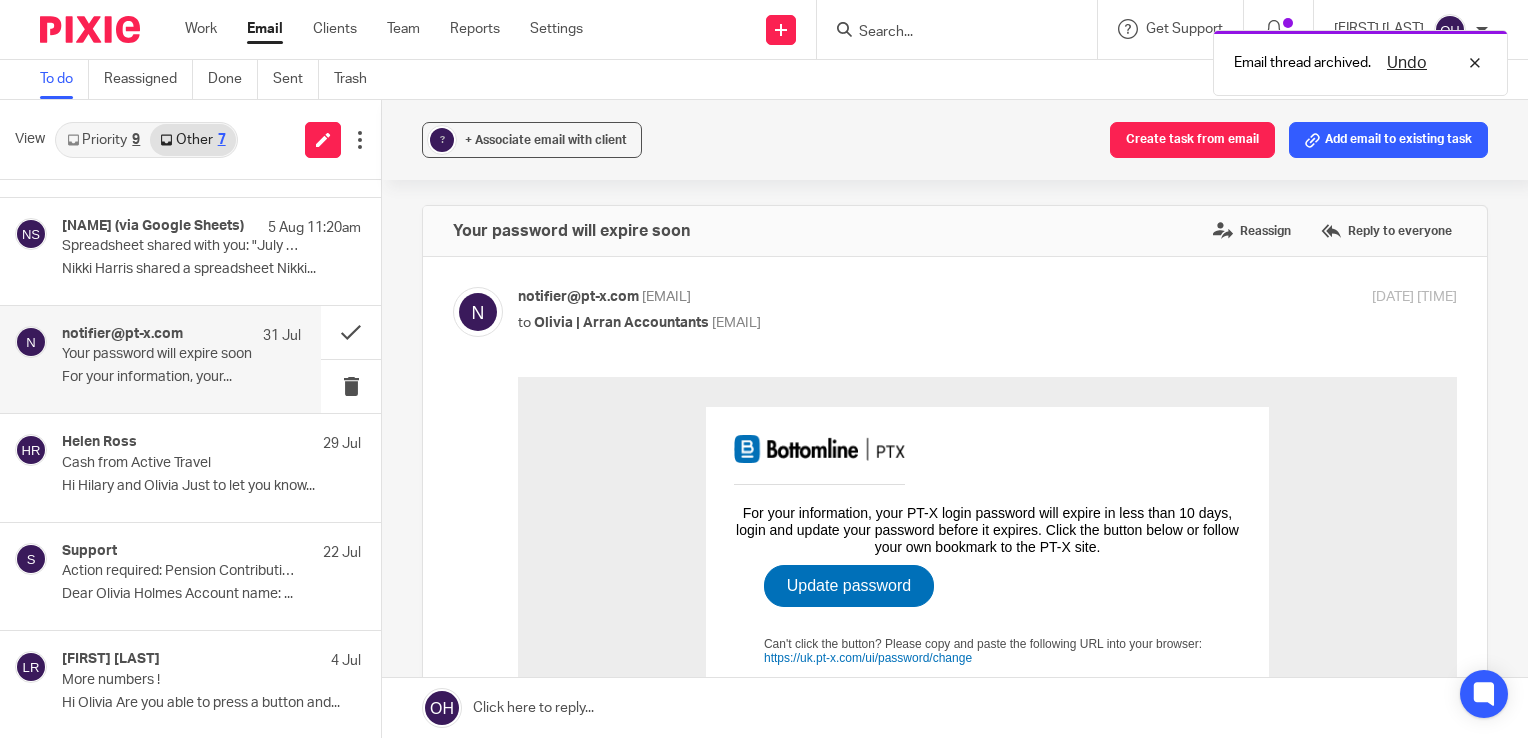 scroll, scrollTop: 0, scrollLeft: 0, axis: both 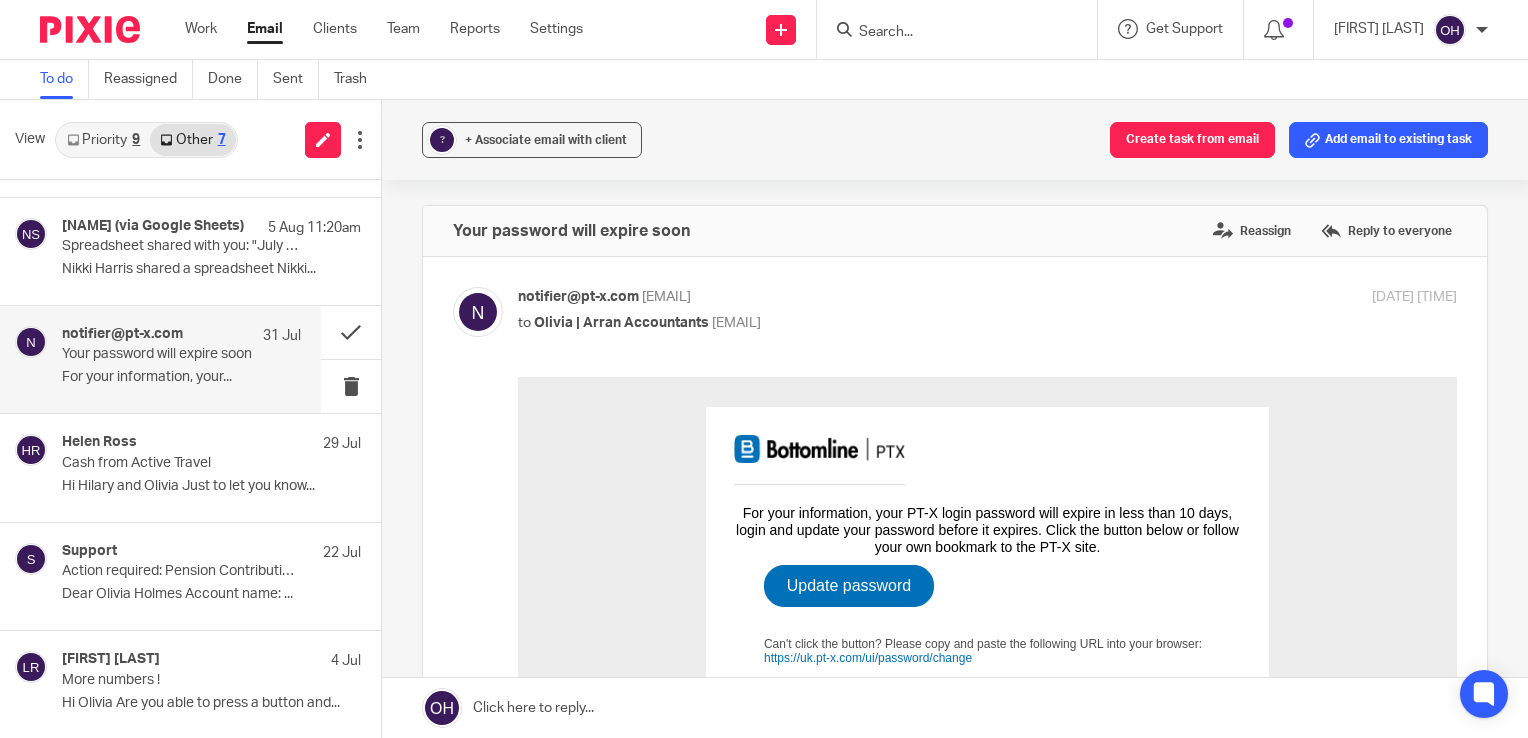click on "Update password" at bounding box center (849, 586) 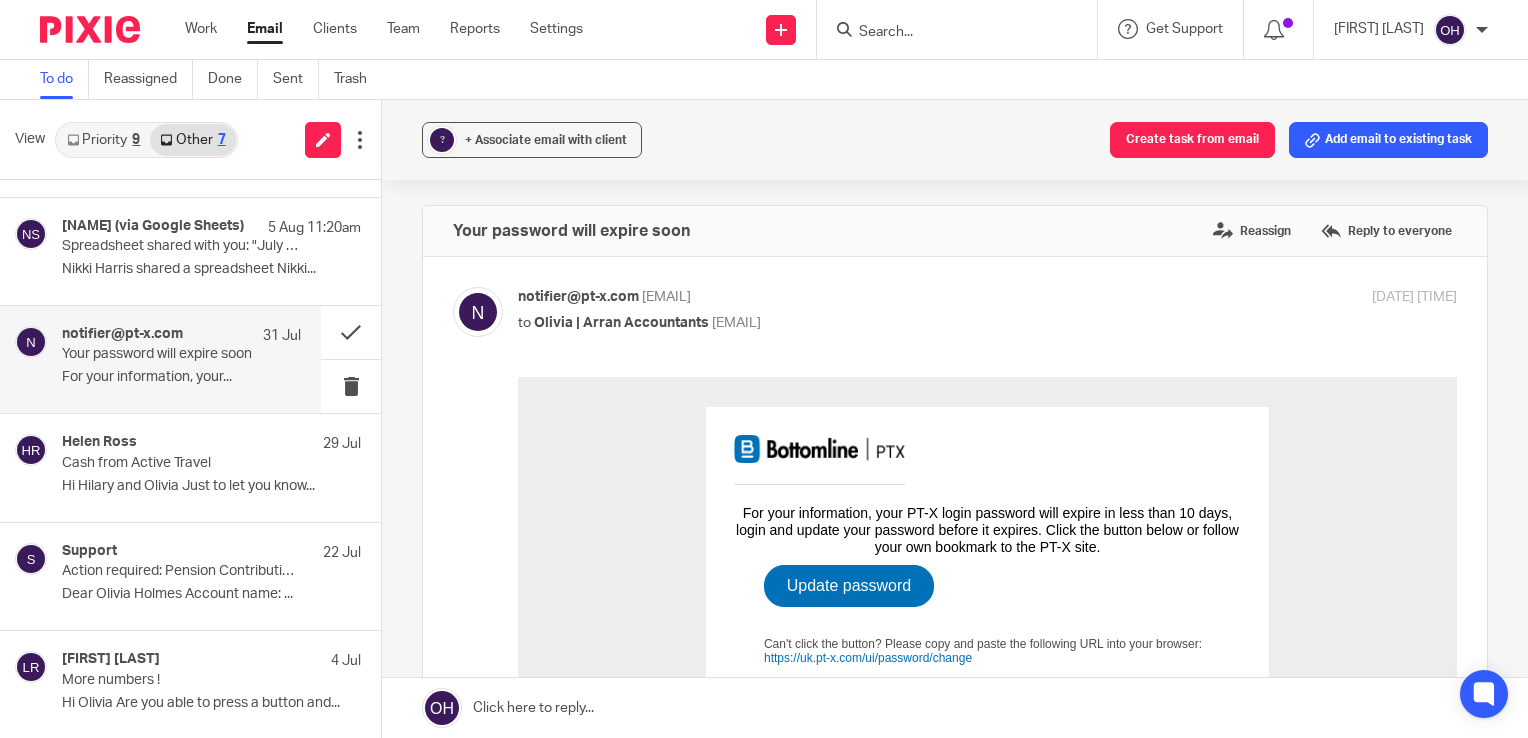 click at bounding box center (947, 33) 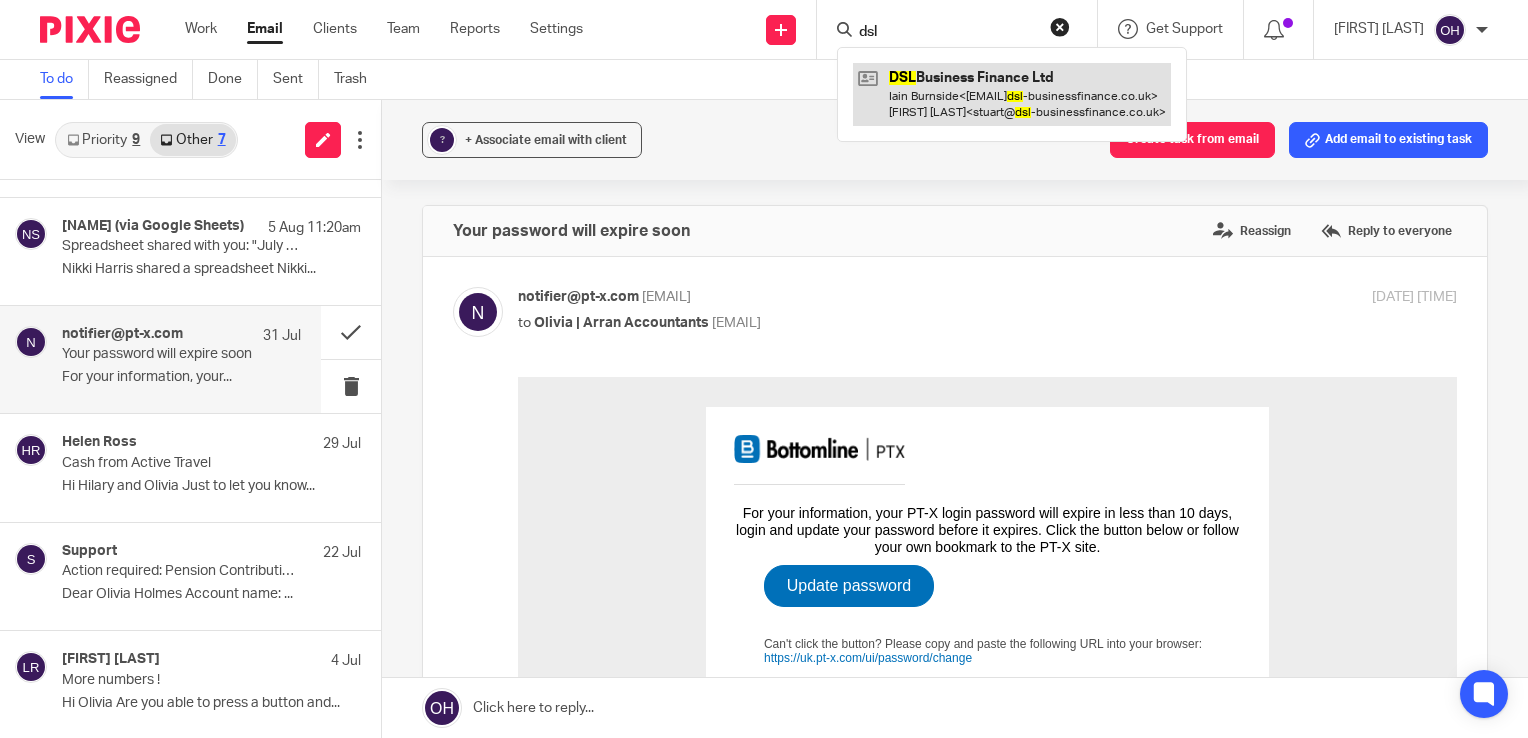 type on "dsl" 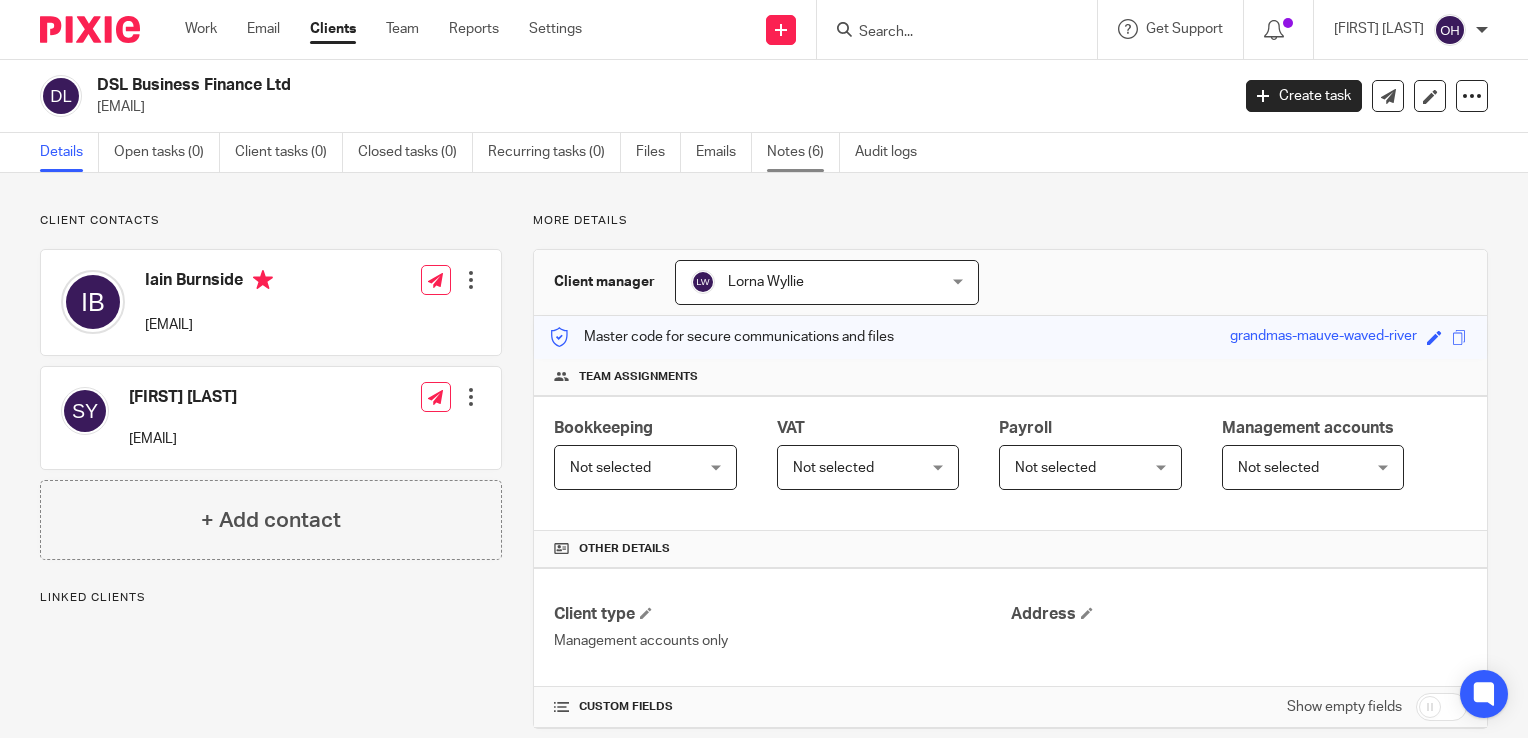 scroll, scrollTop: 0, scrollLeft: 0, axis: both 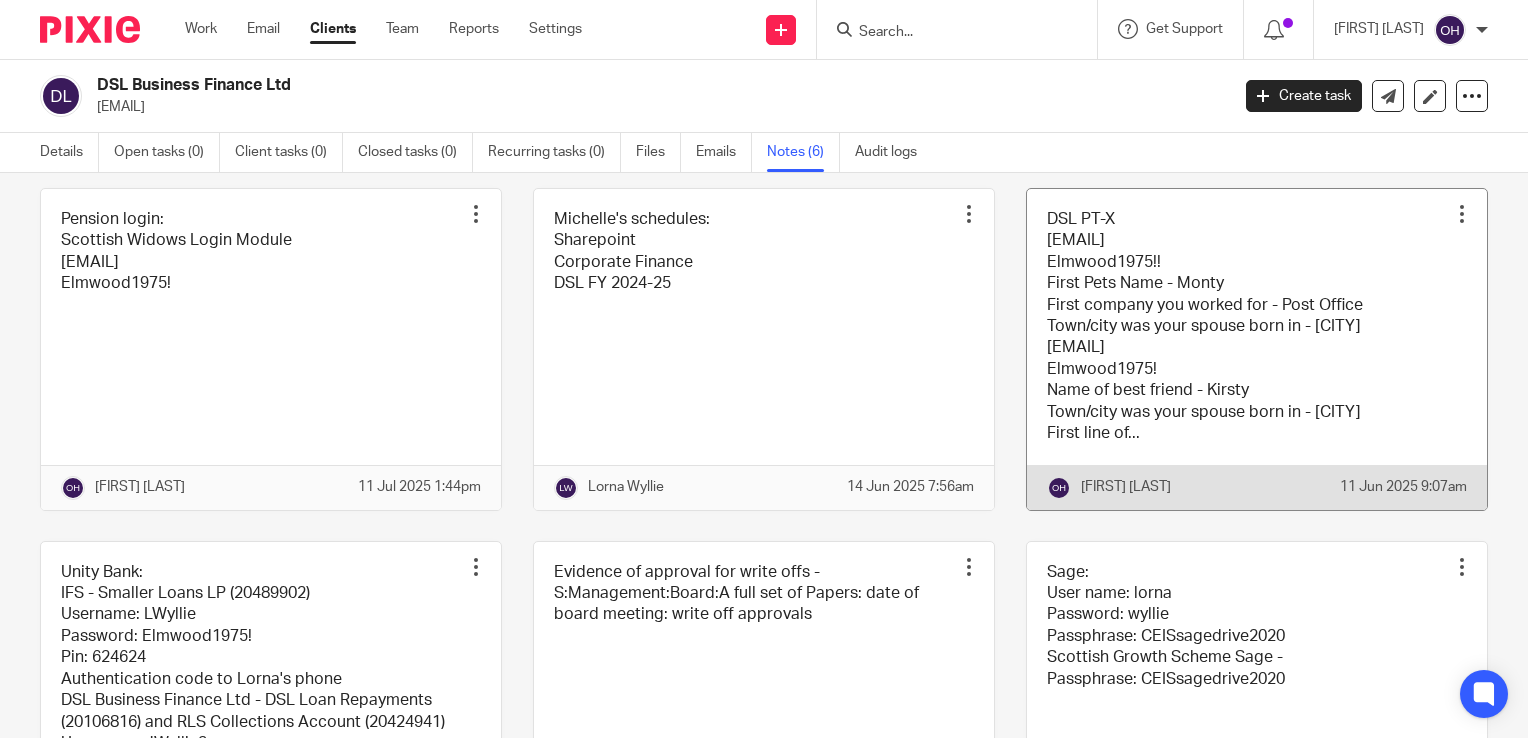 click at bounding box center (1257, 349) 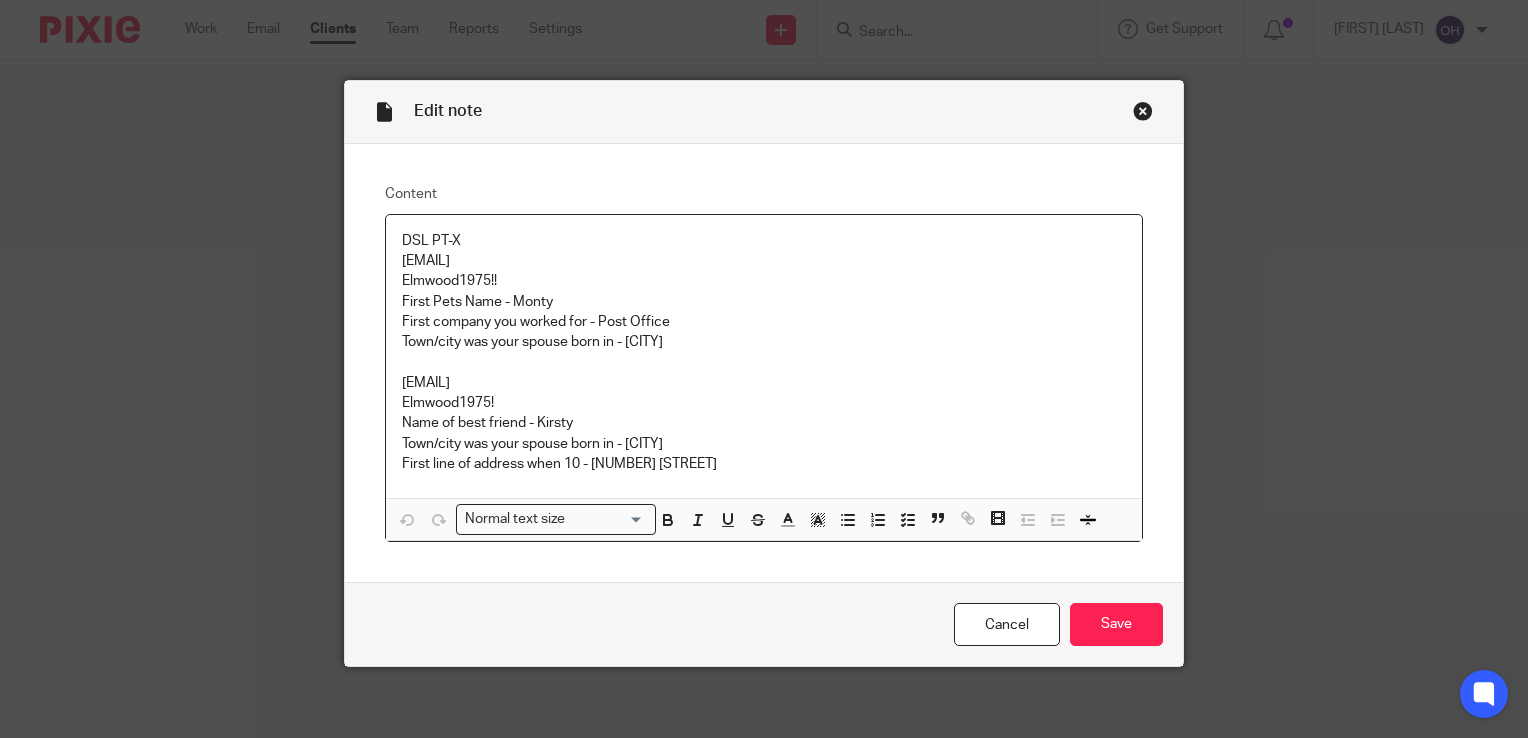 scroll, scrollTop: 0, scrollLeft: 0, axis: both 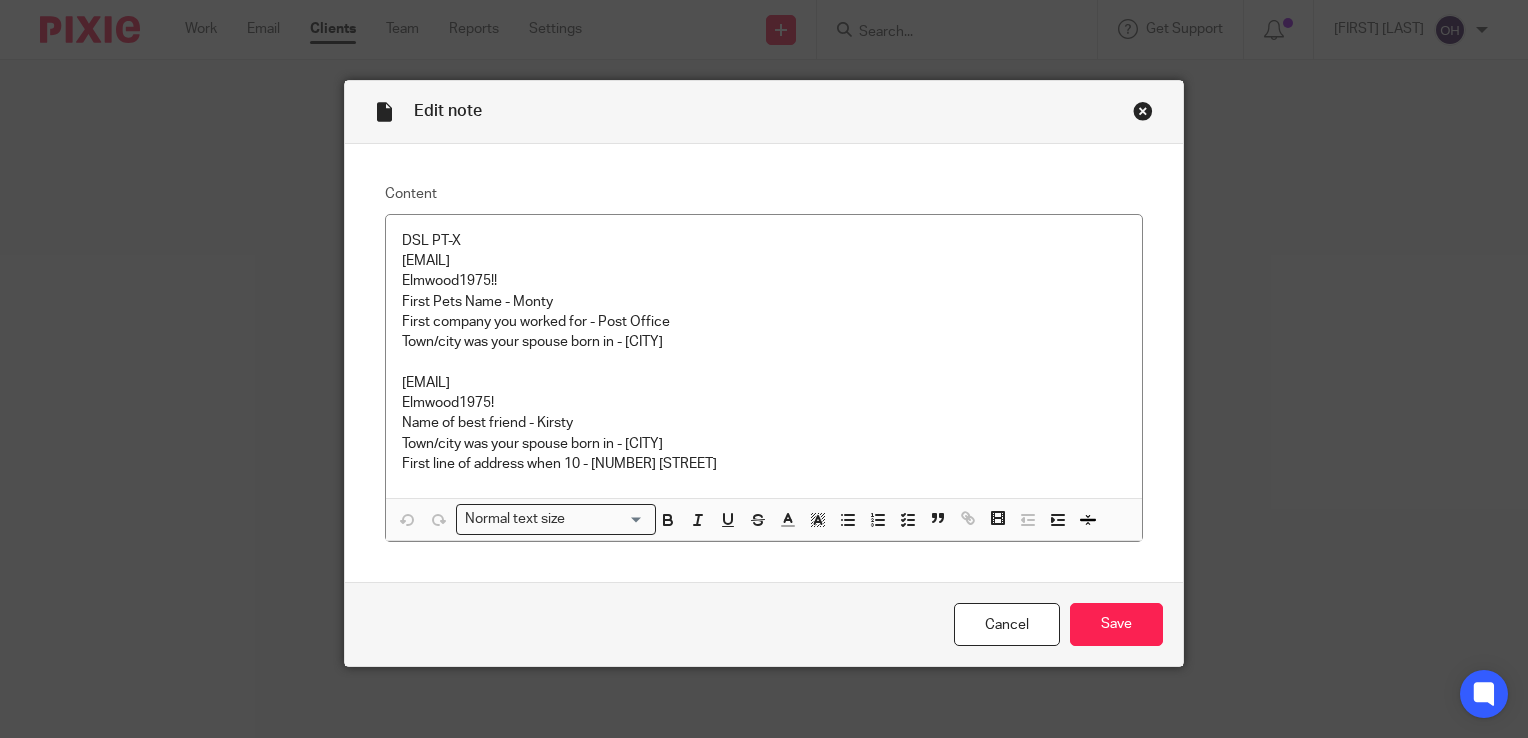 click at bounding box center (1143, 111) 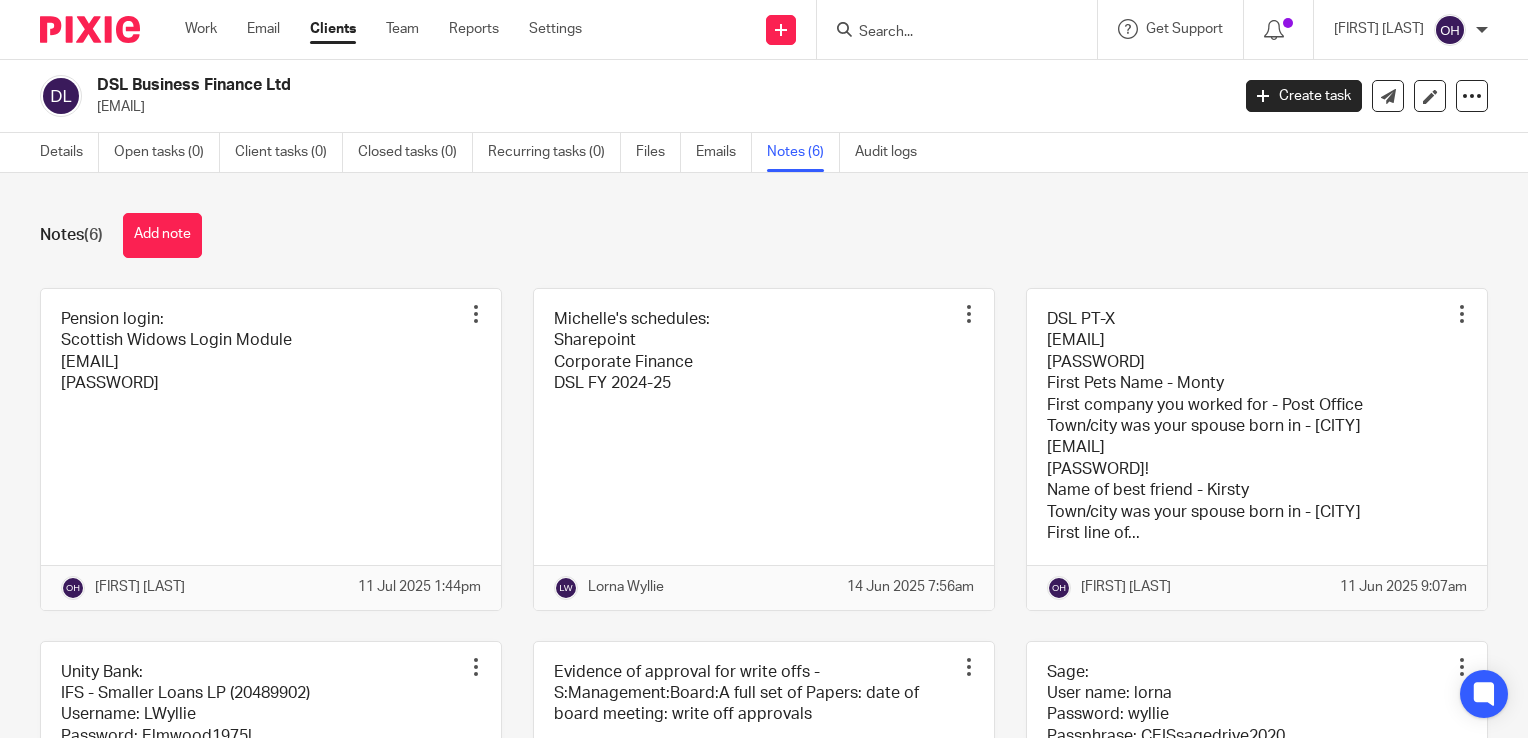scroll, scrollTop: 0, scrollLeft: 0, axis: both 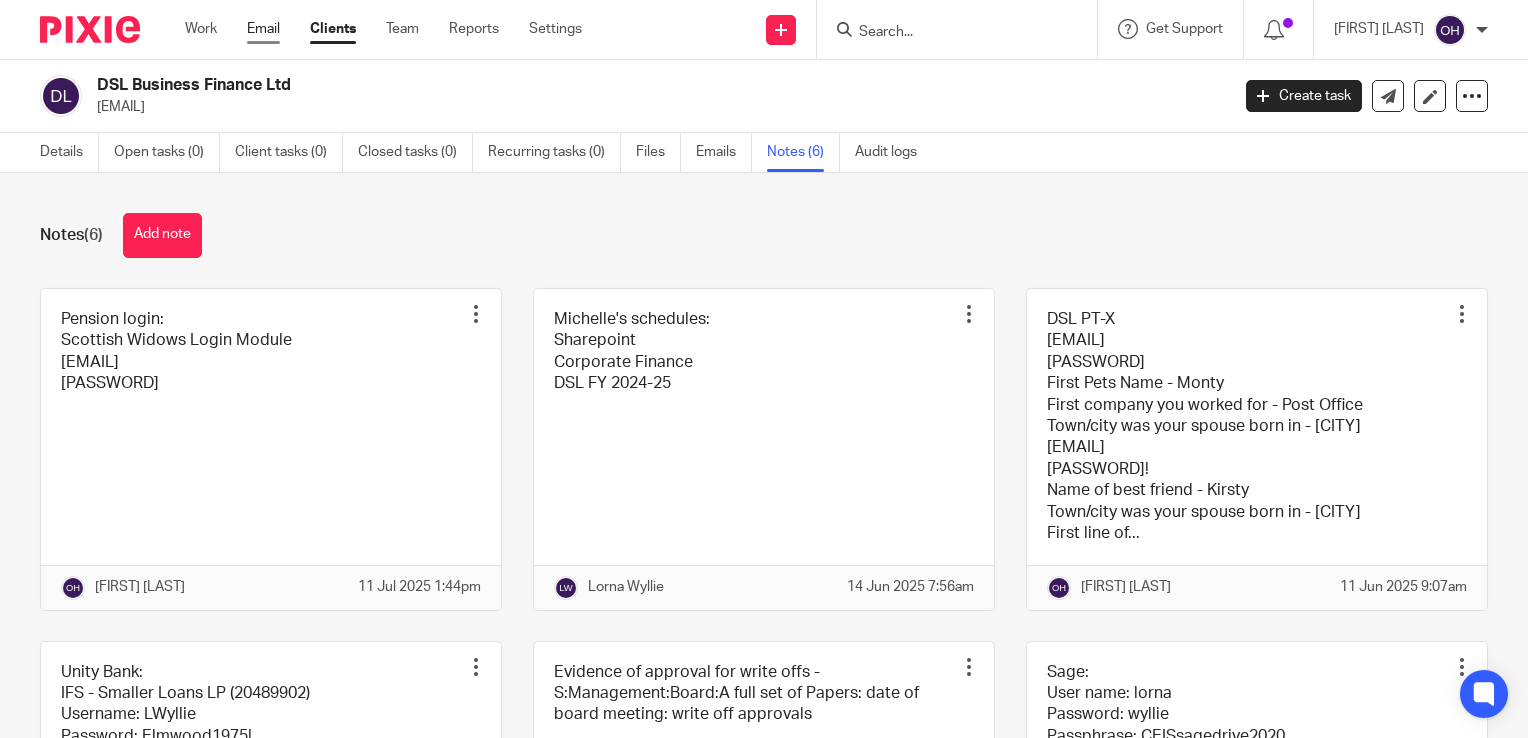 click on "Email" at bounding box center (263, 29) 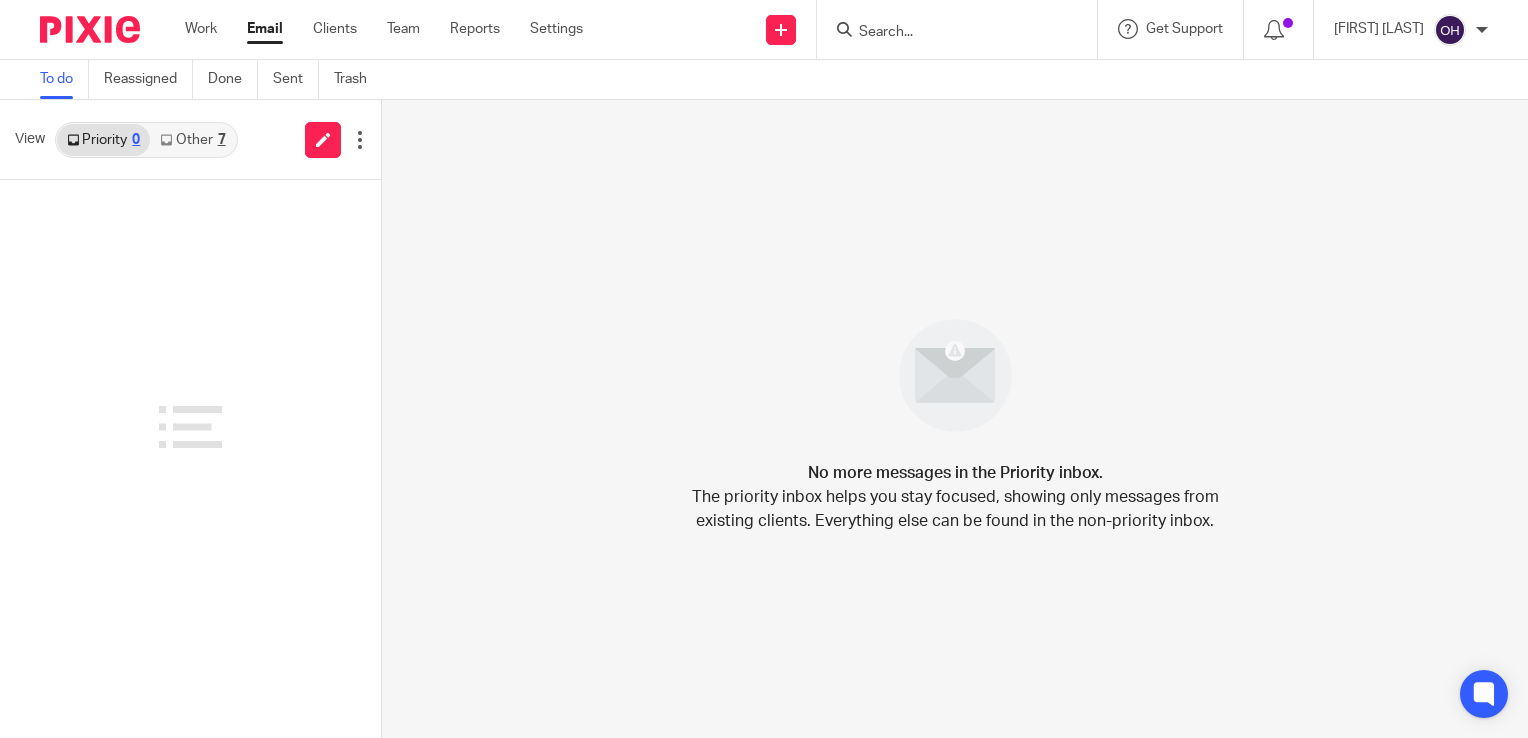 scroll, scrollTop: 0, scrollLeft: 0, axis: both 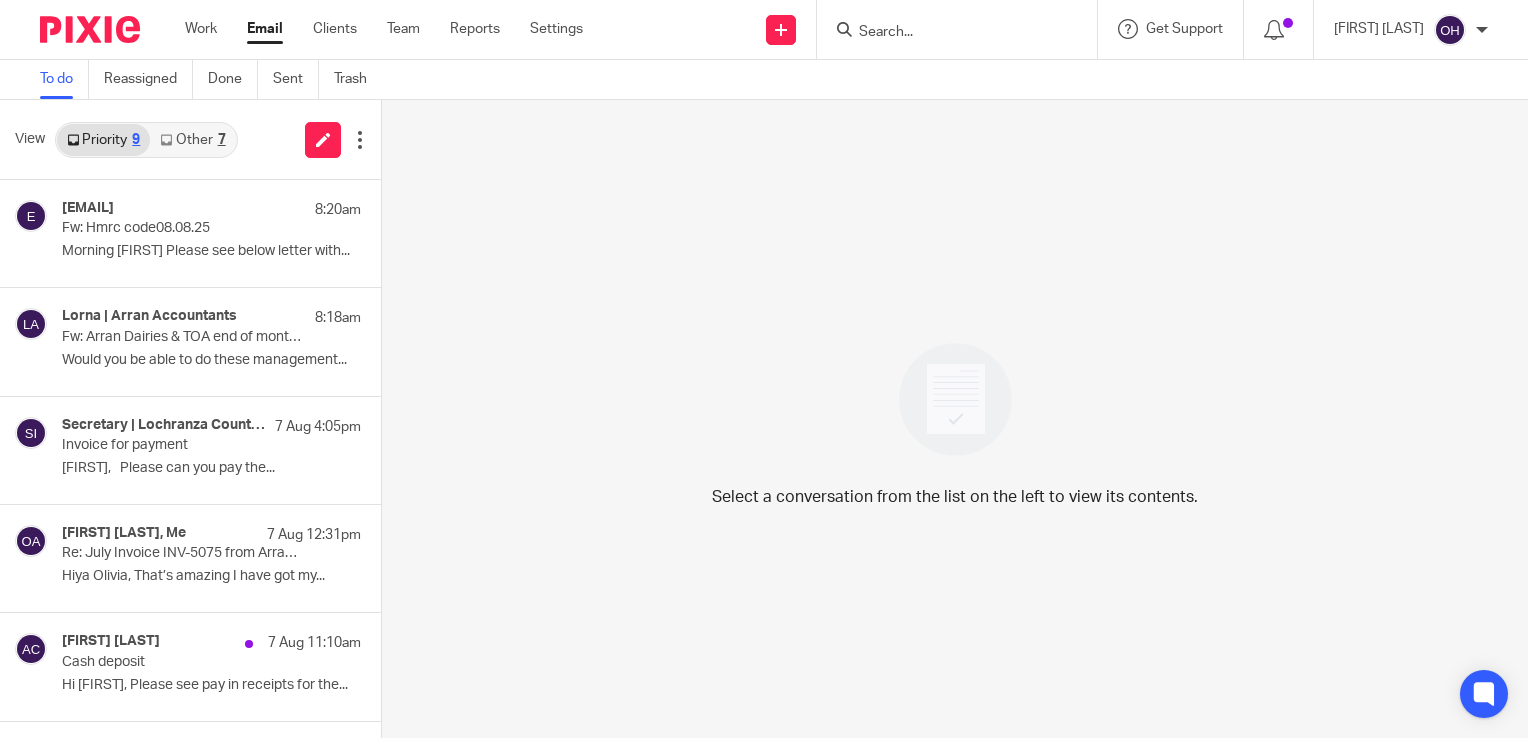 click on "Other
7" at bounding box center [192, 140] 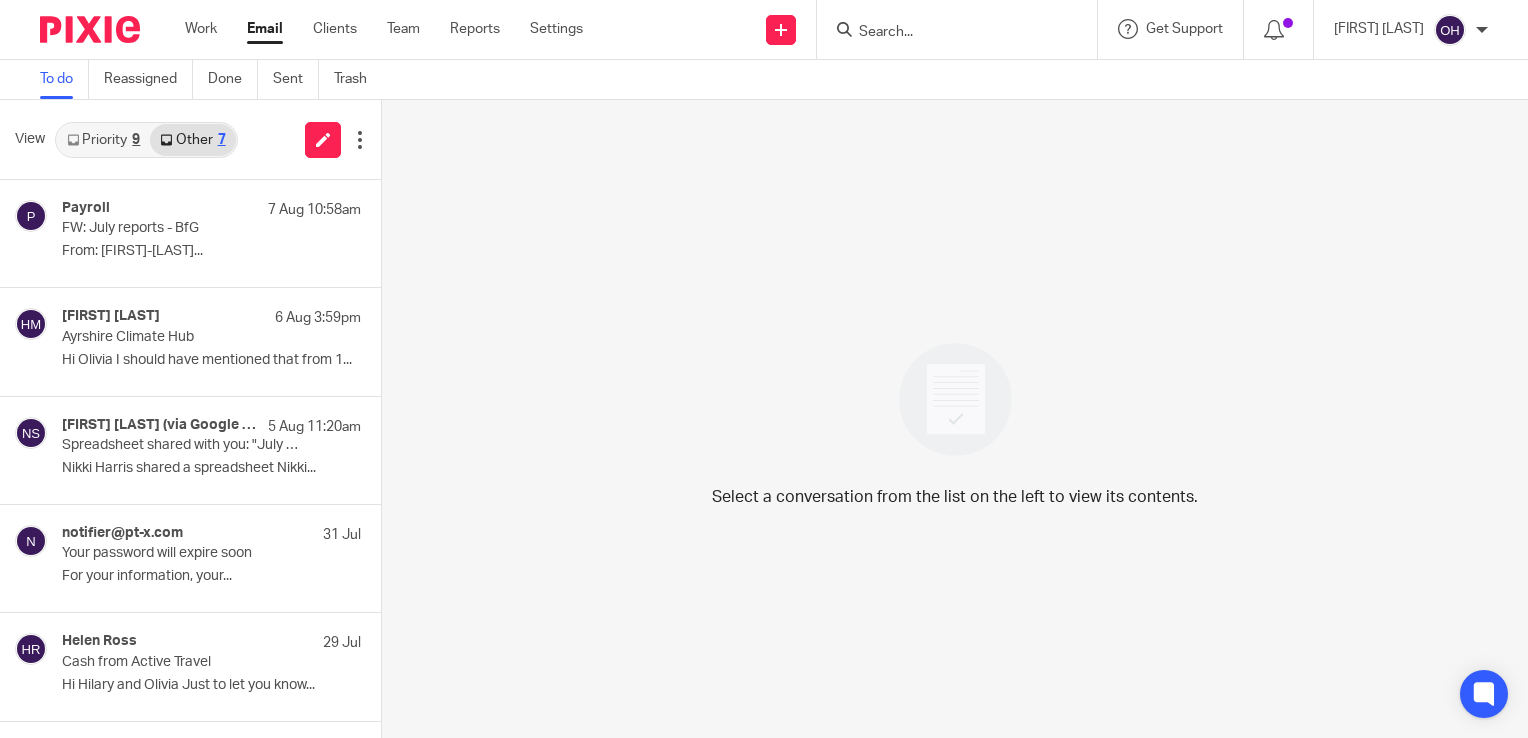 click on "Priority
9" at bounding box center (103, 140) 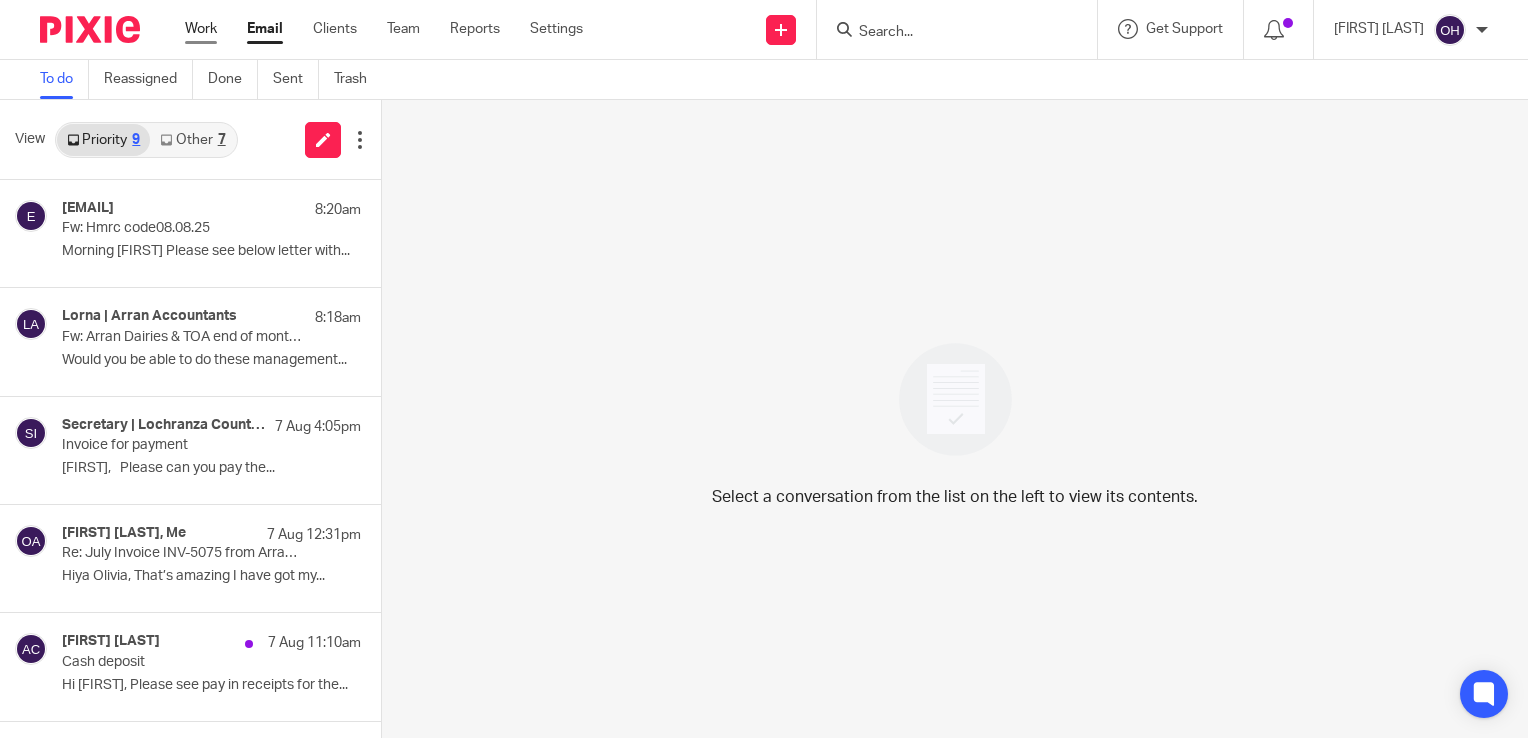 click on "Work" at bounding box center (201, 29) 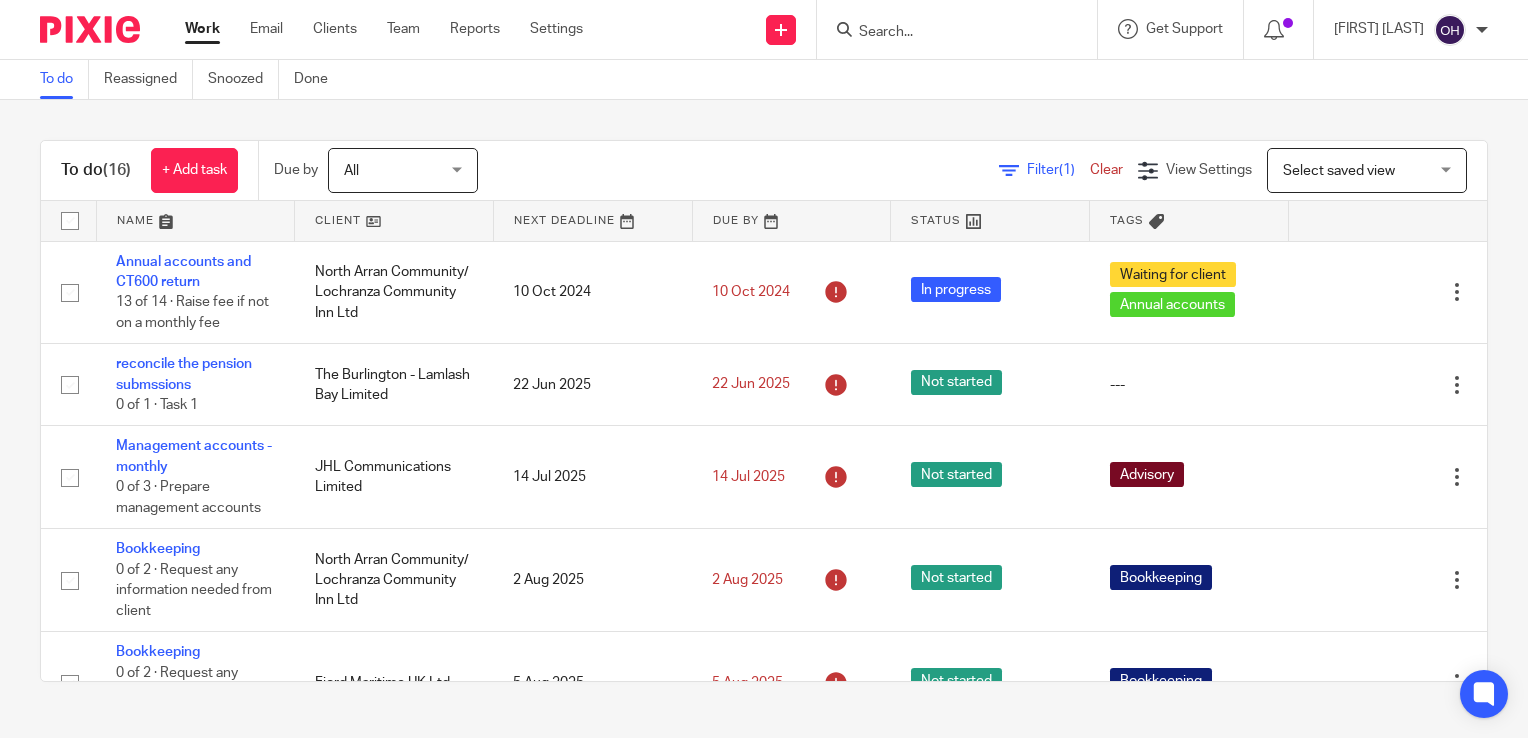 scroll, scrollTop: 0, scrollLeft: 0, axis: both 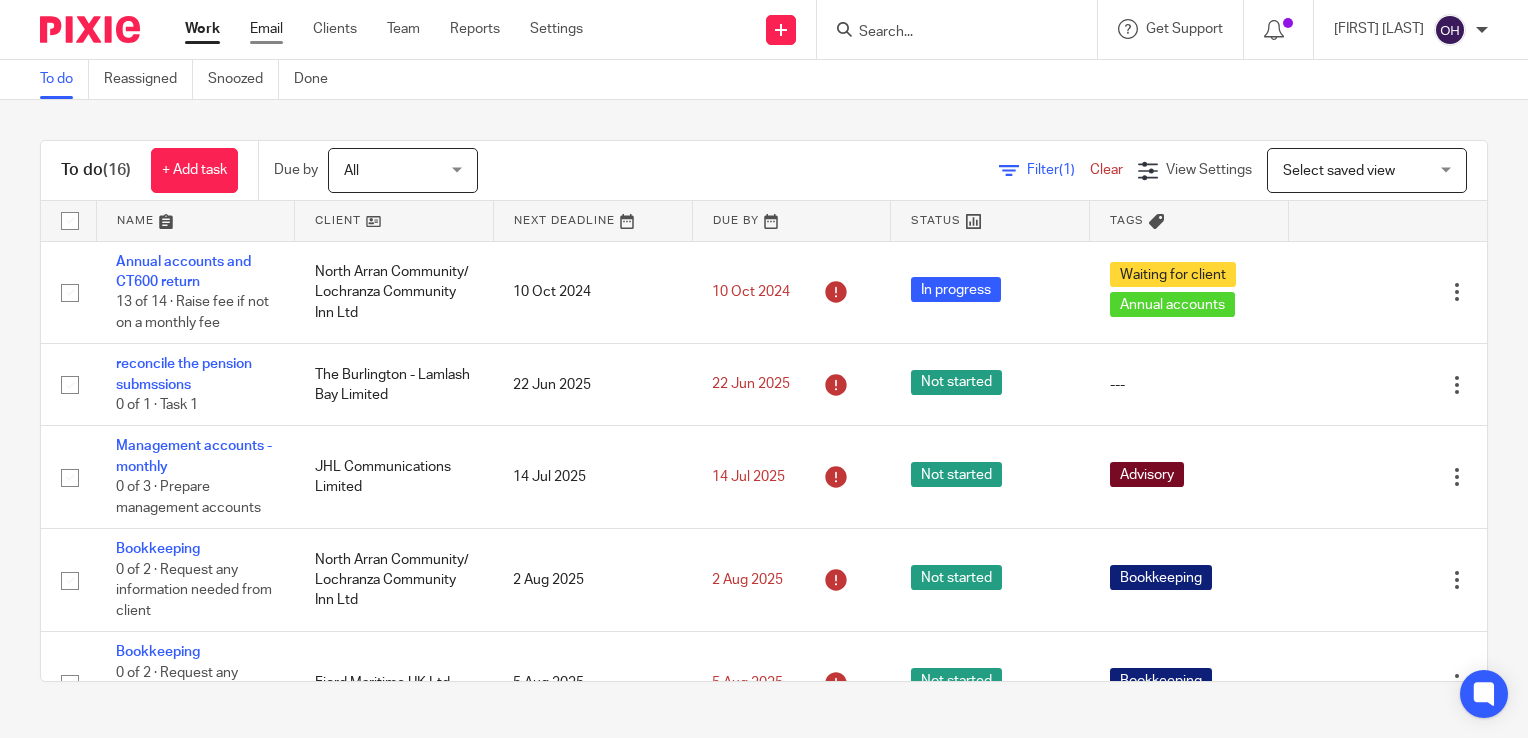 click on "Email" at bounding box center [266, 29] 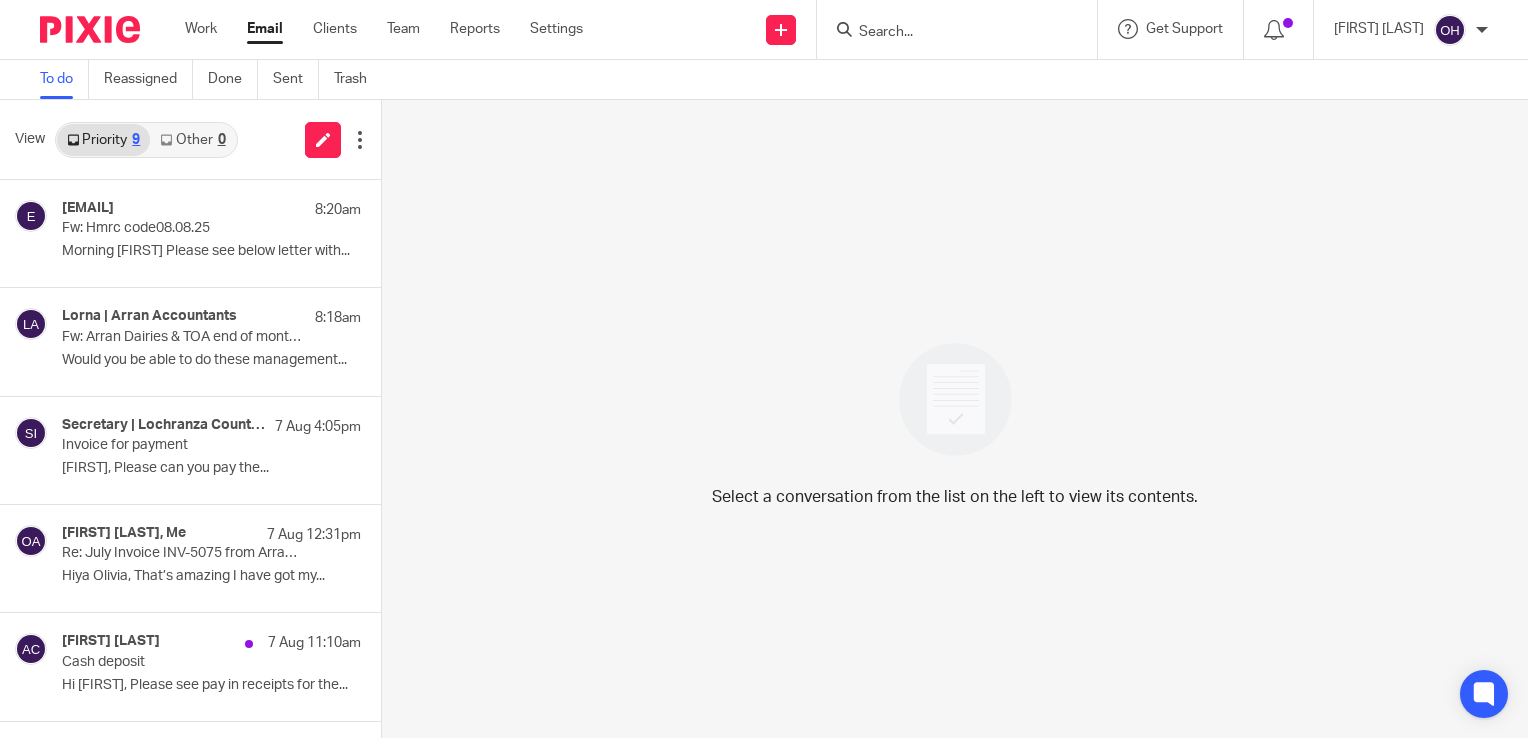 scroll, scrollTop: 0, scrollLeft: 0, axis: both 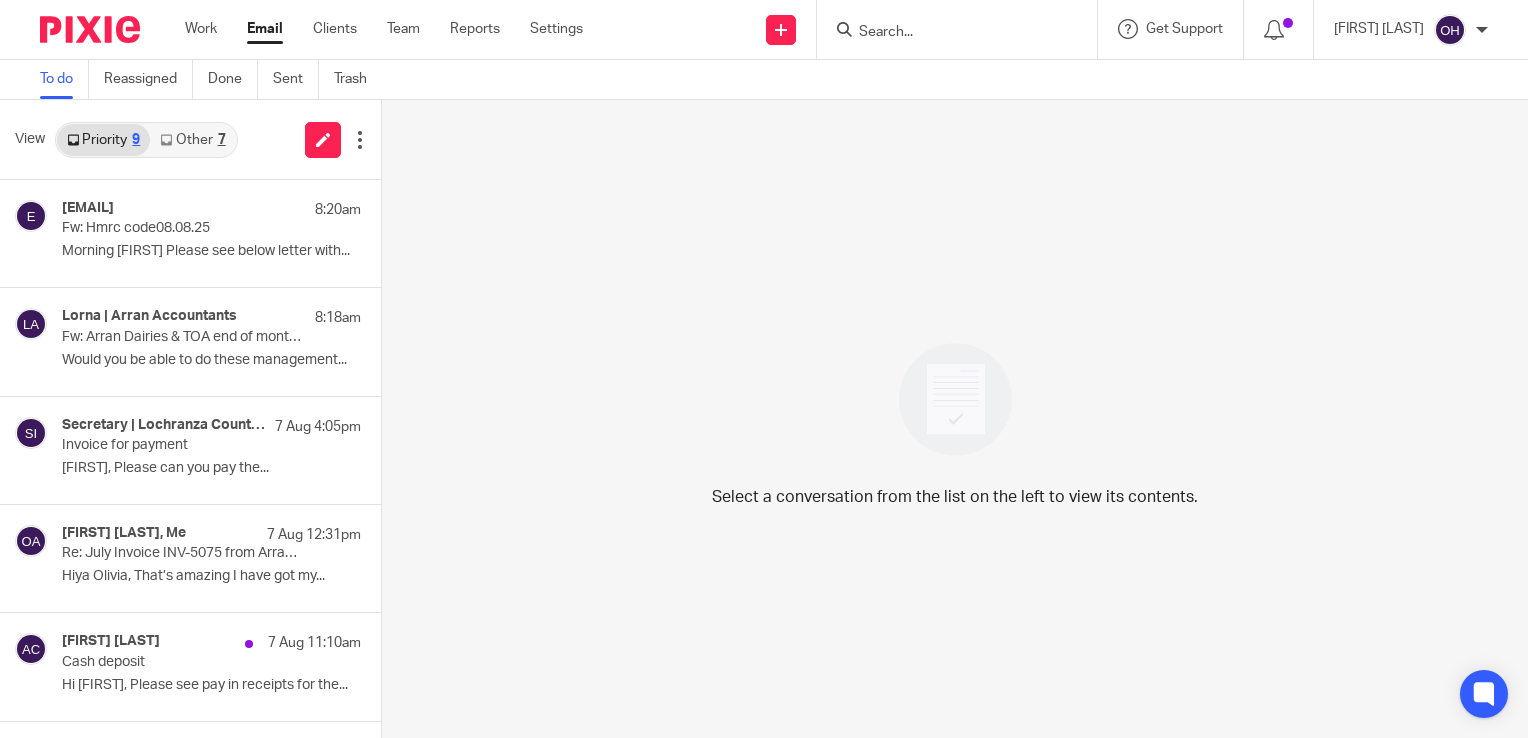 click on "Other
7" at bounding box center [192, 140] 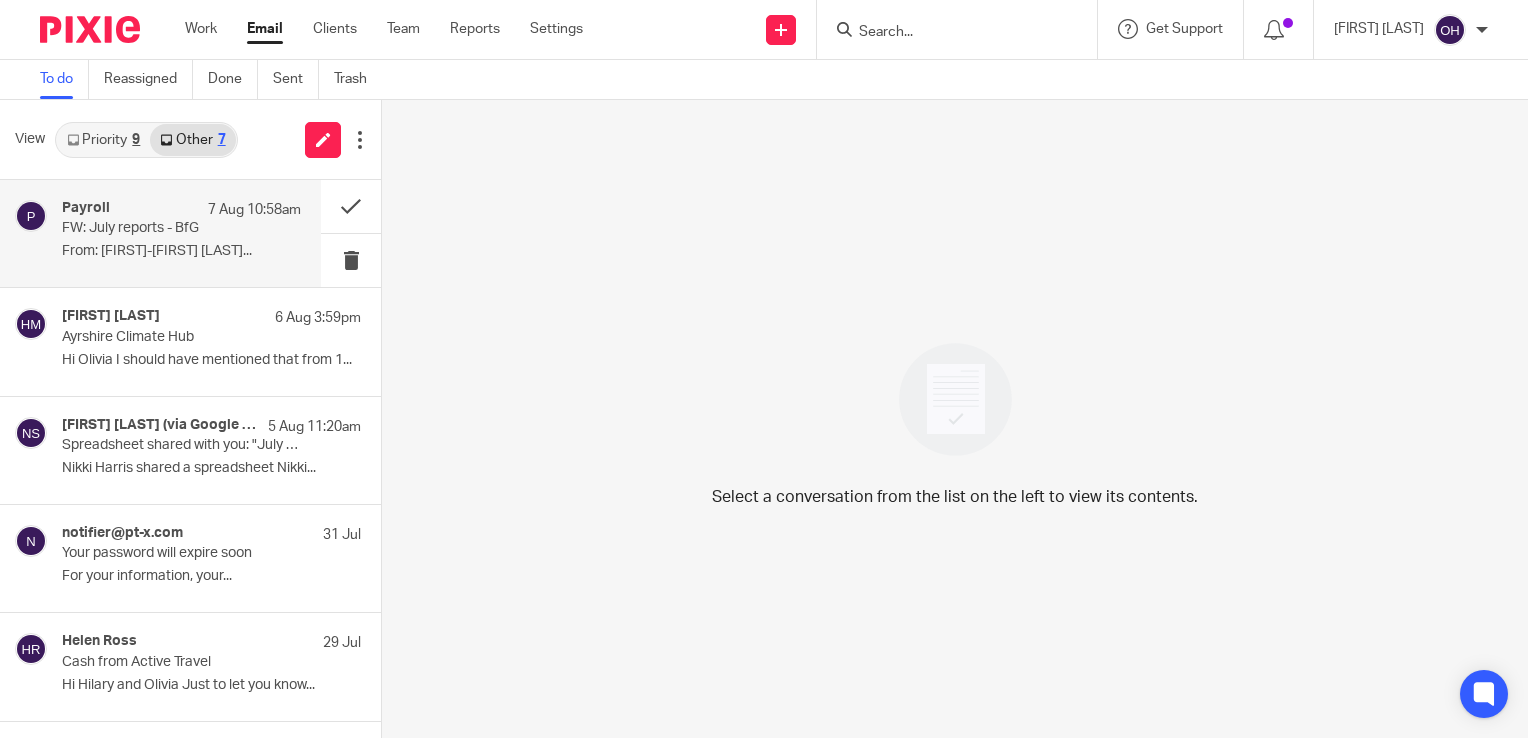 click on "From: [FIRST]-[LAST]..." at bounding box center [181, 251] 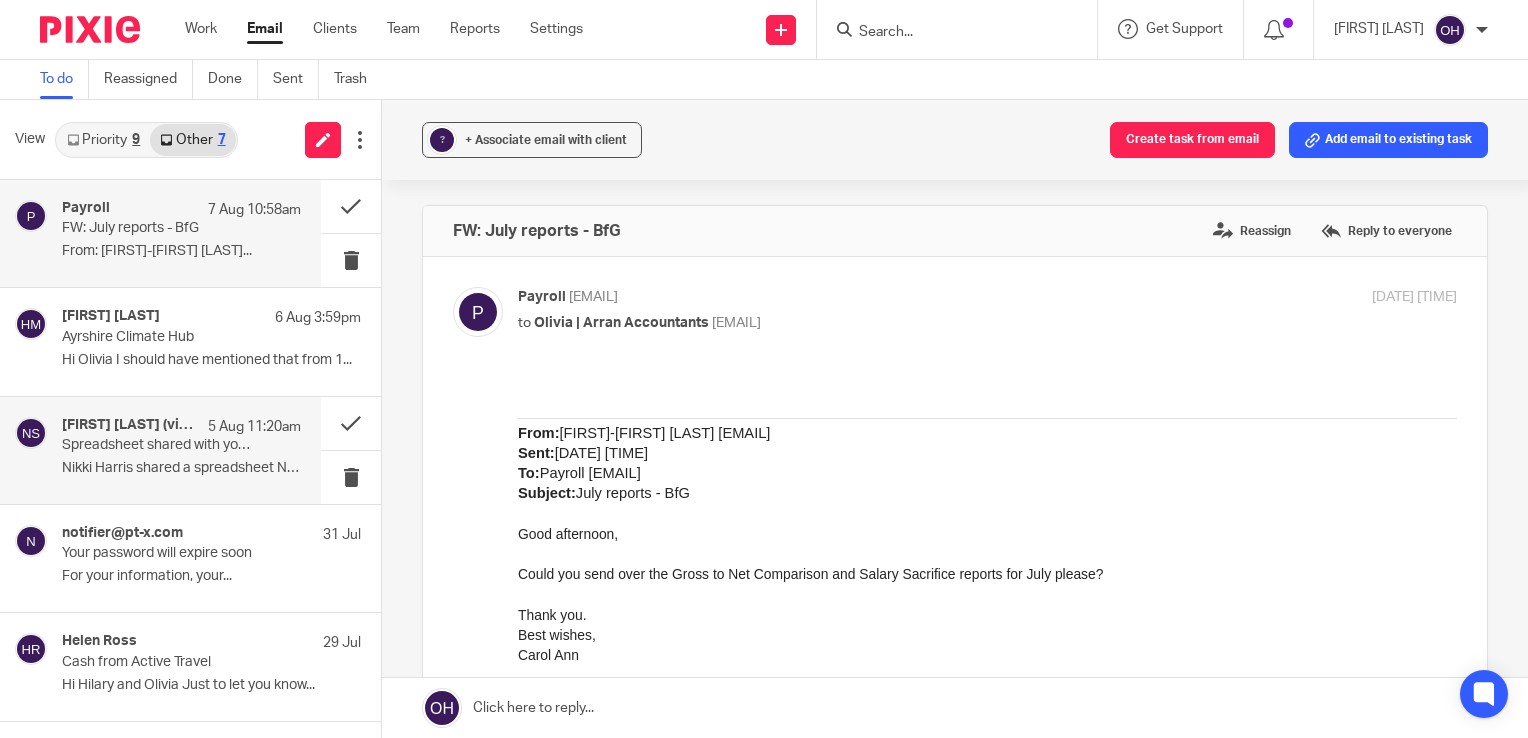 scroll, scrollTop: 0, scrollLeft: 0, axis: both 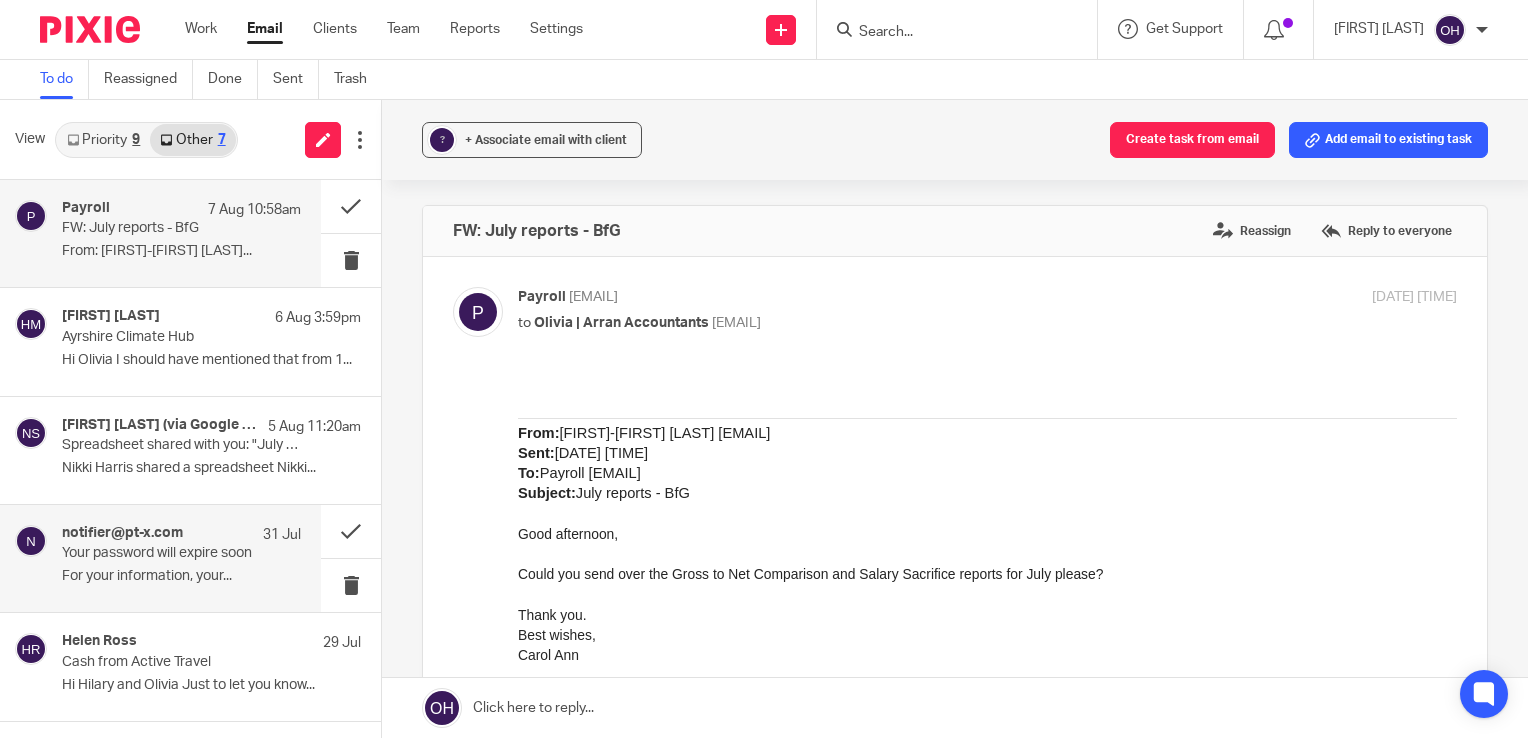 click on "notifier@pt-x.com
31 Jul   Your password will expire soon          For your information, your..." at bounding box center (160, 558) 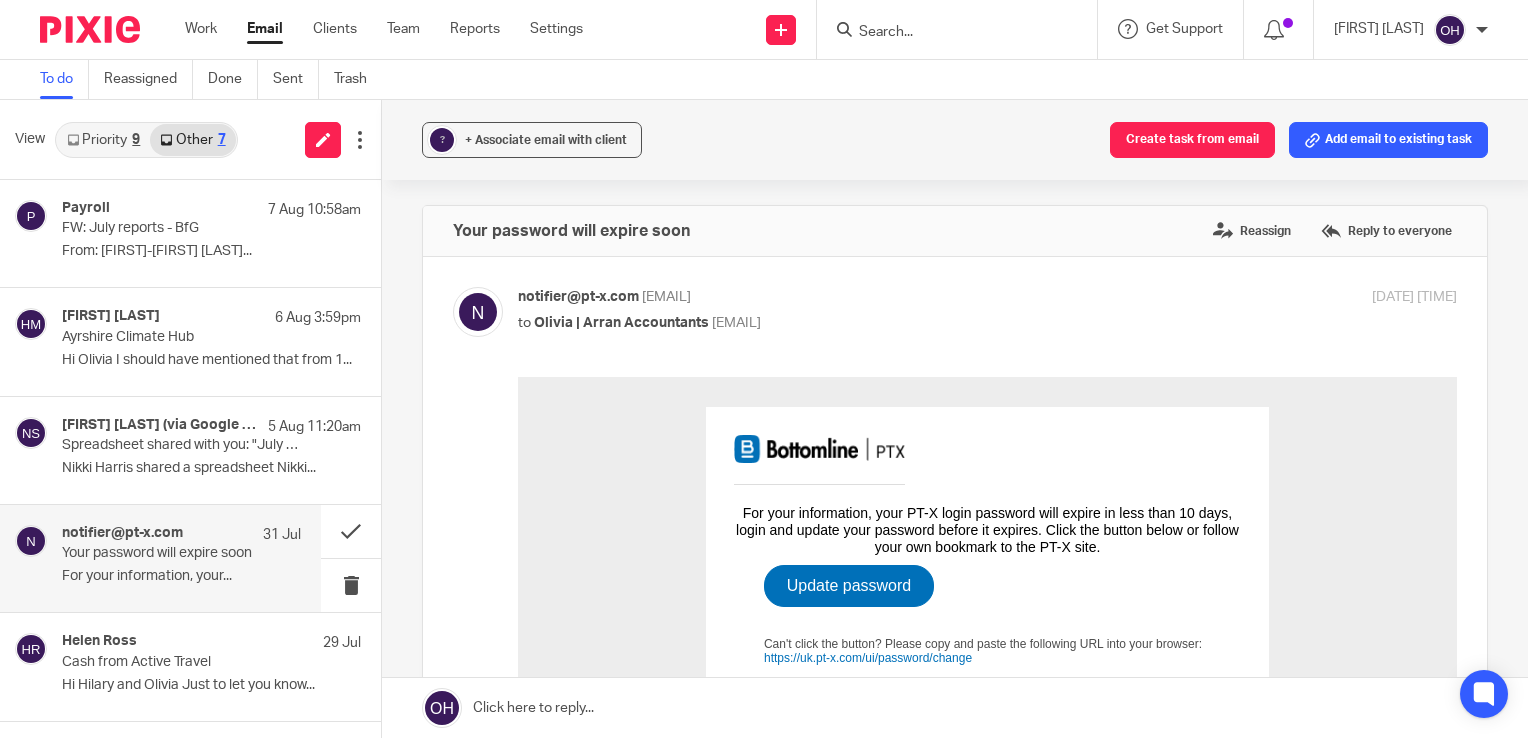 scroll, scrollTop: 0, scrollLeft: 0, axis: both 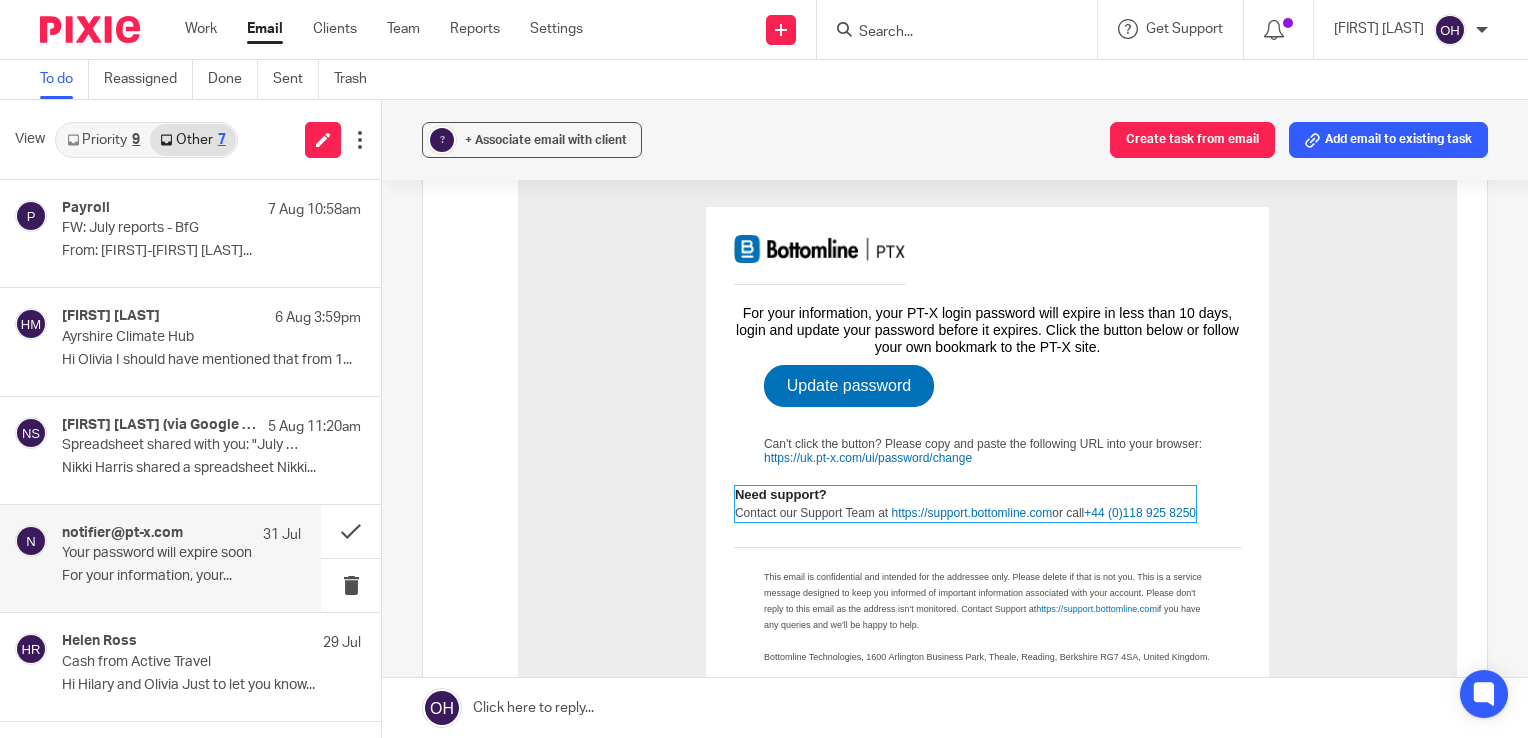 click on "https://uk.pt-x.com/ui/password/change" at bounding box center [868, 458] 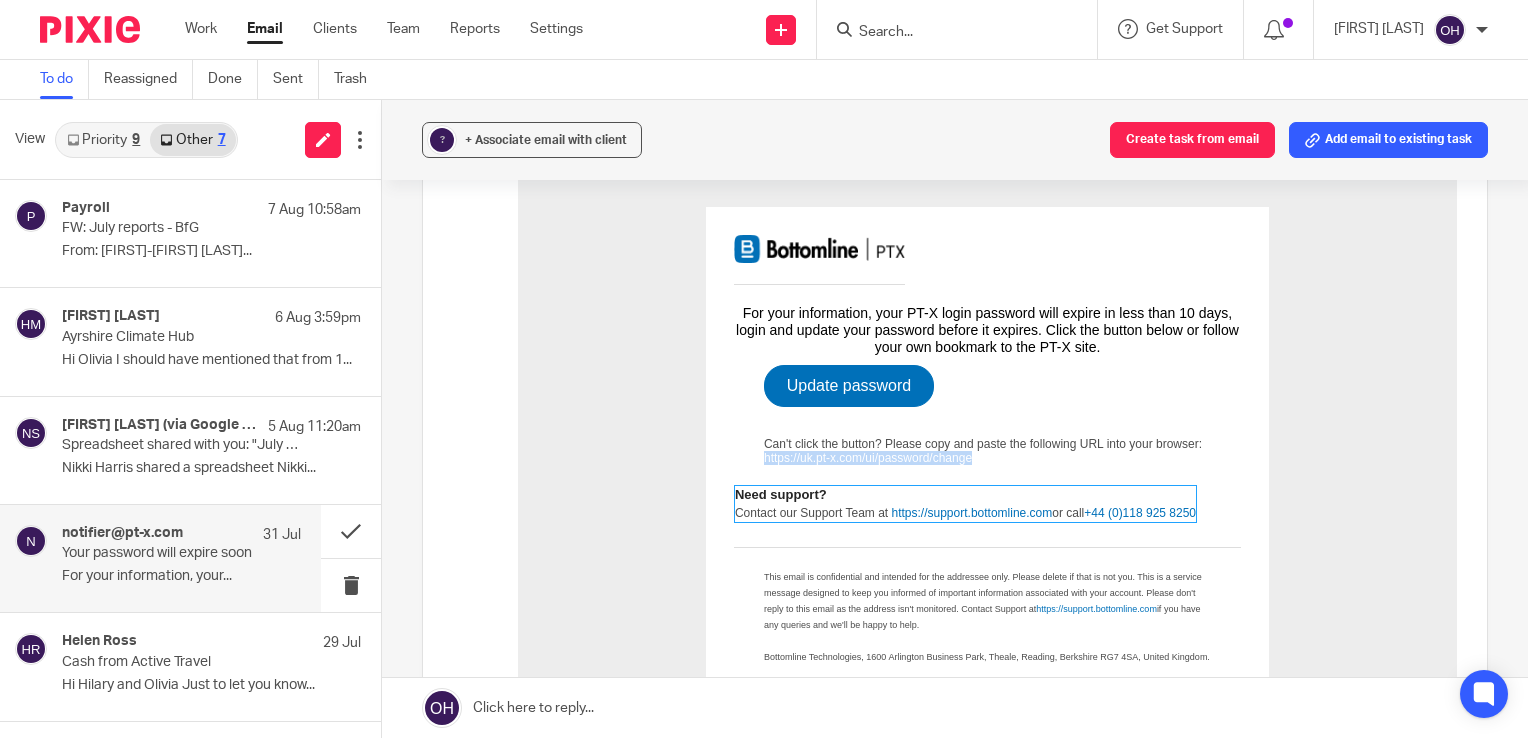 drag, startPoint x: 979, startPoint y: 471, endPoint x: 759, endPoint y: 473, distance: 220.0091 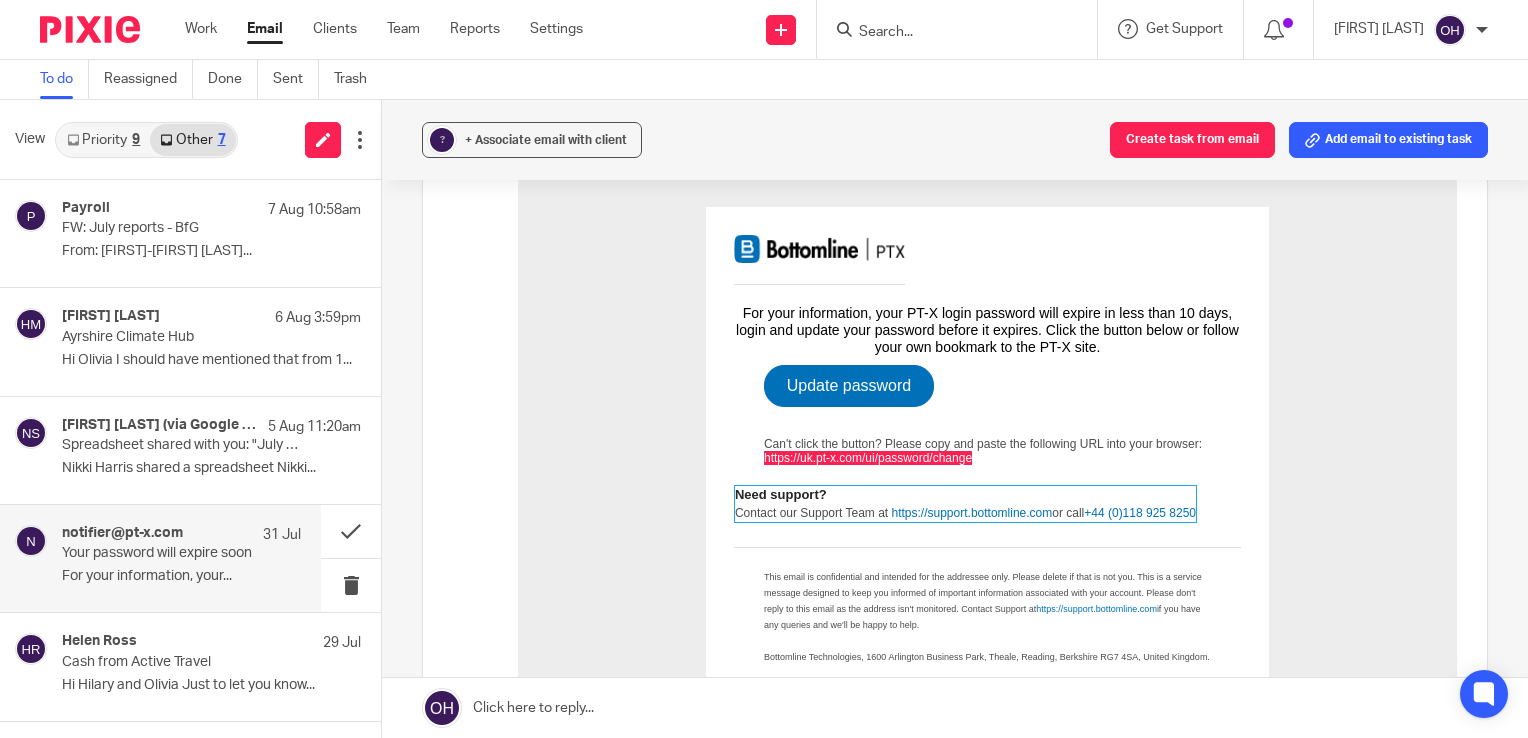 drag, startPoint x: 854, startPoint y: 716, endPoint x: 595, endPoint y: 589, distance: 288.46143 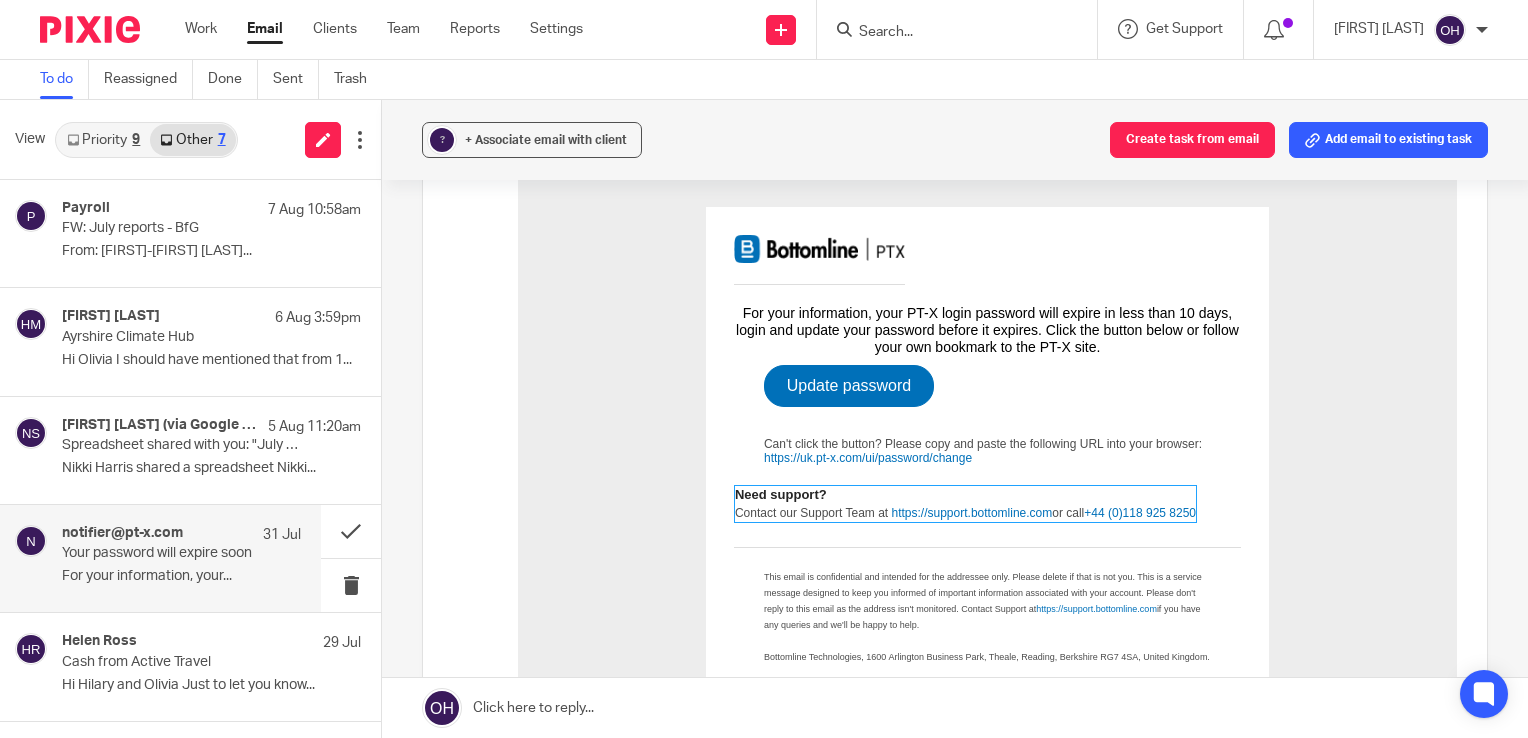 drag, startPoint x: 595, startPoint y: 589, endPoint x: 984, endPoint y: 373, distance: 444.94608 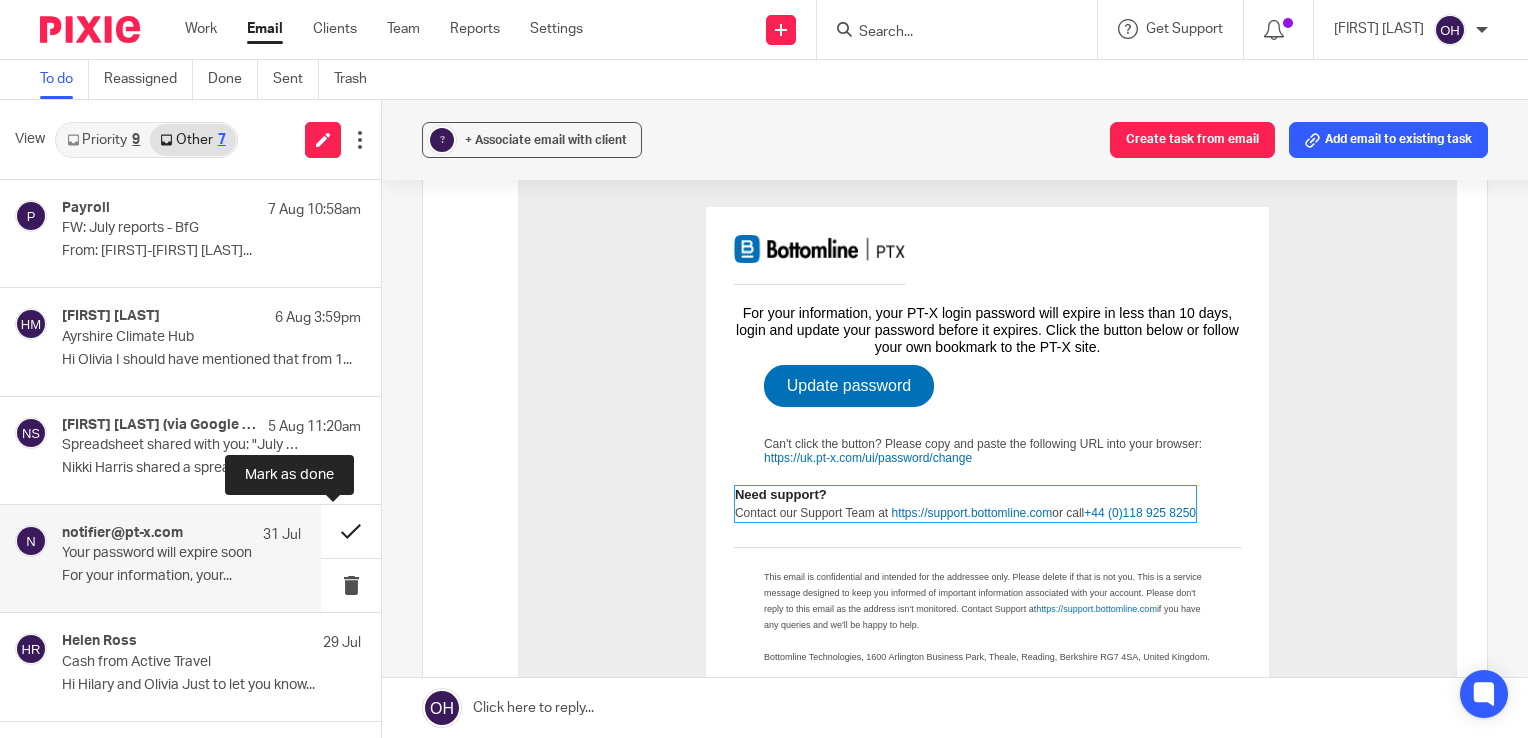 click at bounding box center (351, 531) 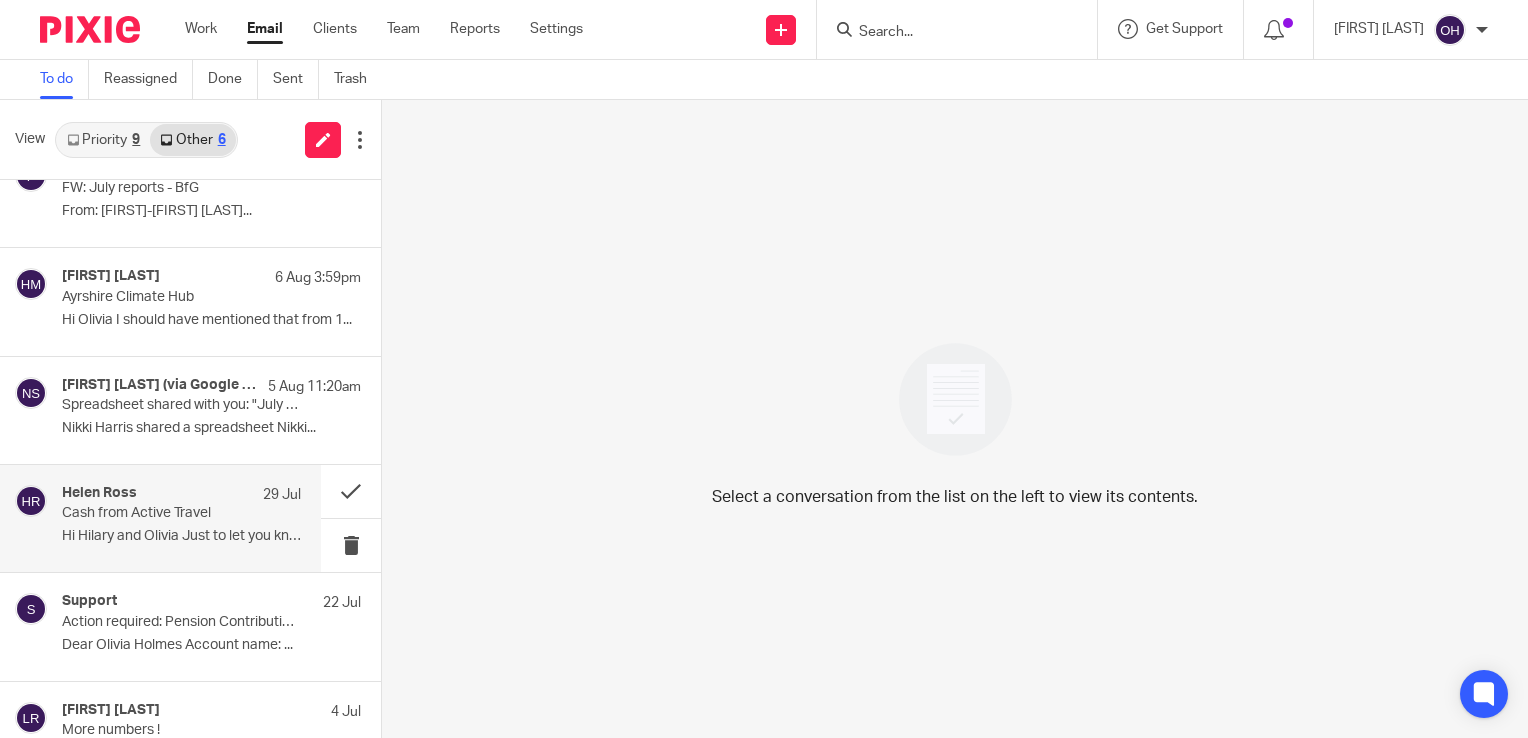 scroll, scrollTop: 90, scrollLeft: 0, axis: vertical 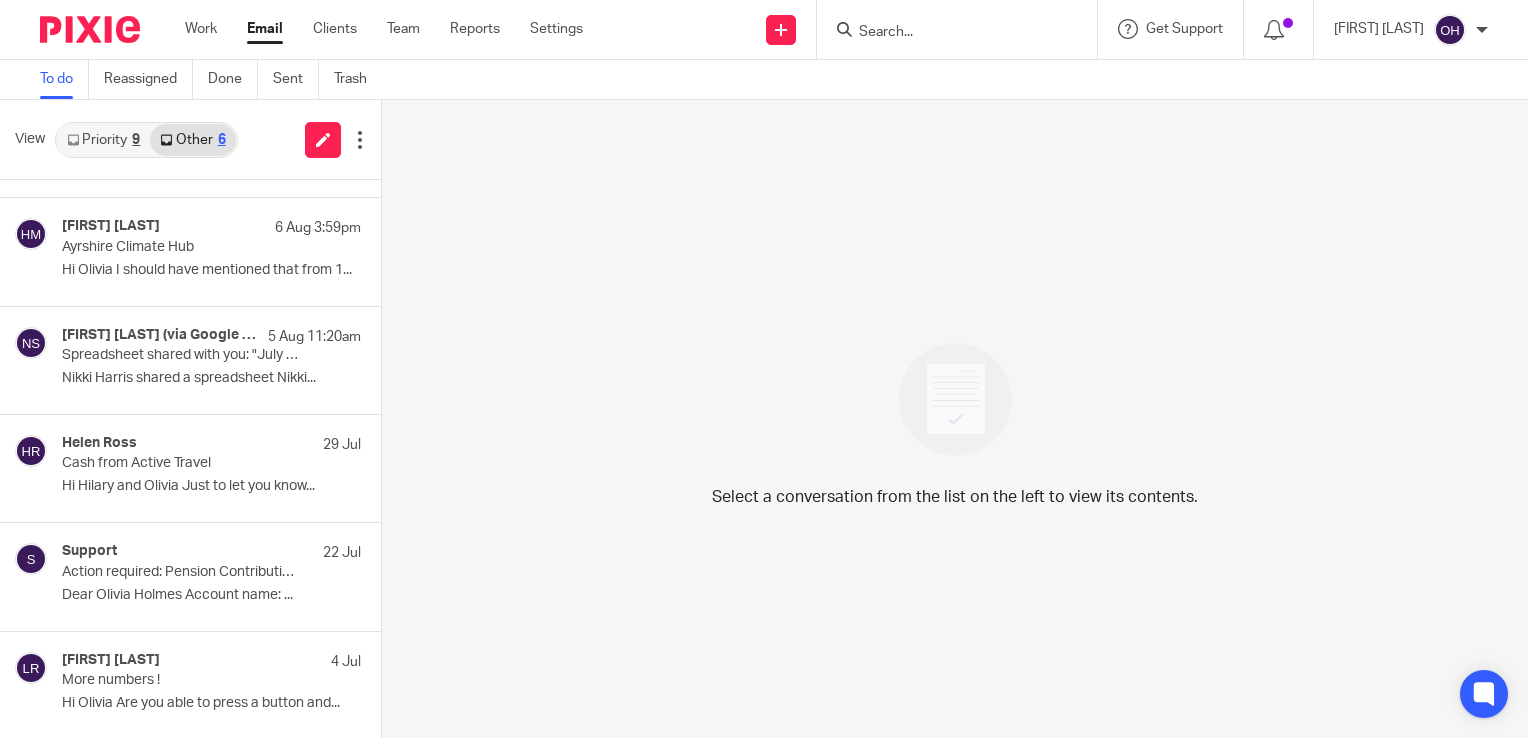 click on "View
Priority
9
Other
6" at bounding box center (190, 140) 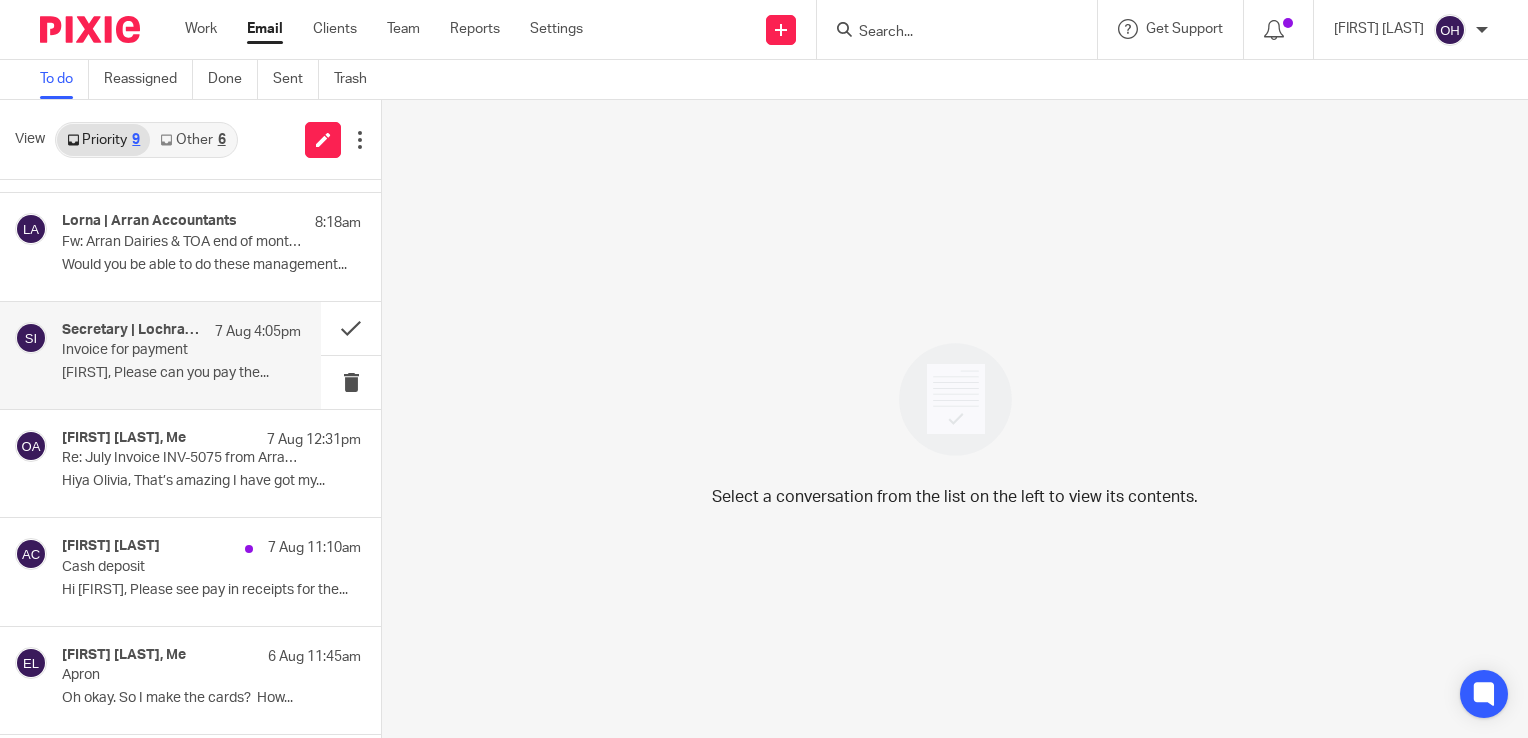 scroll, scrollTop: 100, scrollLeft: 0, axis: vertical 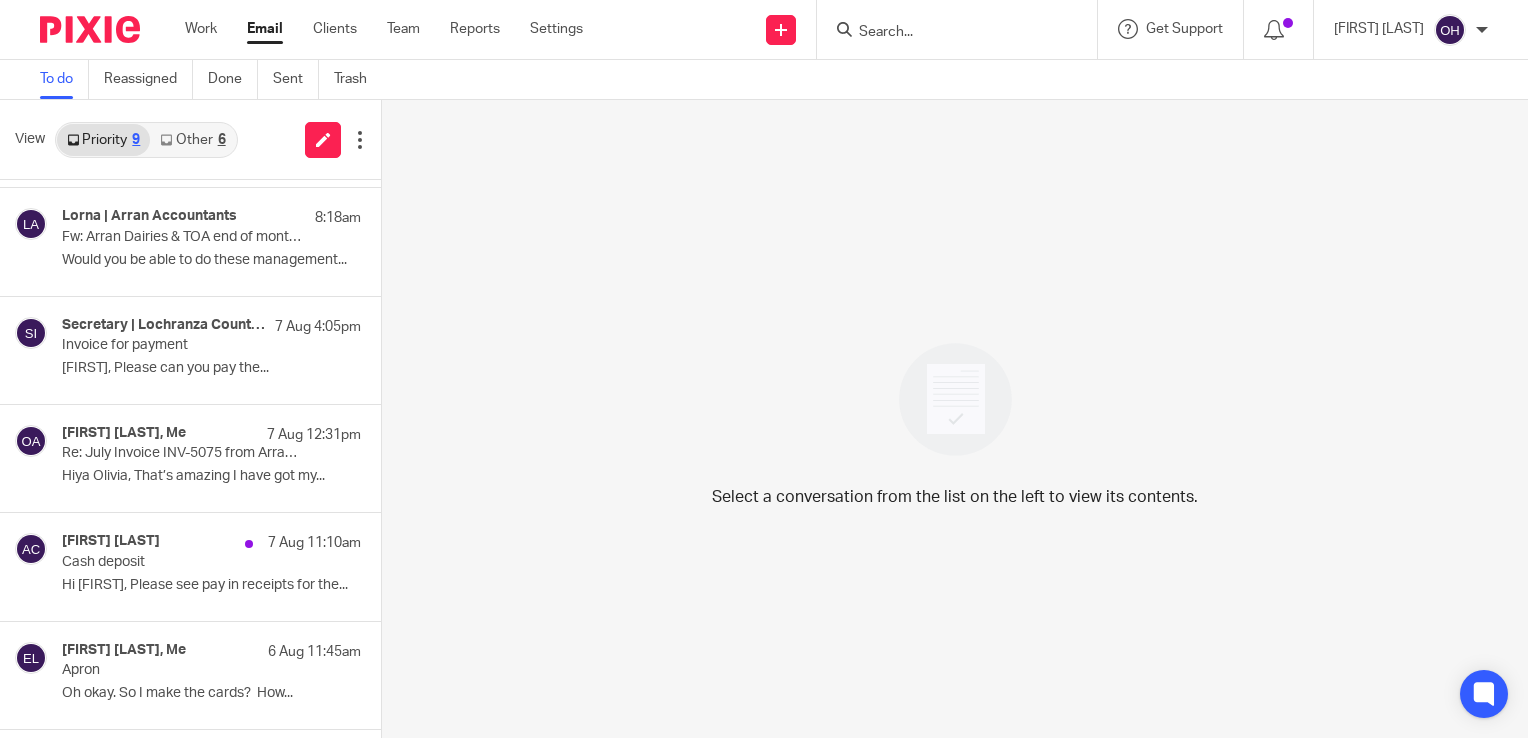 click on "Work
Email
Clients
Team
Reports
Settings
Work
Email
Clients
Team
Reports
Settings" at bounding box center [389, 29] 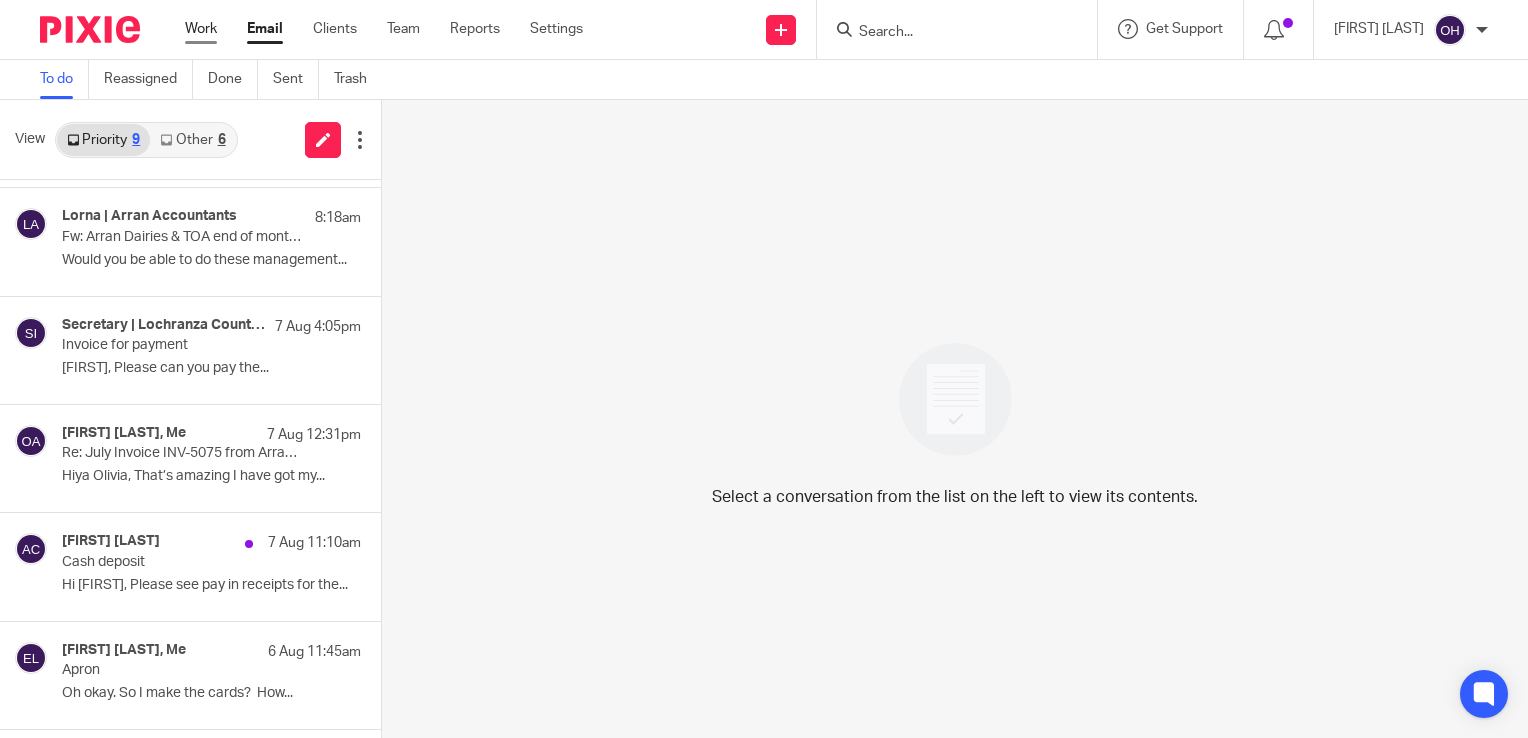click on "Work" at bounding box center (201, 29) 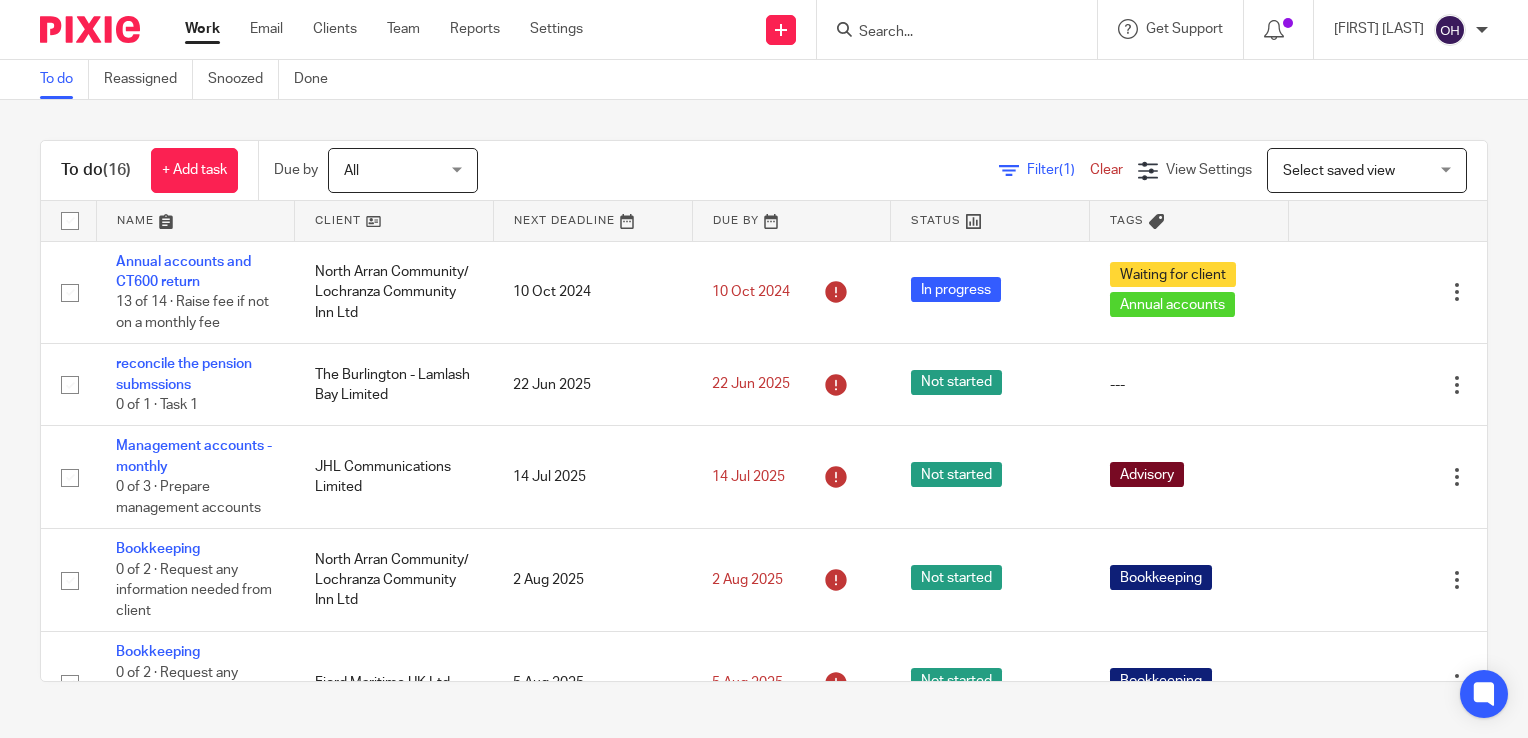 scroll, scrollTop: 0, scrollLeft: 0, axis: both 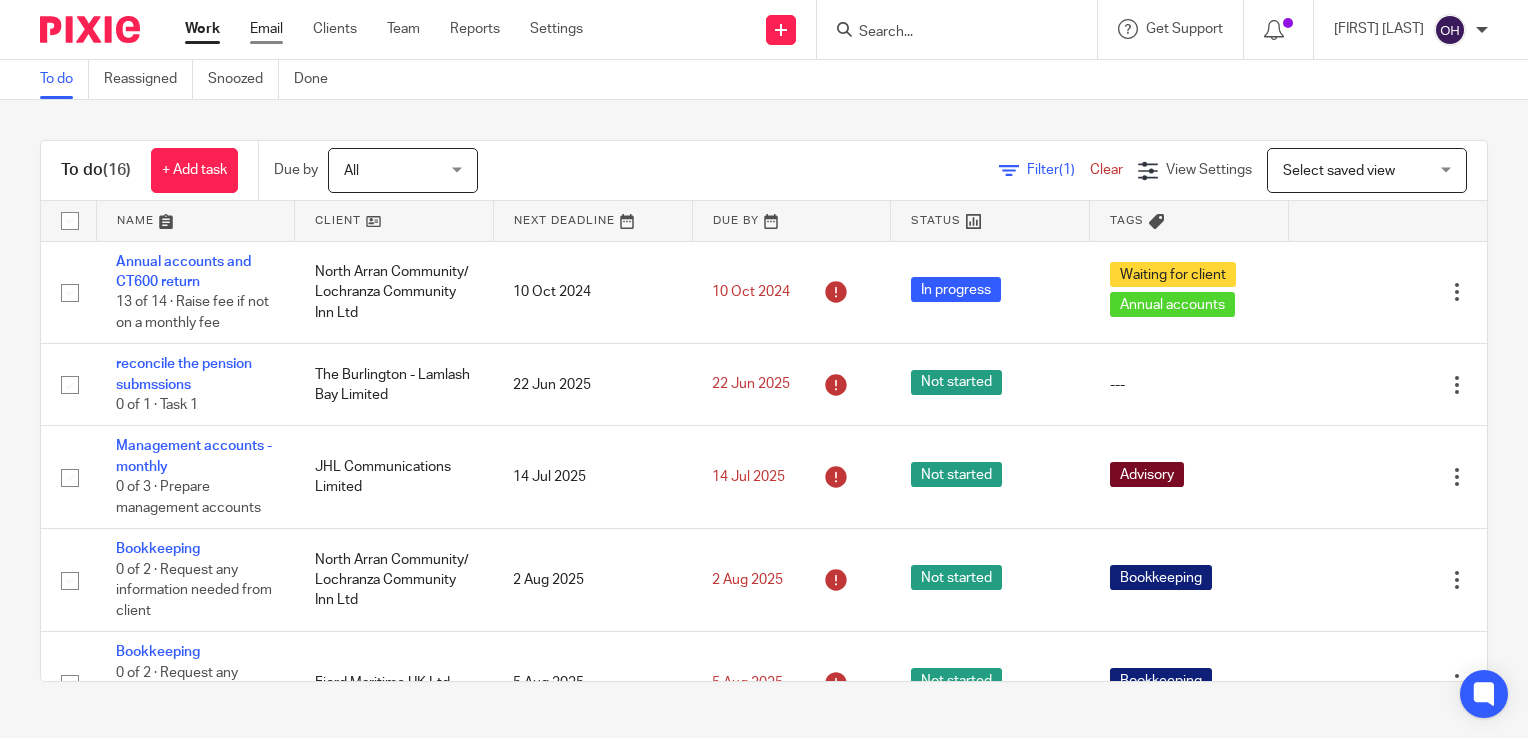 click on "Email" at bounding box center (266, 29) 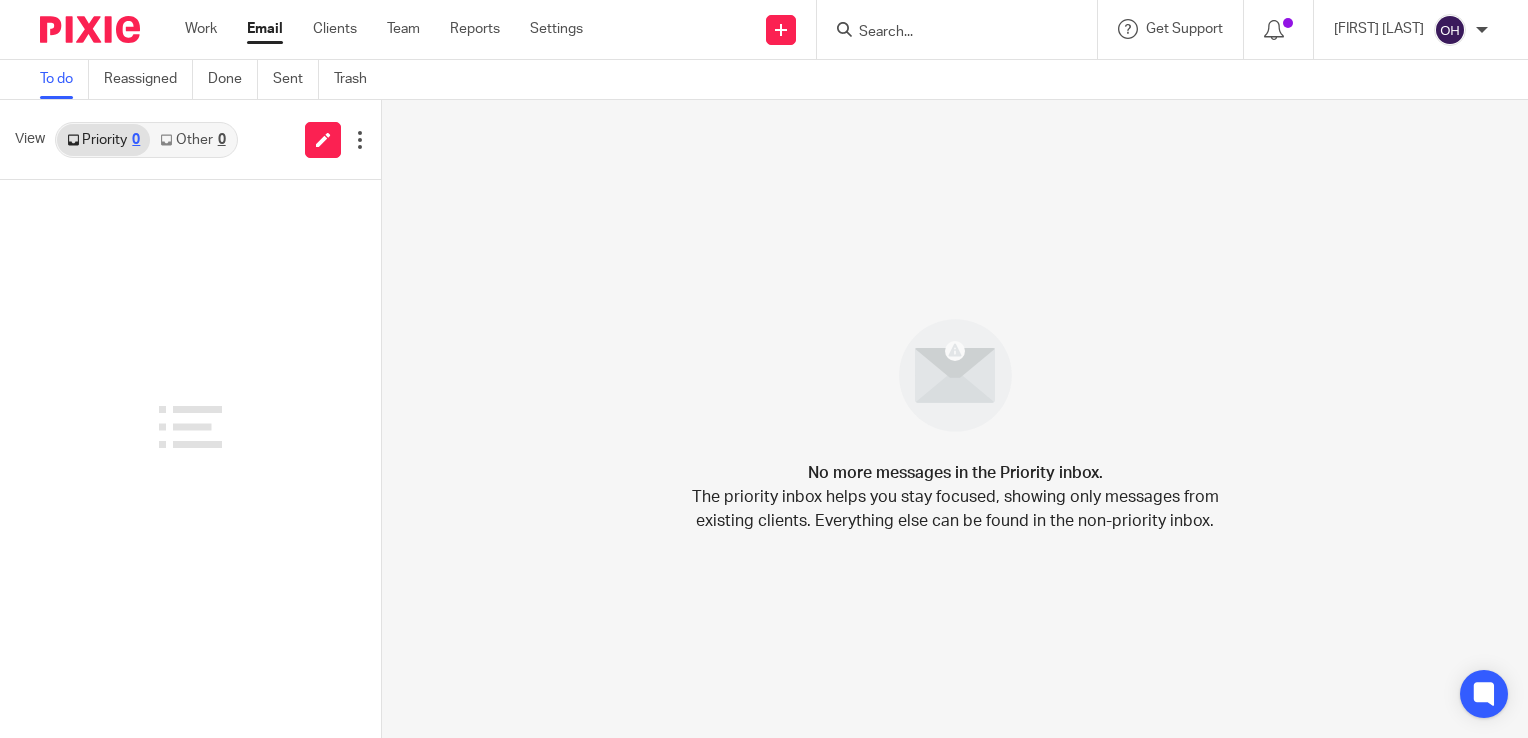 scroll, scrollTop: 0, scrollLeft: 0, axis: both 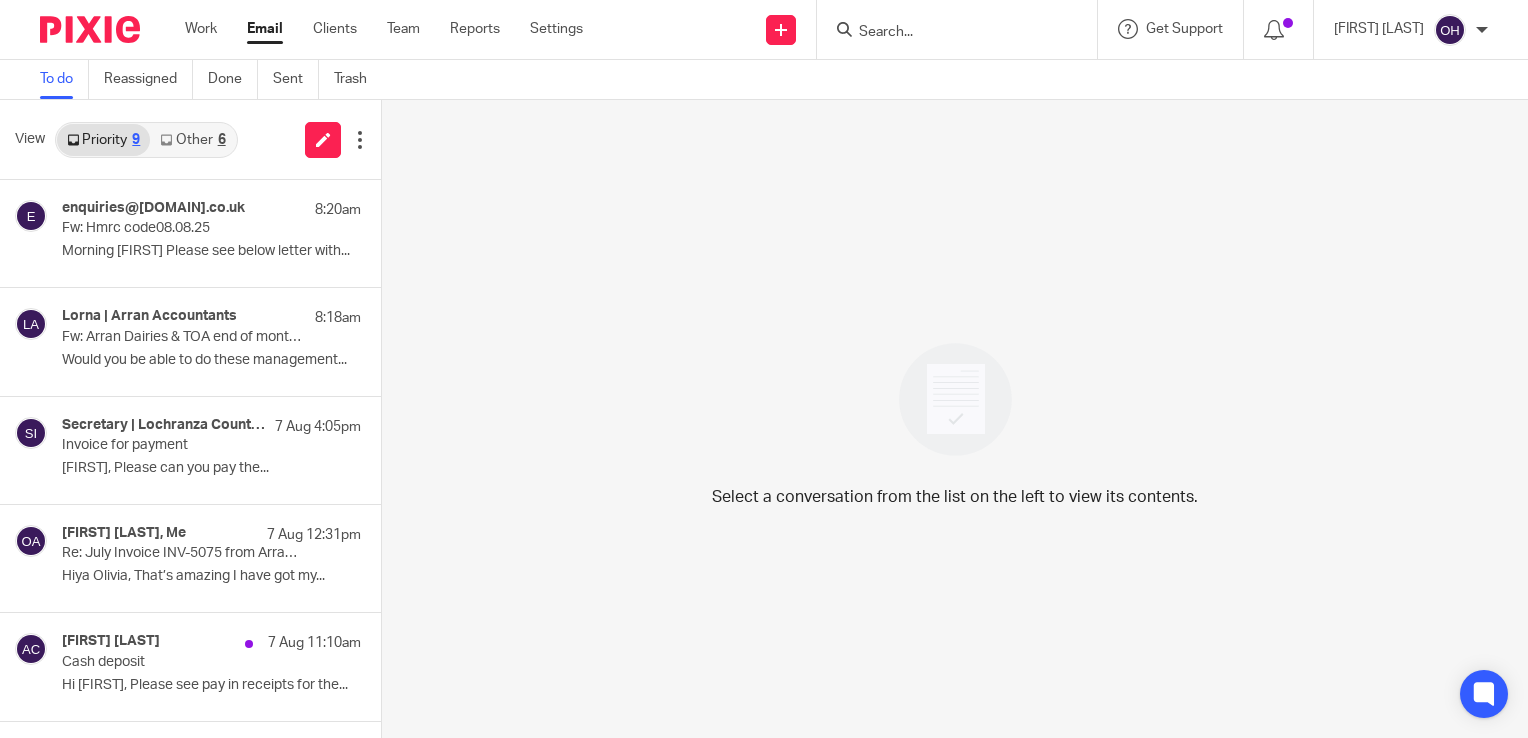 click on "Other
6" at bounding box center [192, 140] 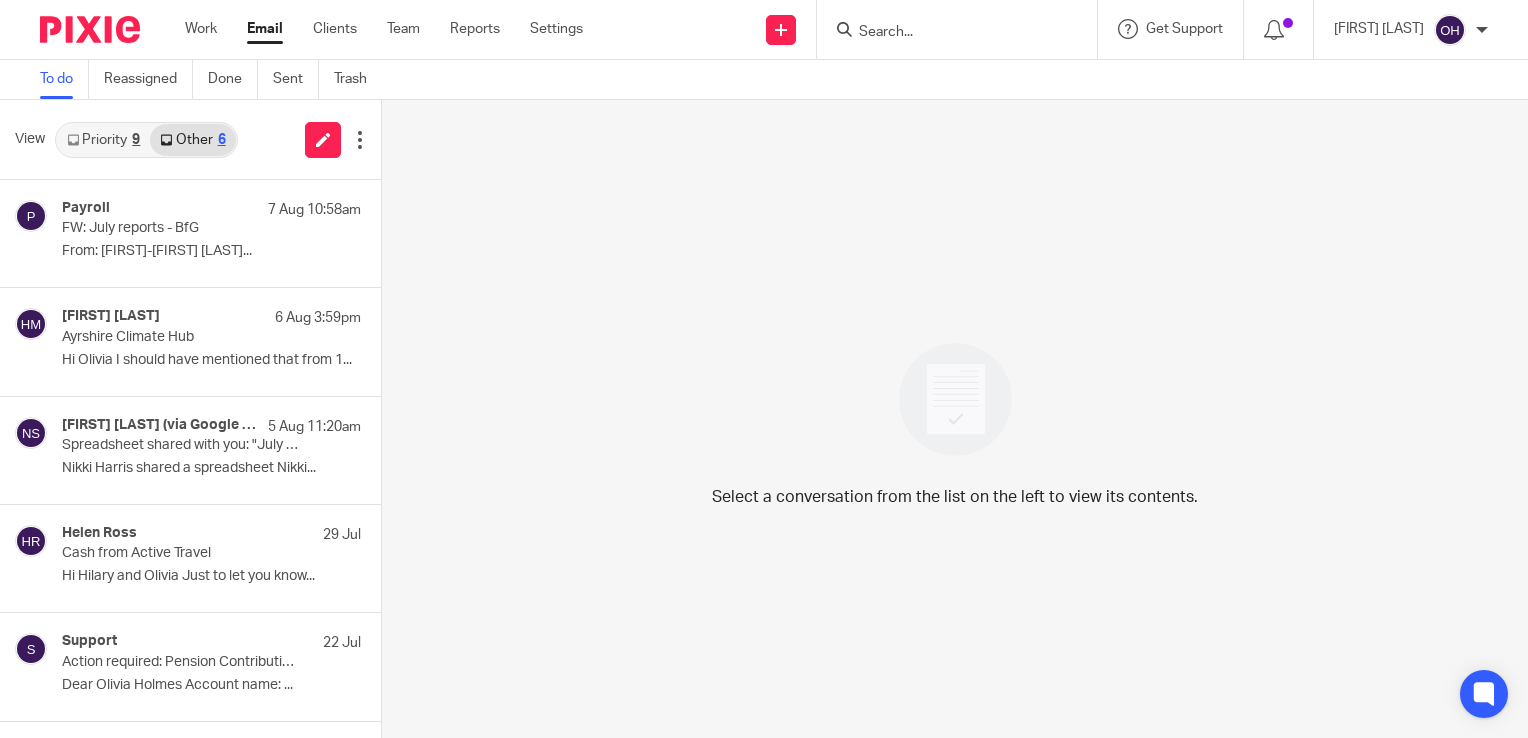 click on "Priority
9" at bounding box center [103, 140] 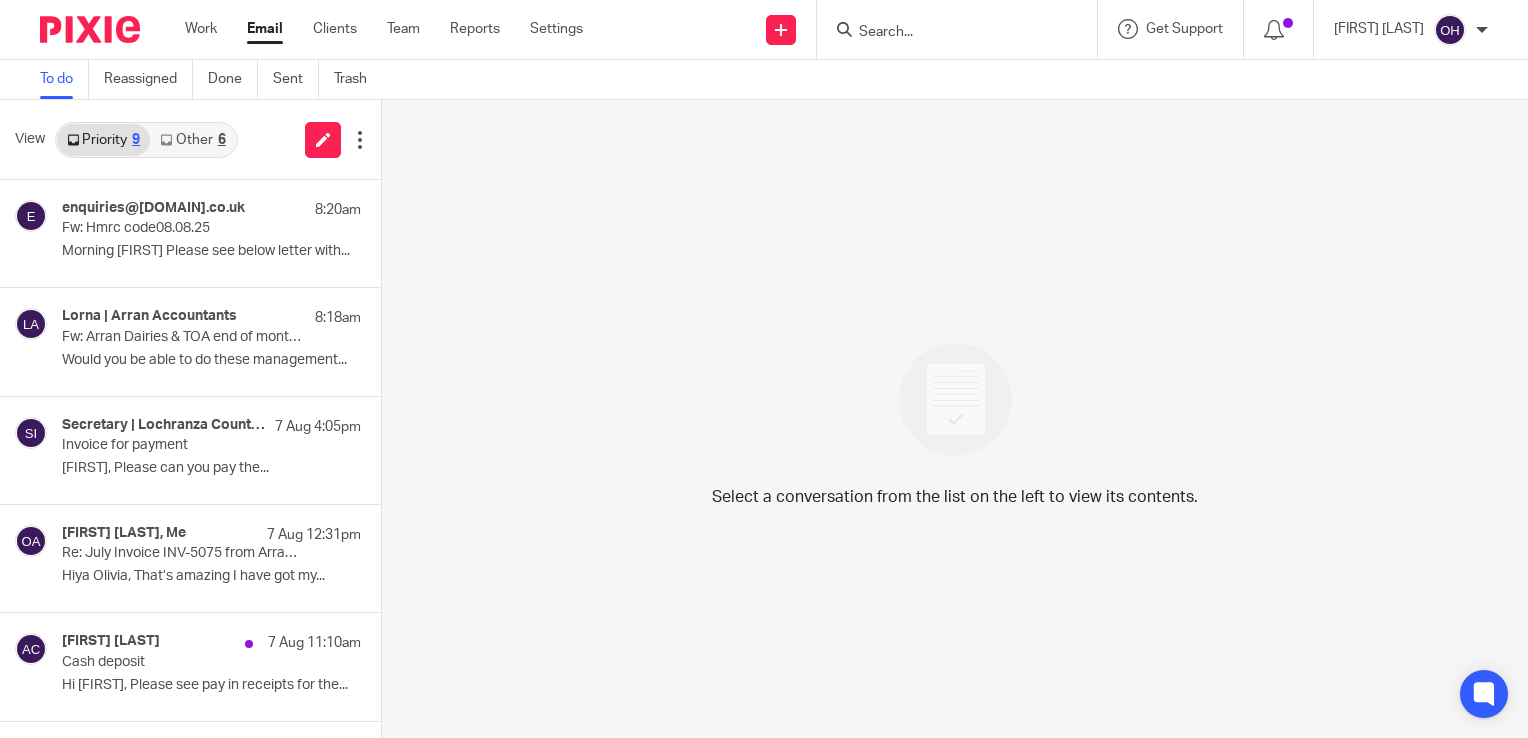 click on "Other
6" at bounding box center (192, 140) 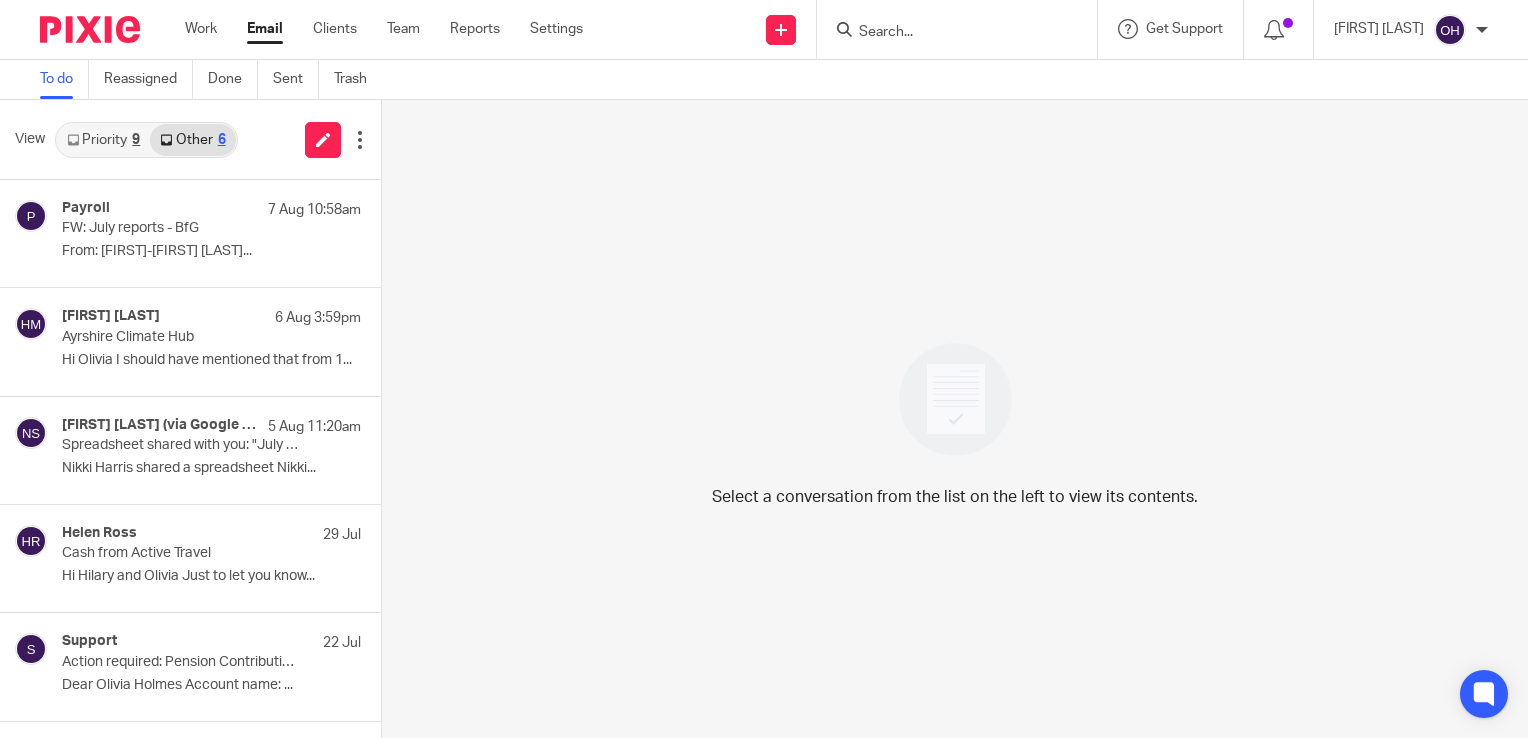 click on "Priority
9" at bounding box center (103, 140) 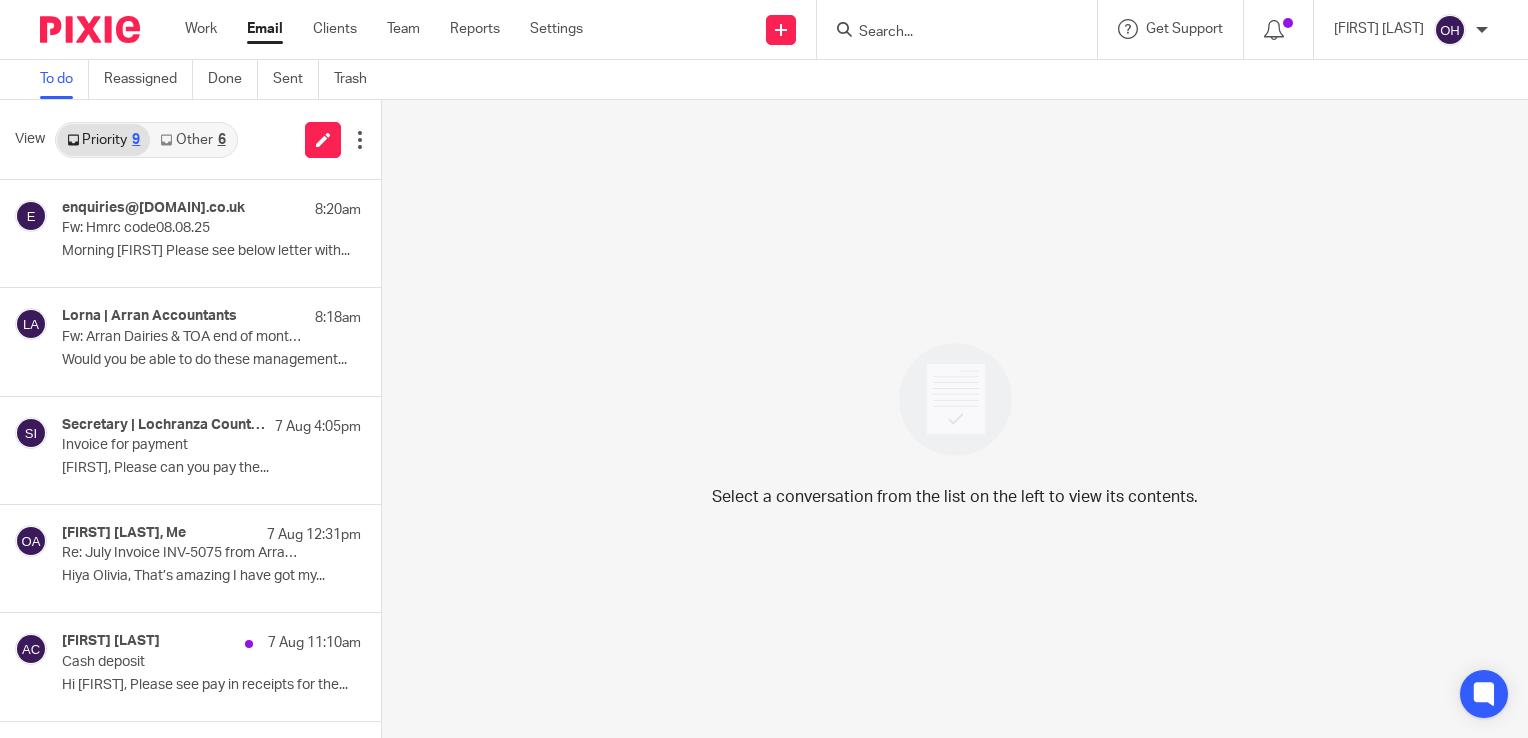 click on "Other
6" at bounding box center (192, 140) 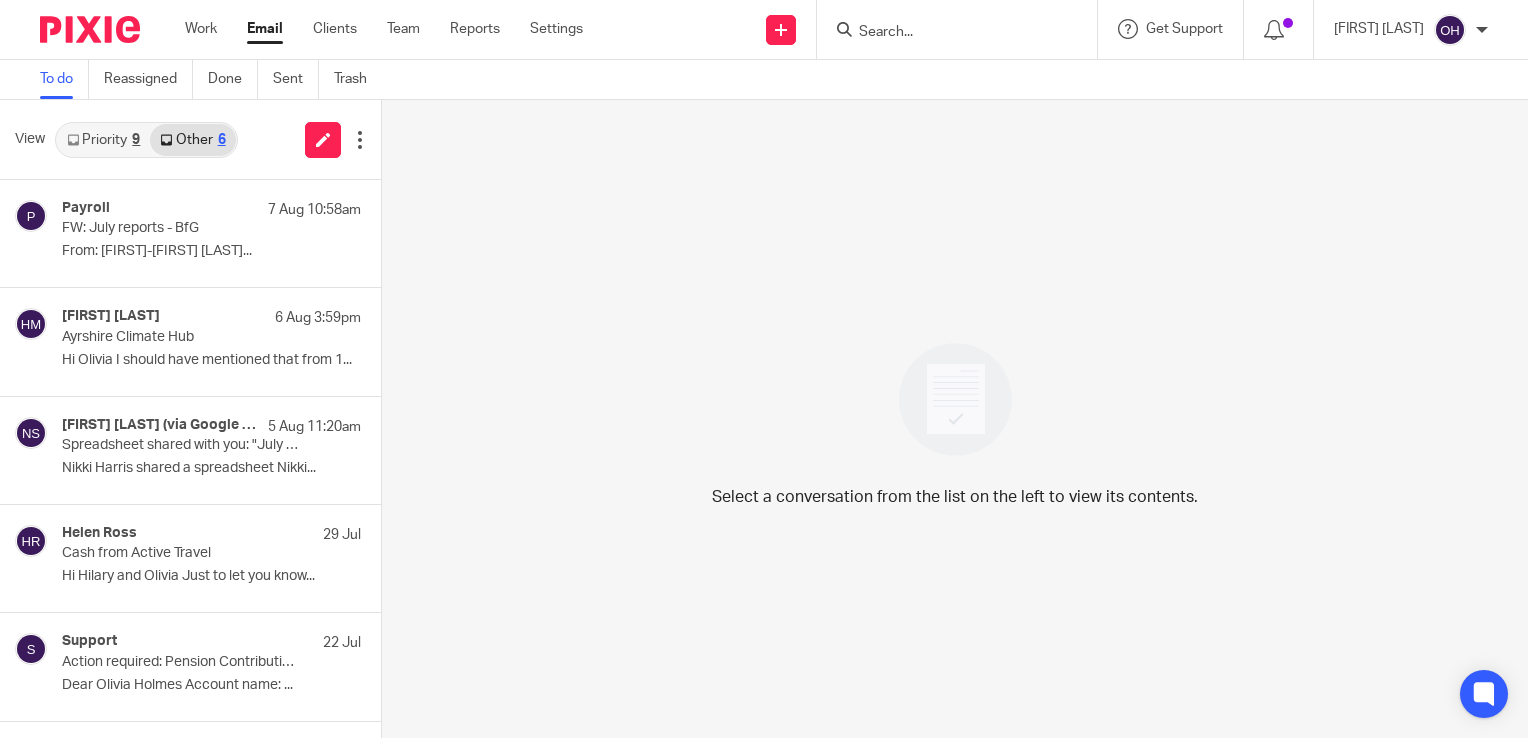 click on "Priority
9" at bounding box center (103, 140) 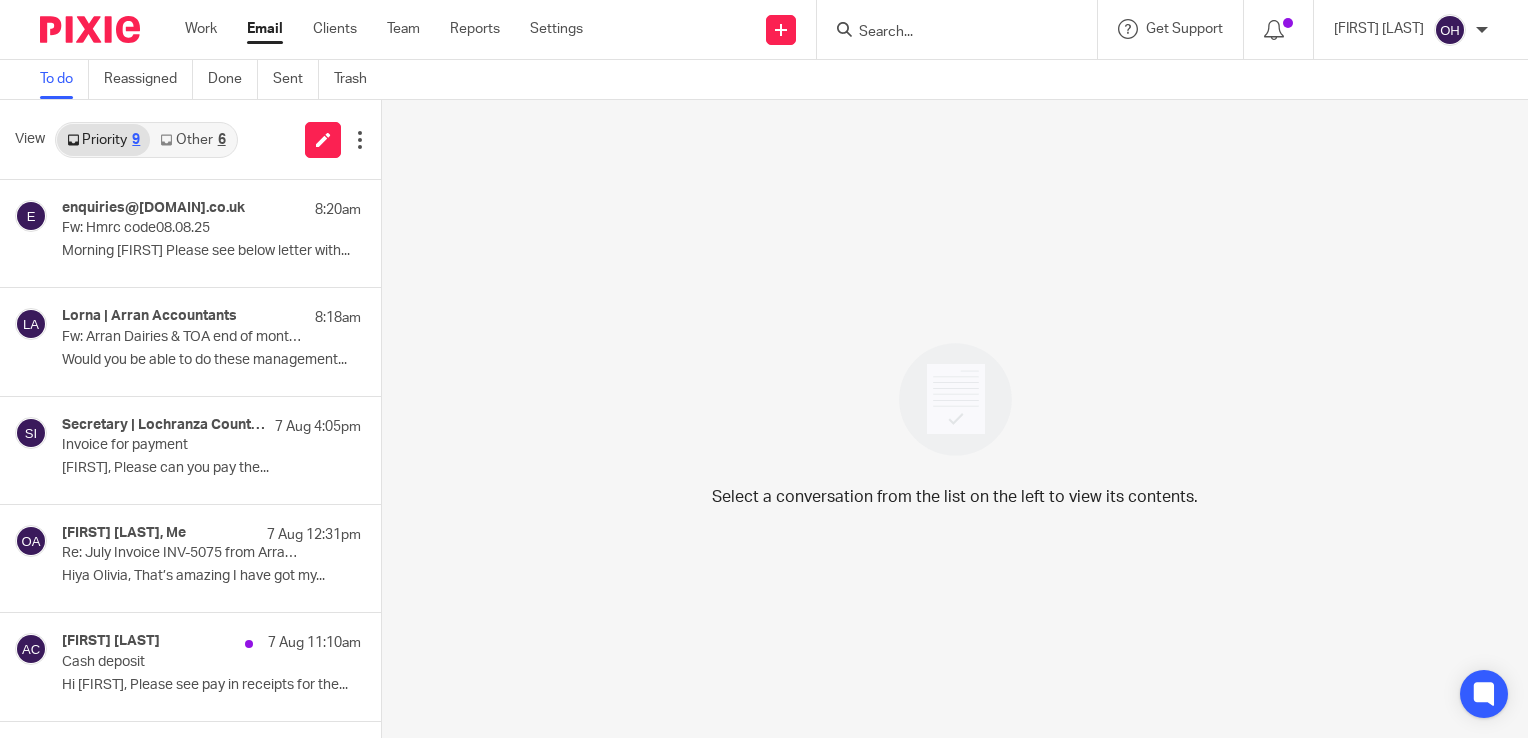 click on "Other
6" at bounding box center (192, 140) 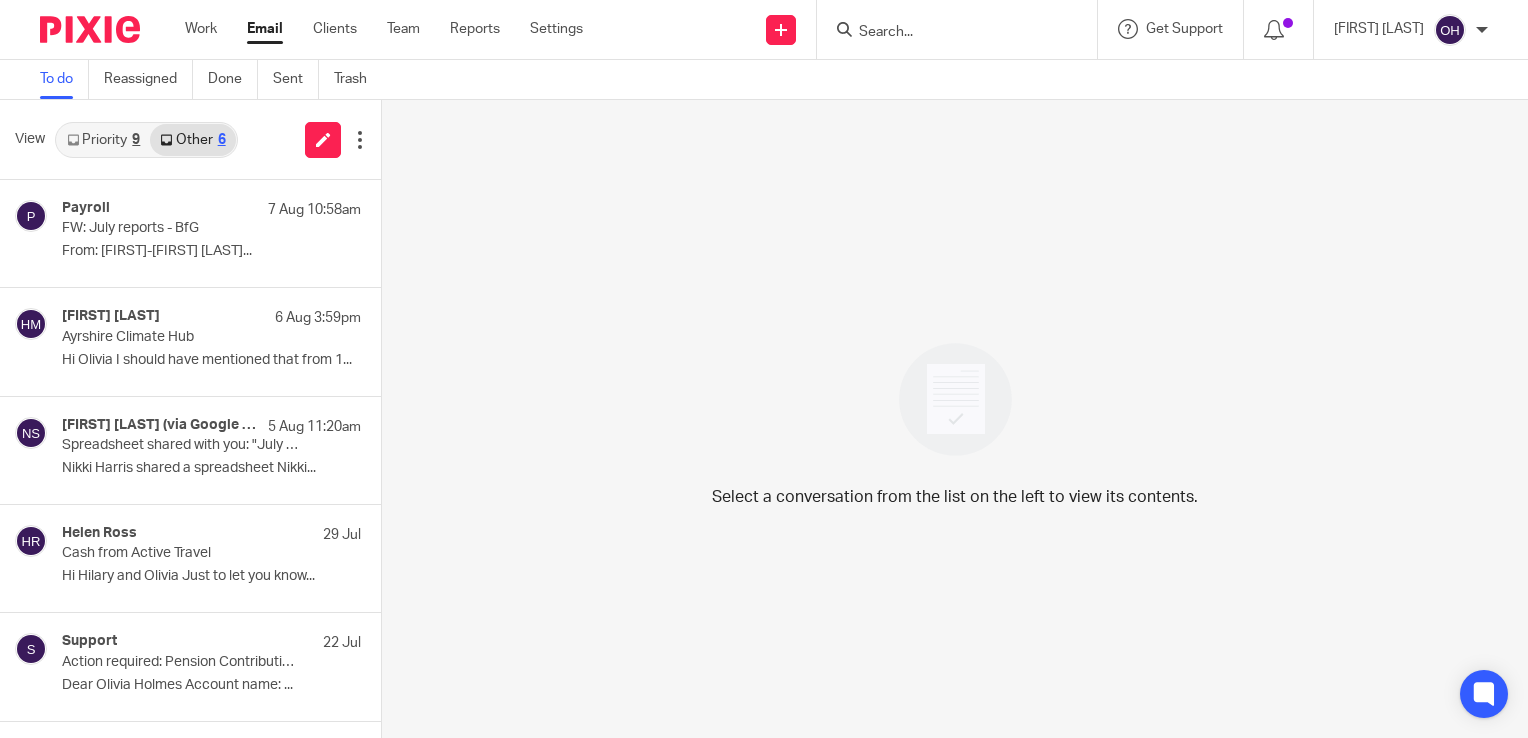 click on "Priority
9" at bounding box center [103, 140] 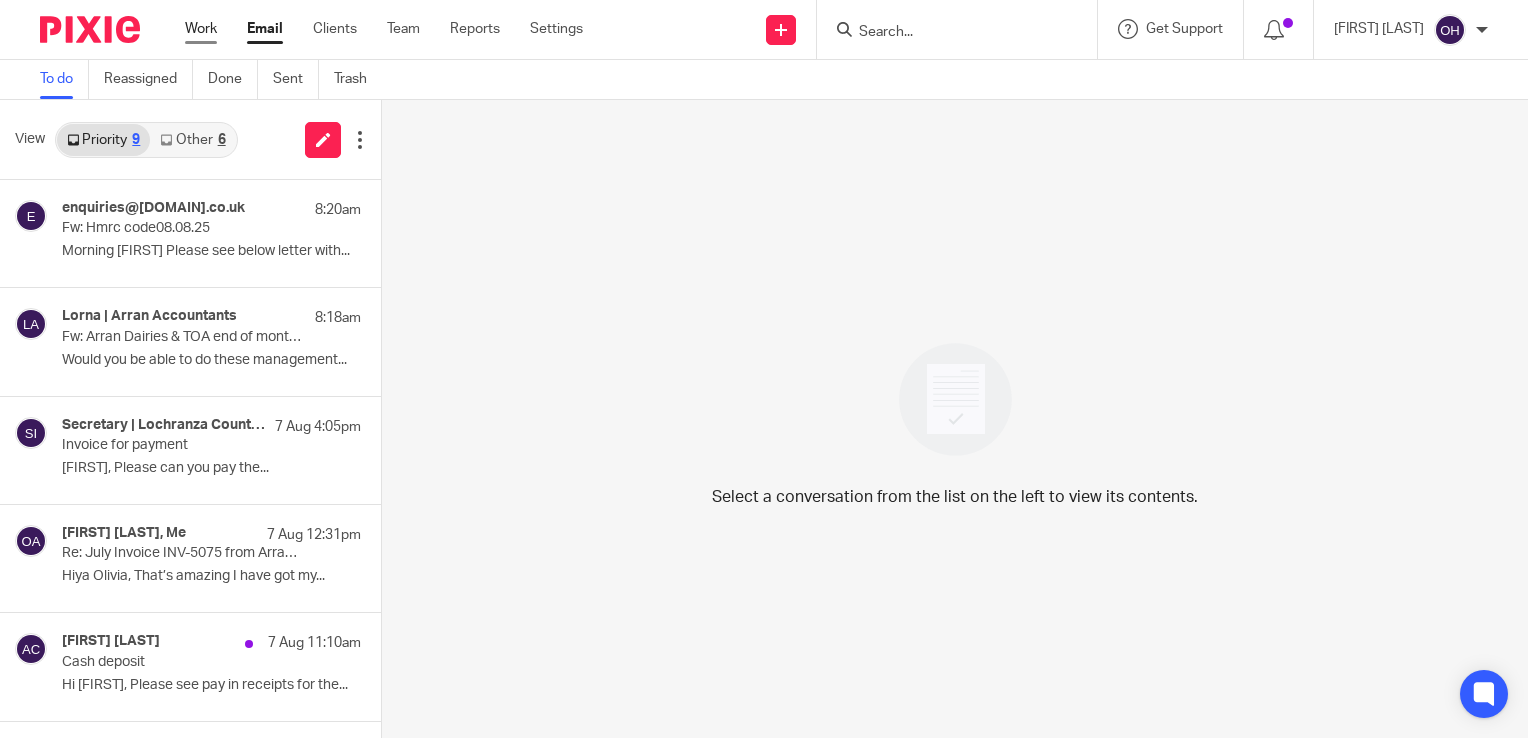 click on "Work" at bounding box center [201, 29] 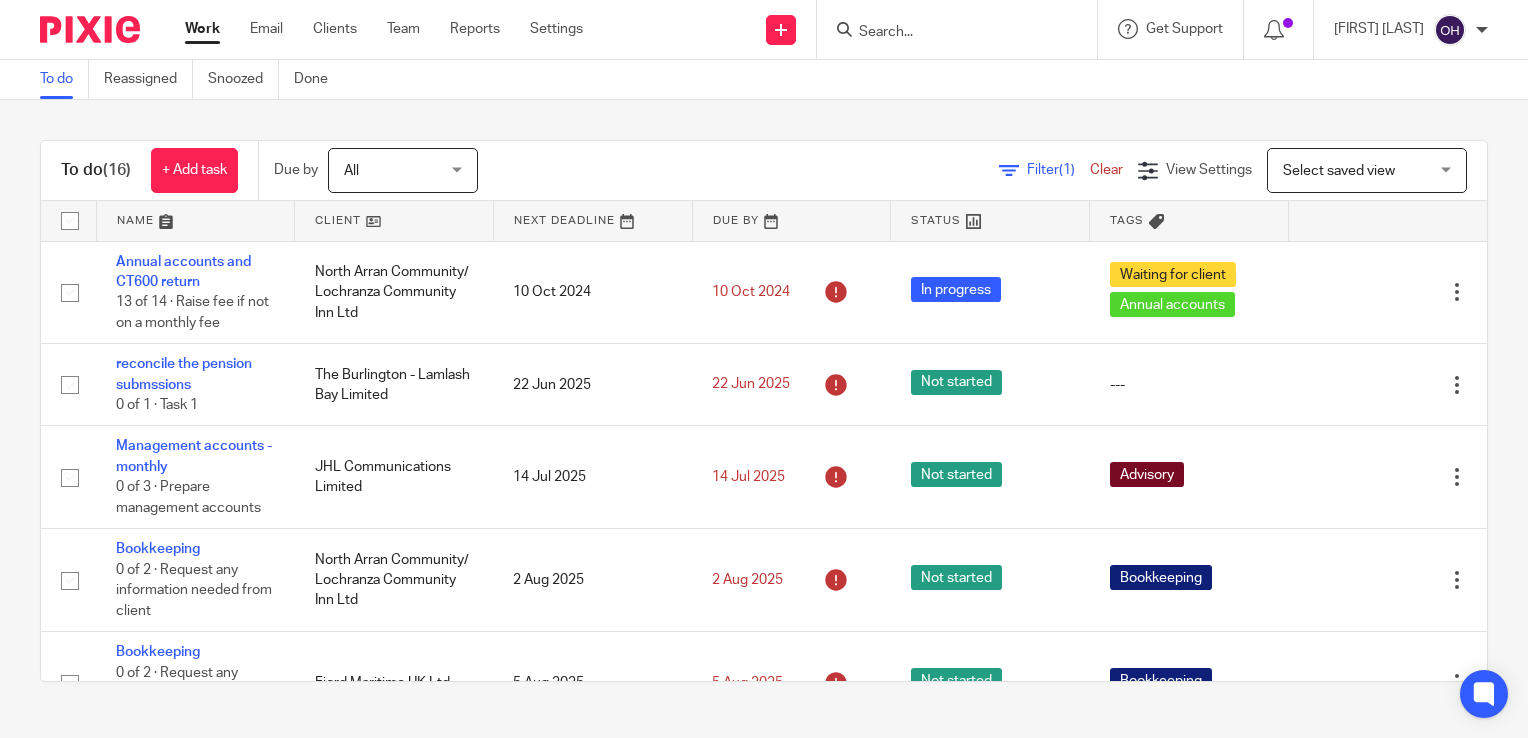 scroll, scrollTop: 0, scrollLeft: 0, axis: both 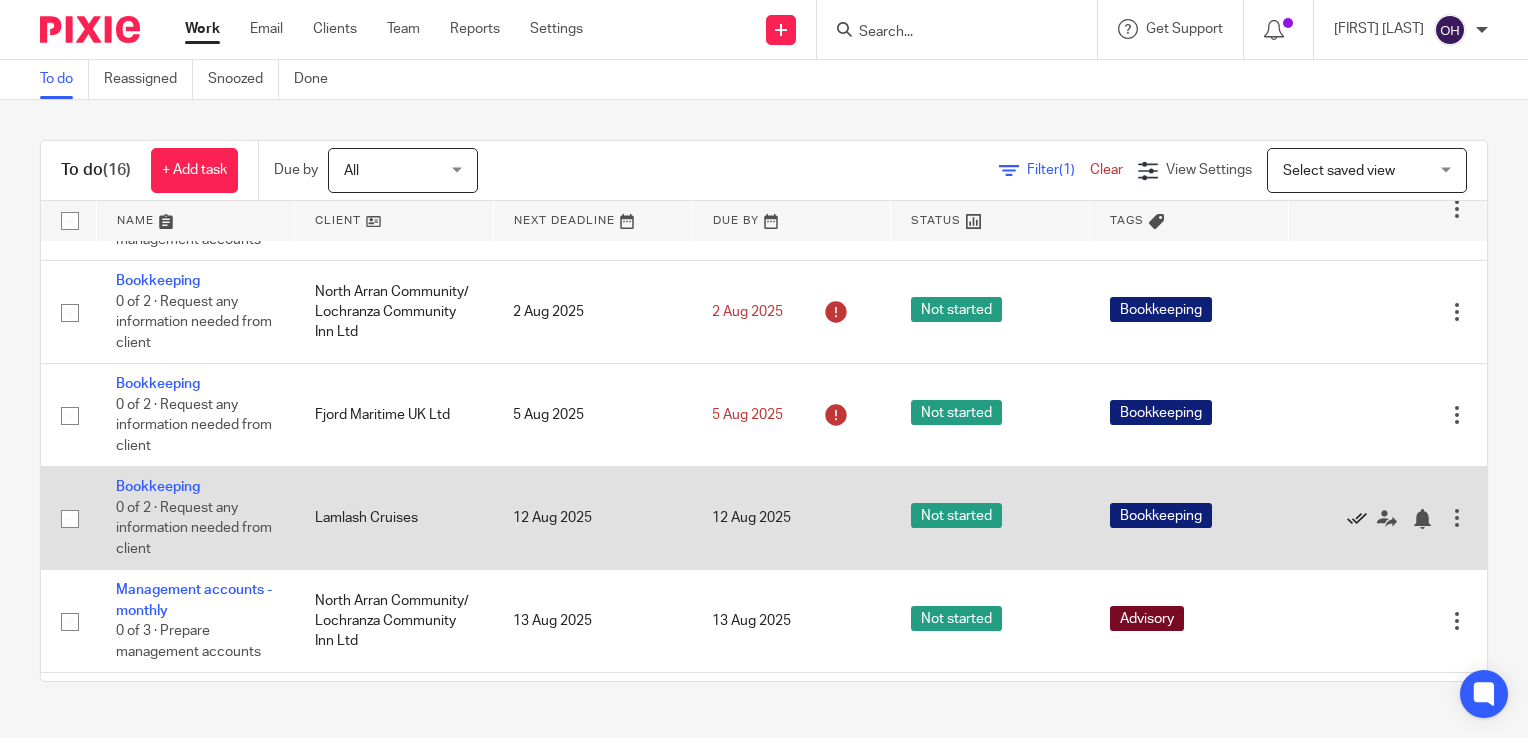 click at bounding box center [1357, 519] 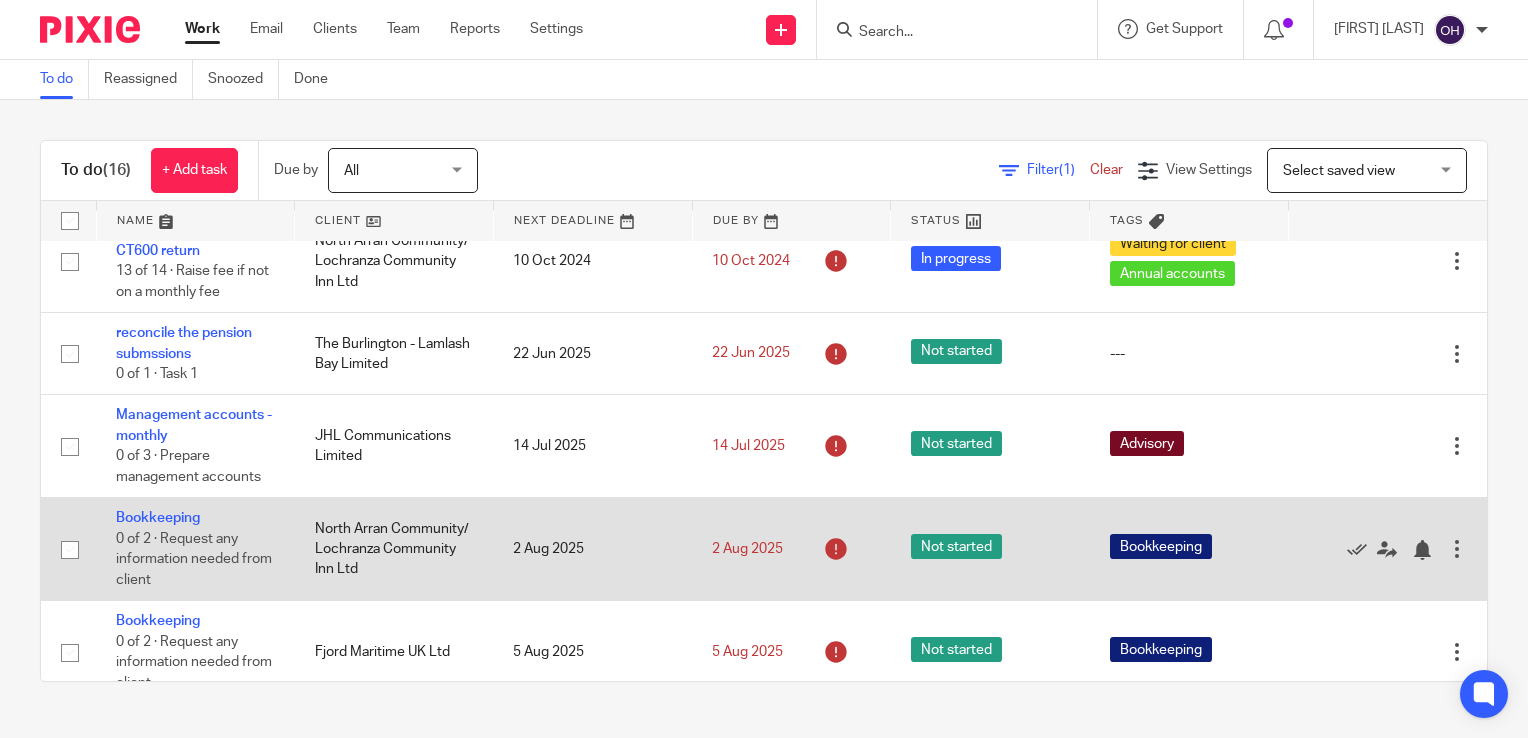scroll, scrollTop: 0, scrollLeft: 0, axis: both 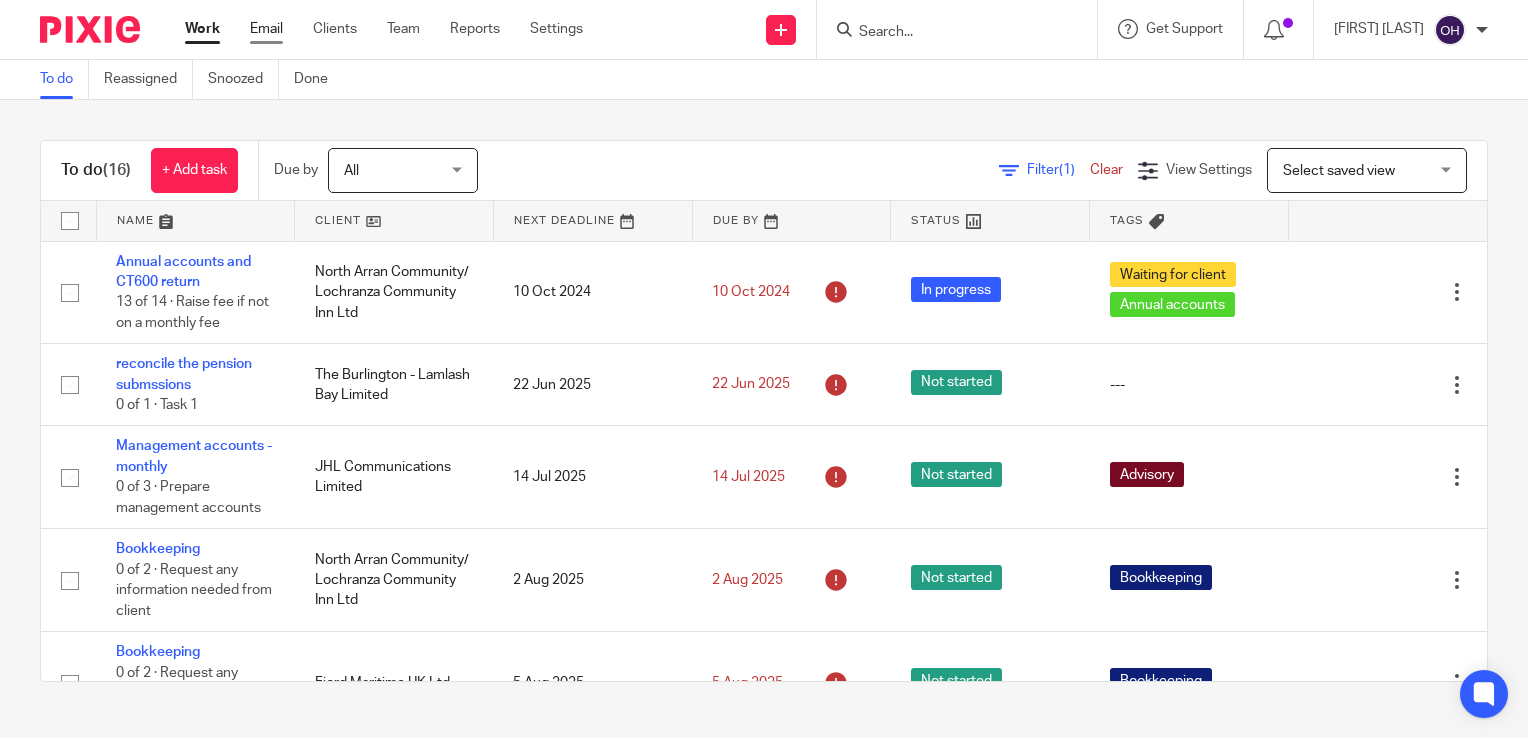 click on "Email" at bounding box center (266, 29) 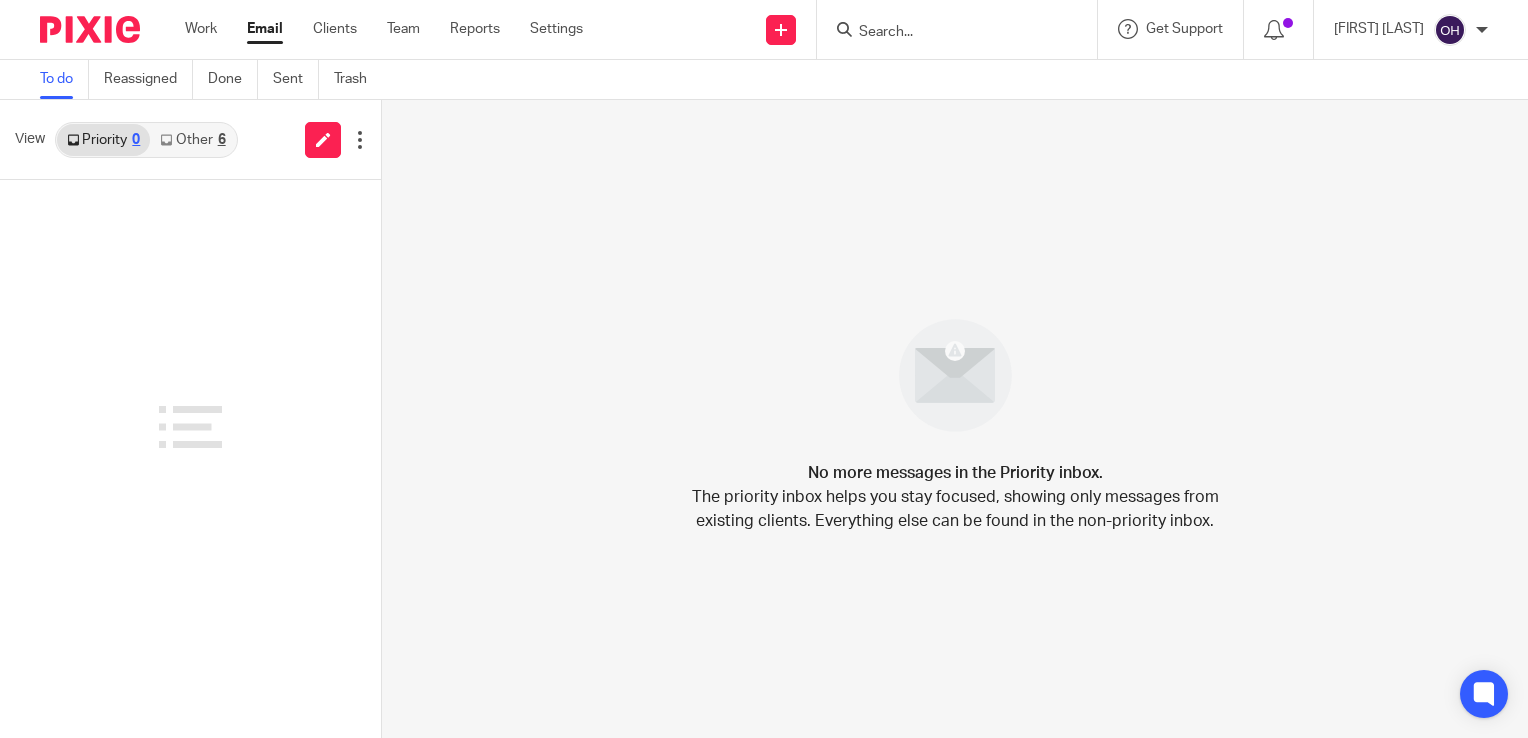 scroll, scrollTop: 0, scrollLeft: 0, axis: both 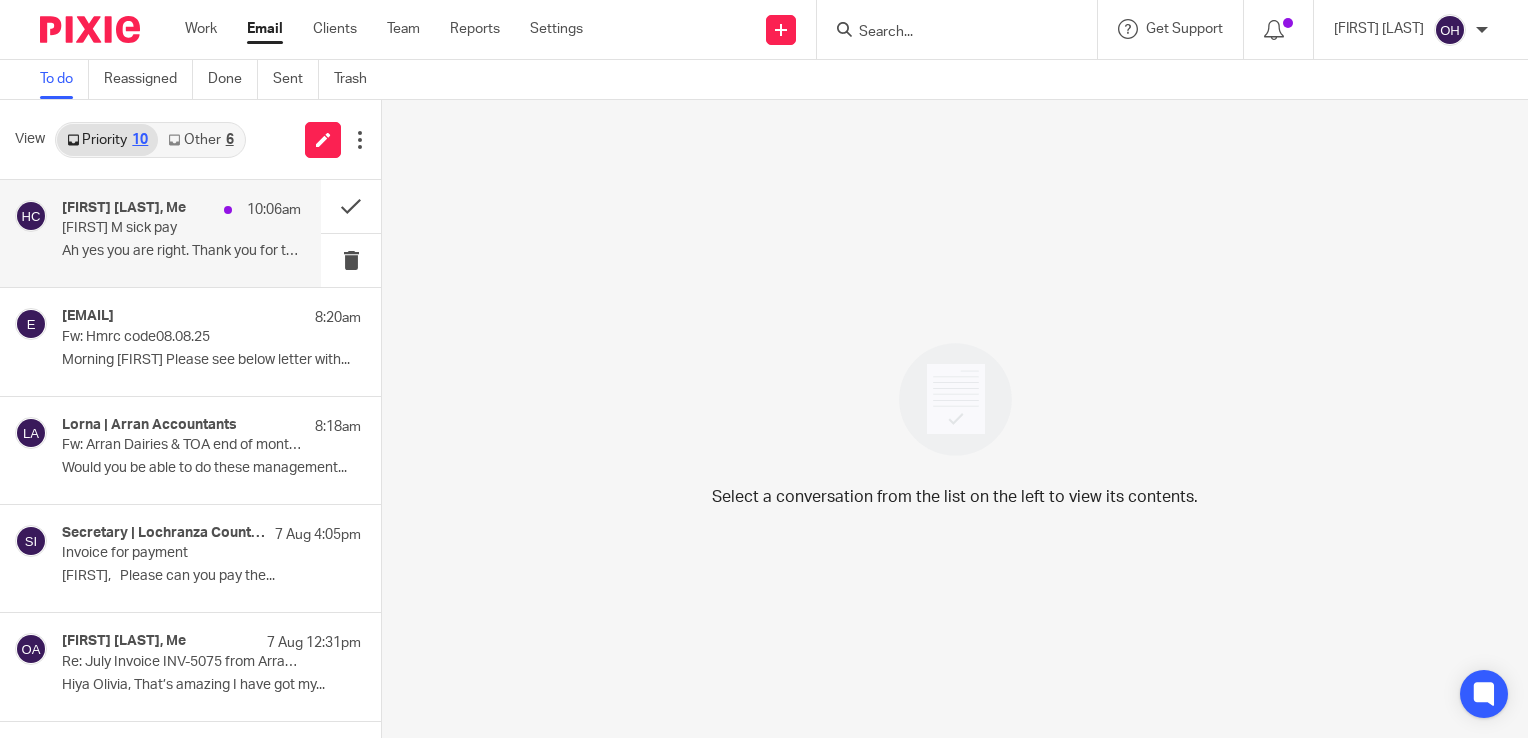 click on "[FIRST] M sick pay" at bounding box center (157, 228) 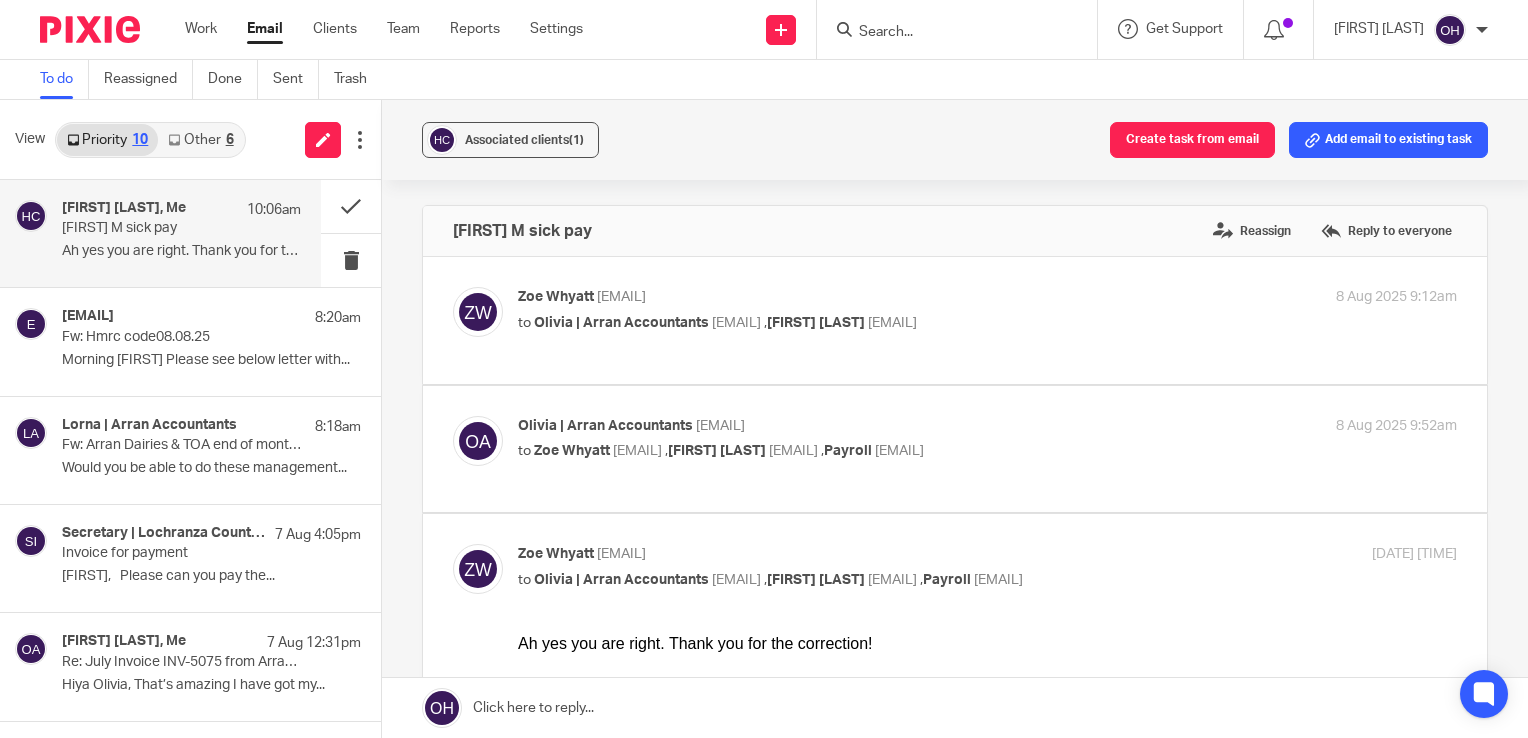 scroll, scrollTop: 0, scrollLeft: 0, axis: both 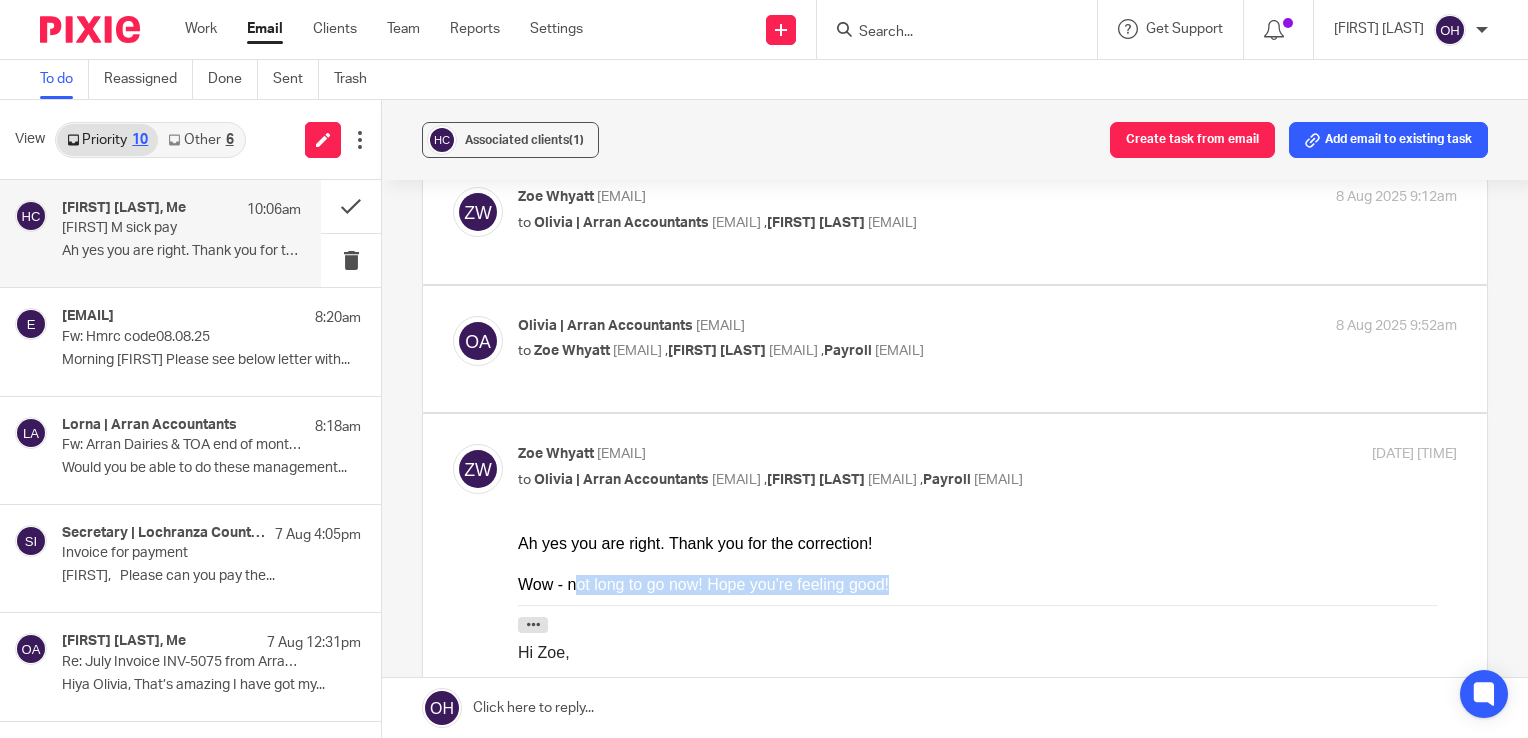 drag, startPoint x: 568, startPoint y: 588, endPoint x: 880, endPoint y: 583, distance: 312.04007 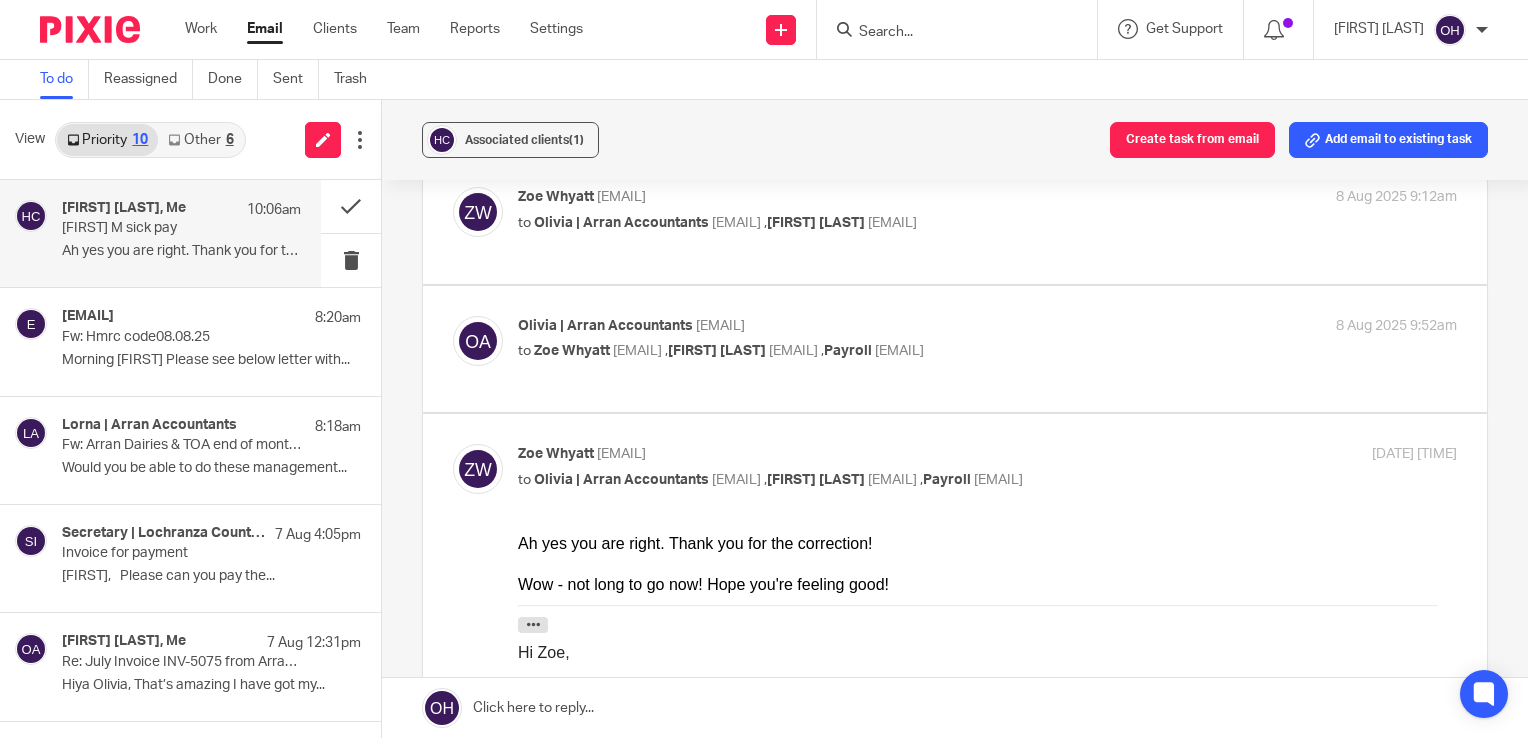 click on "Ah yes you are right. Thank you for the correction!" at bounding box center (987, 544) 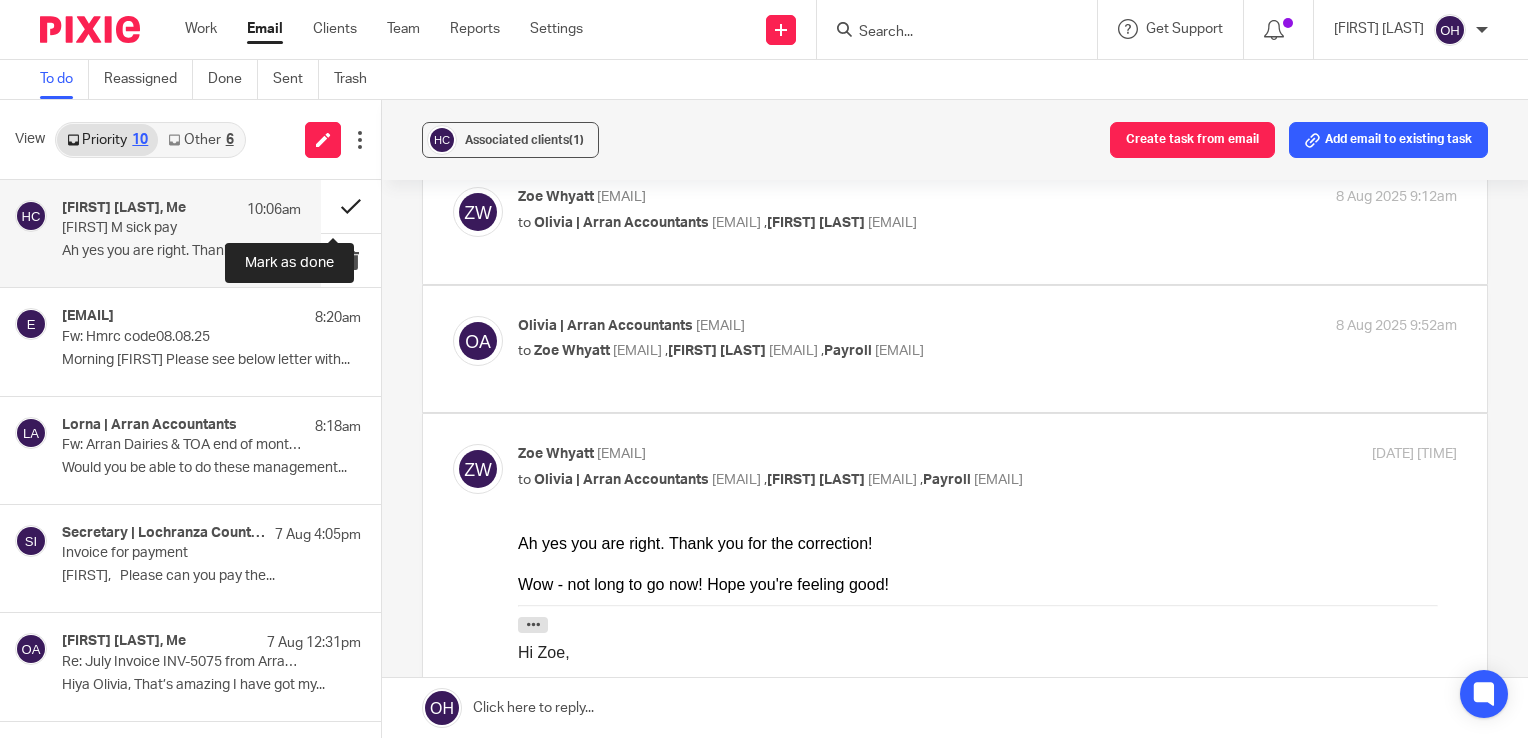 click at bounding box center (351, 206) 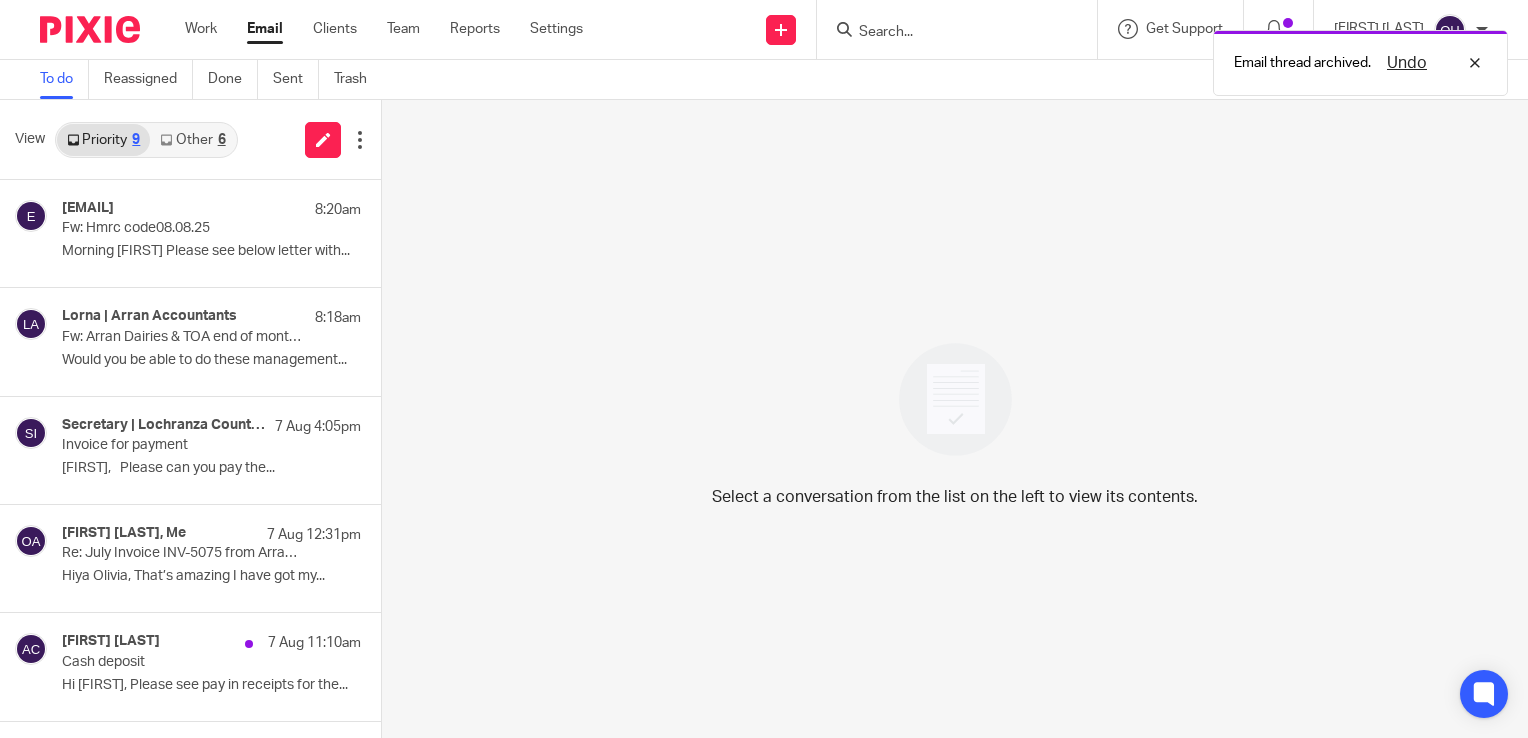 click on "View
Priority
9
Other
6" at bounding box center (190, 140) 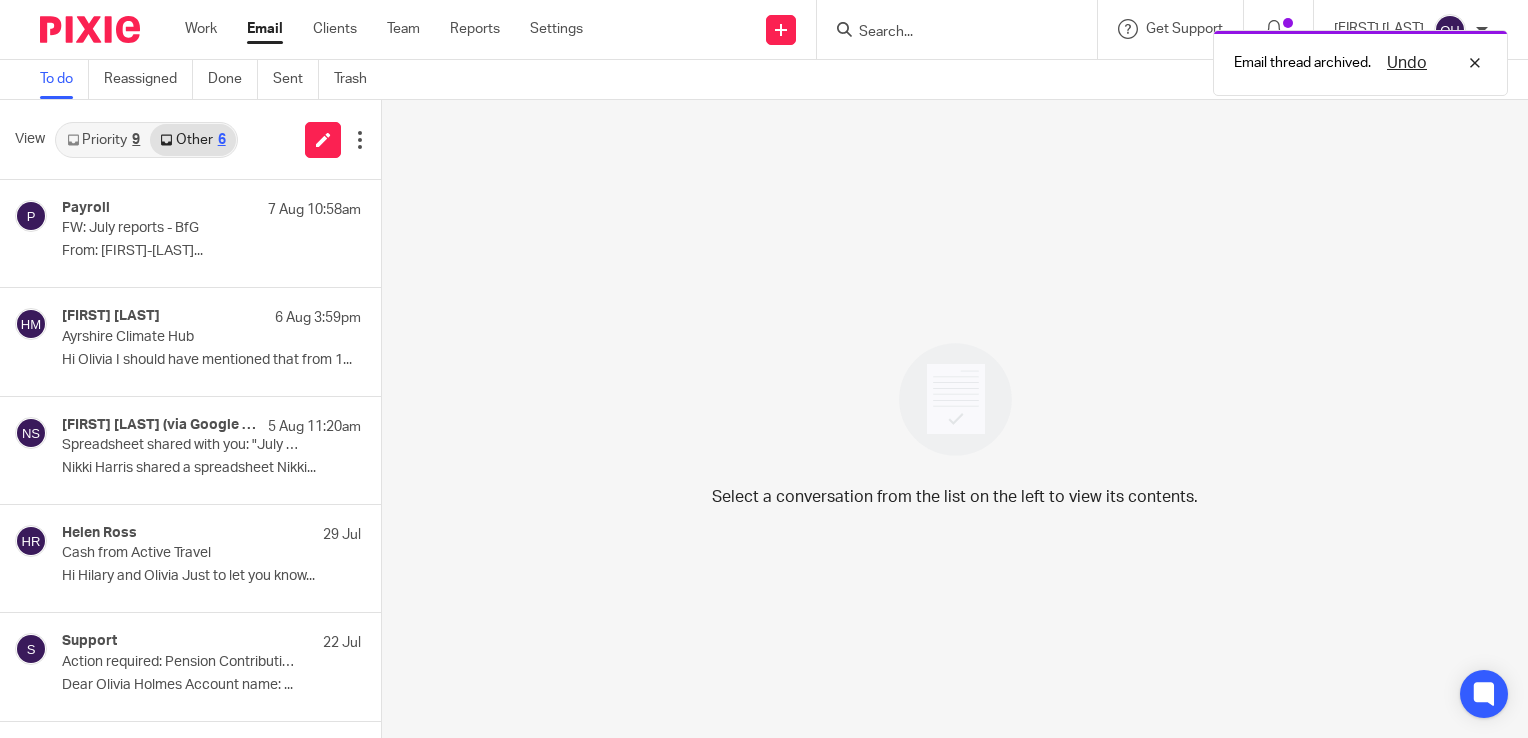 click on "Priority
9" at bounding box center (103, 140) 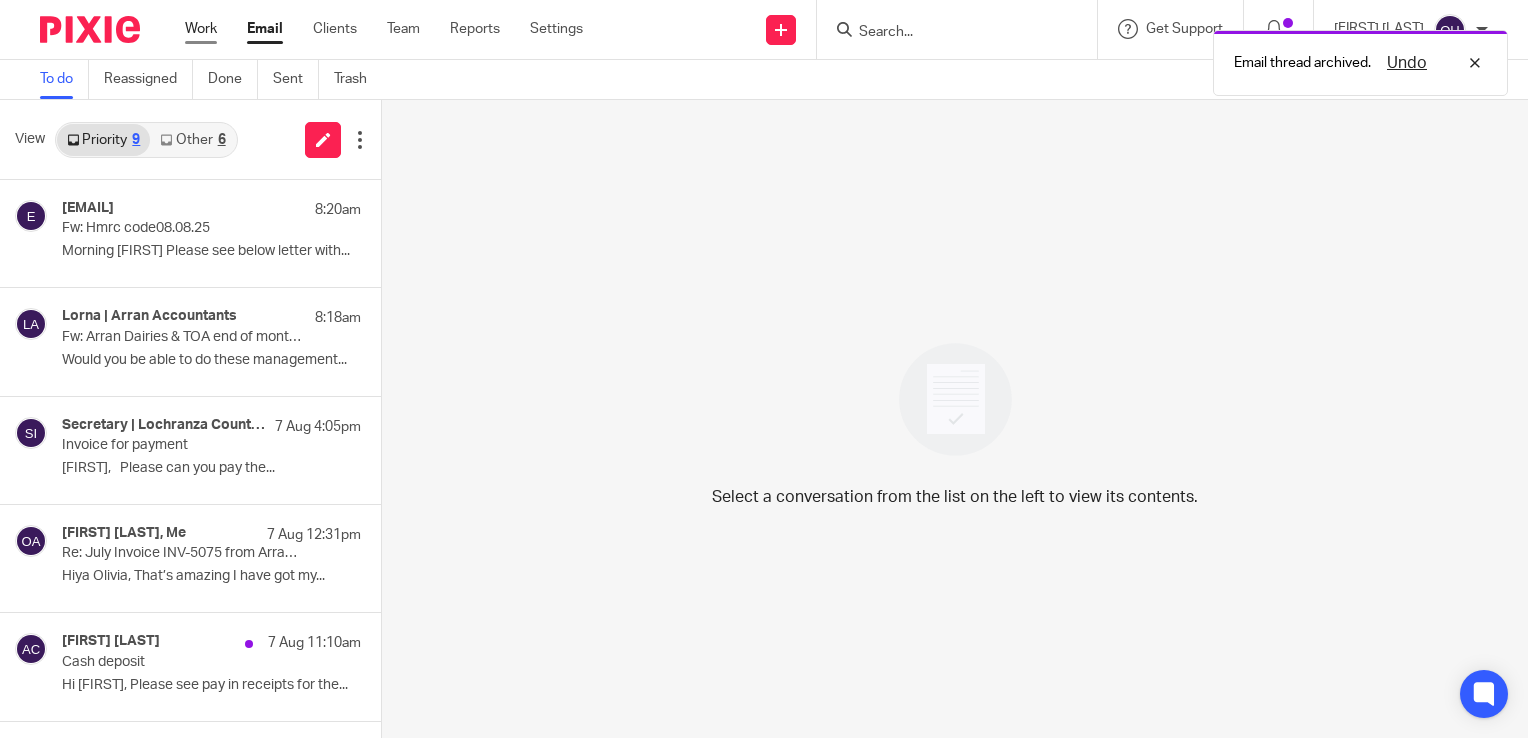 click on "Work" at bounding box center (201, 29) 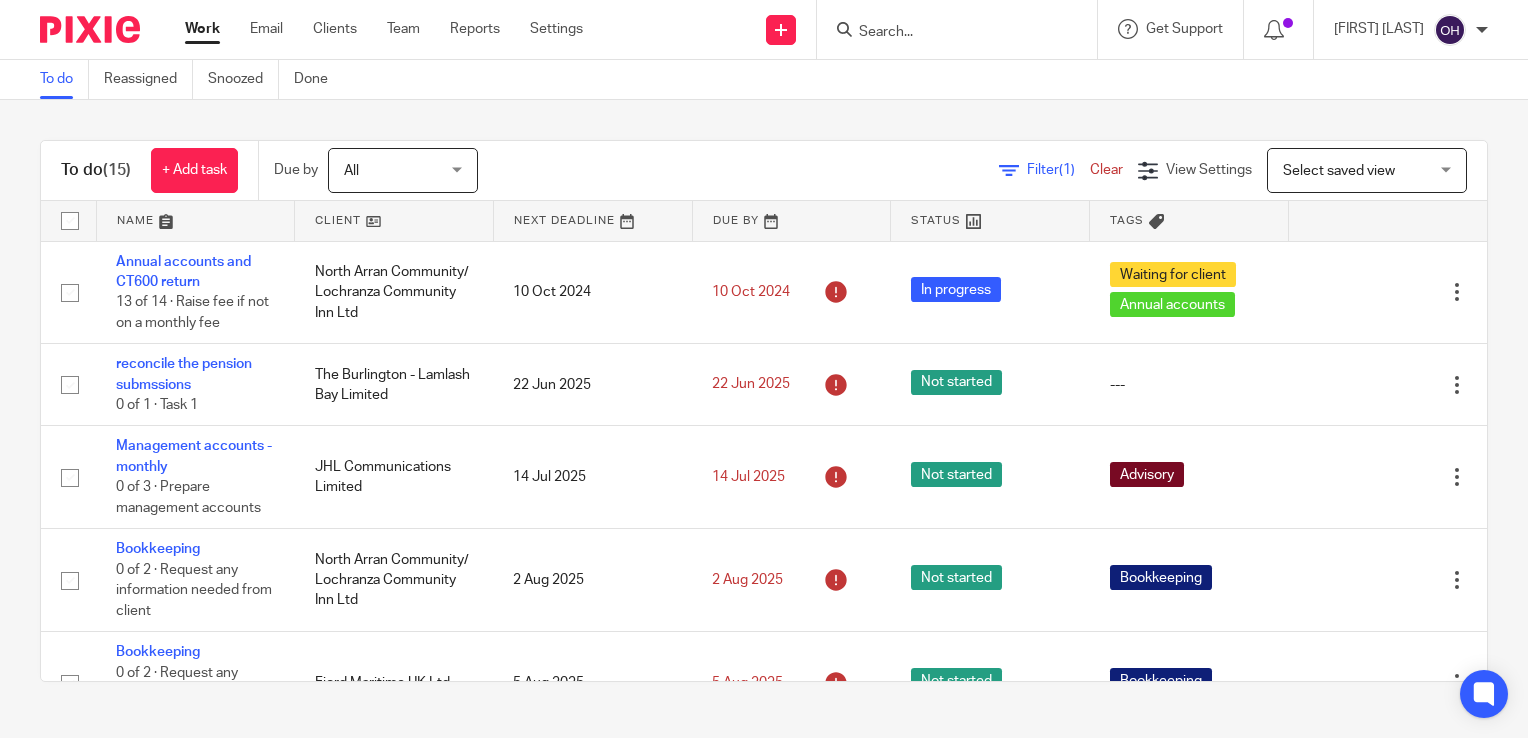 scroll, scrollTop: 0, scrollLeft: 0, axis: both 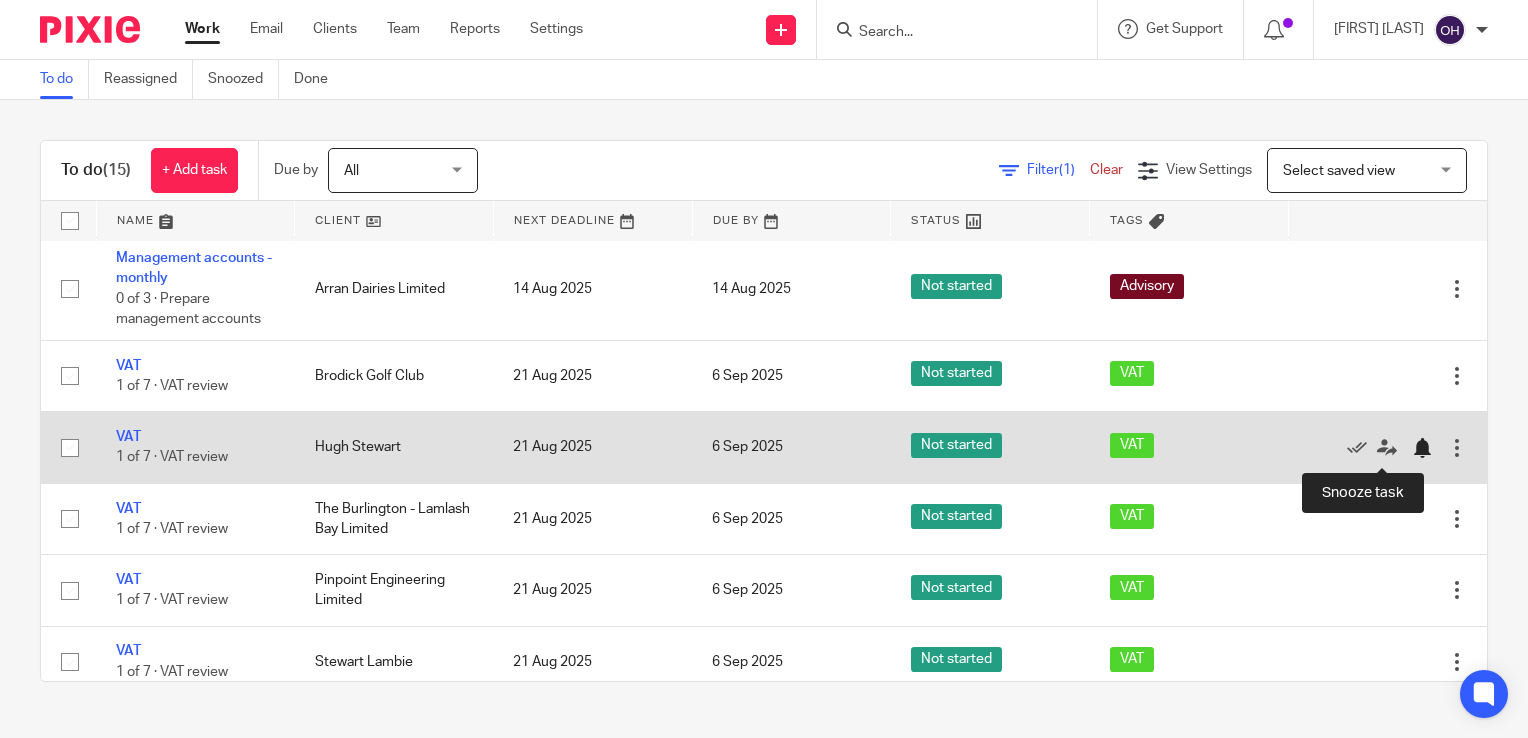 click at bounding box center (1422, 448) 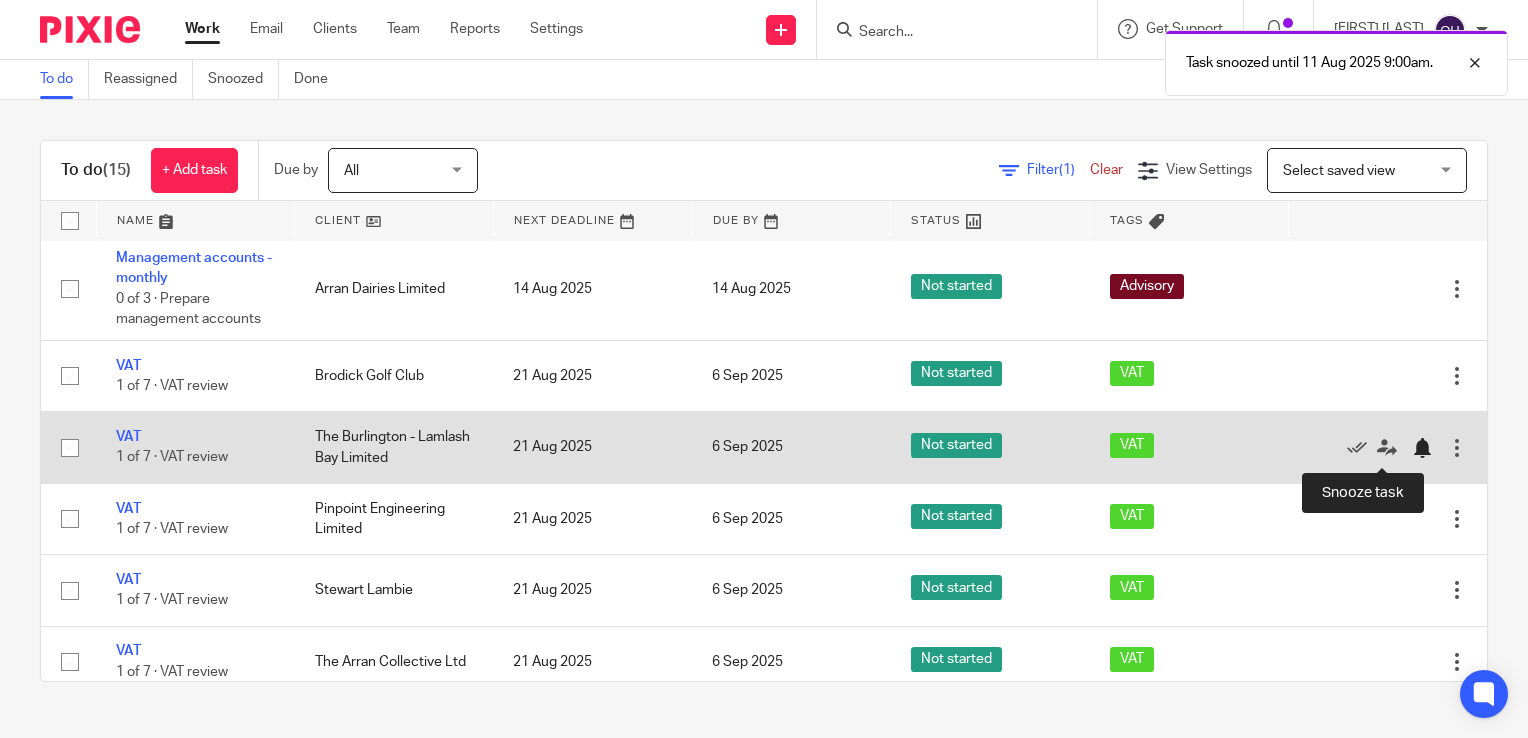 click at bounding box center [1422, 448] 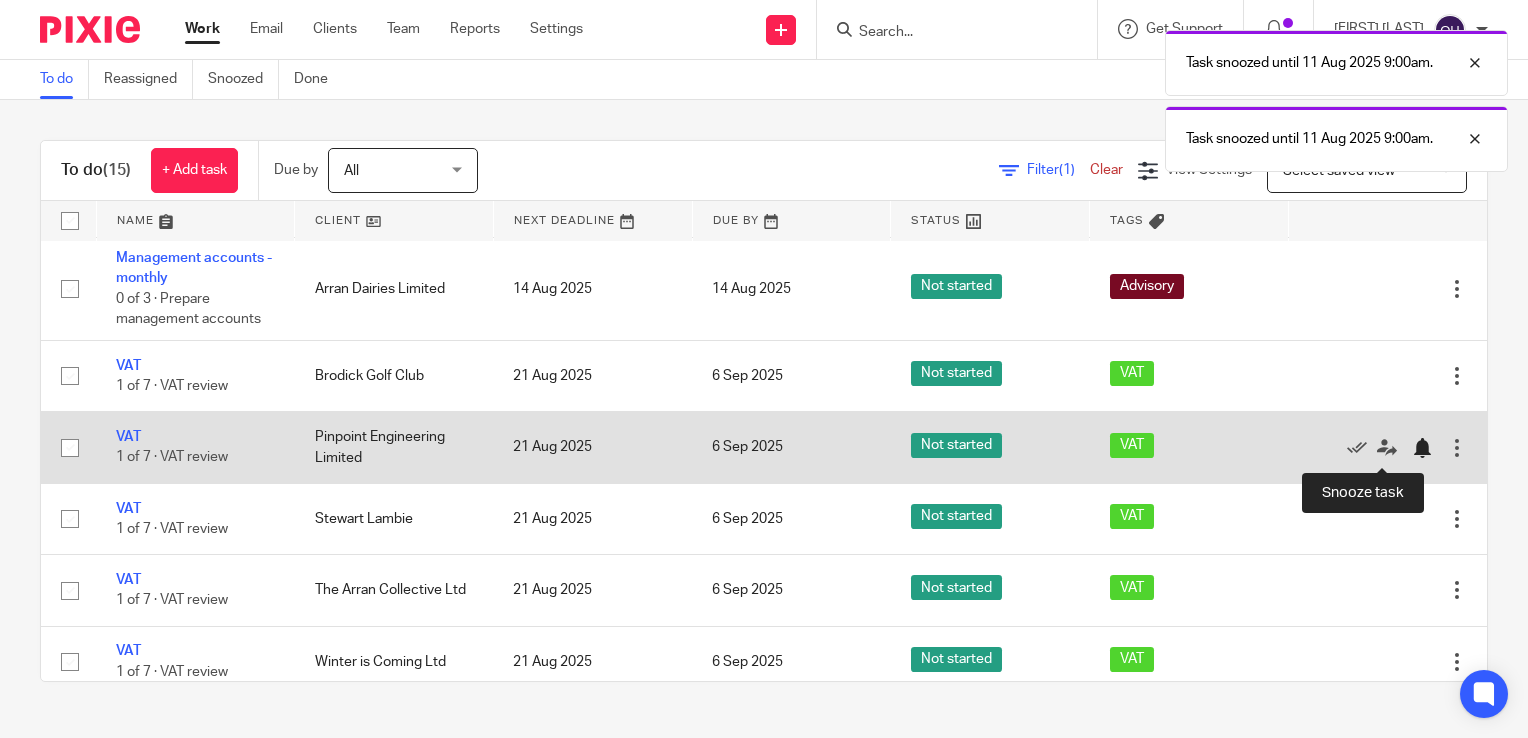 click at bounding box center (1422, 448) 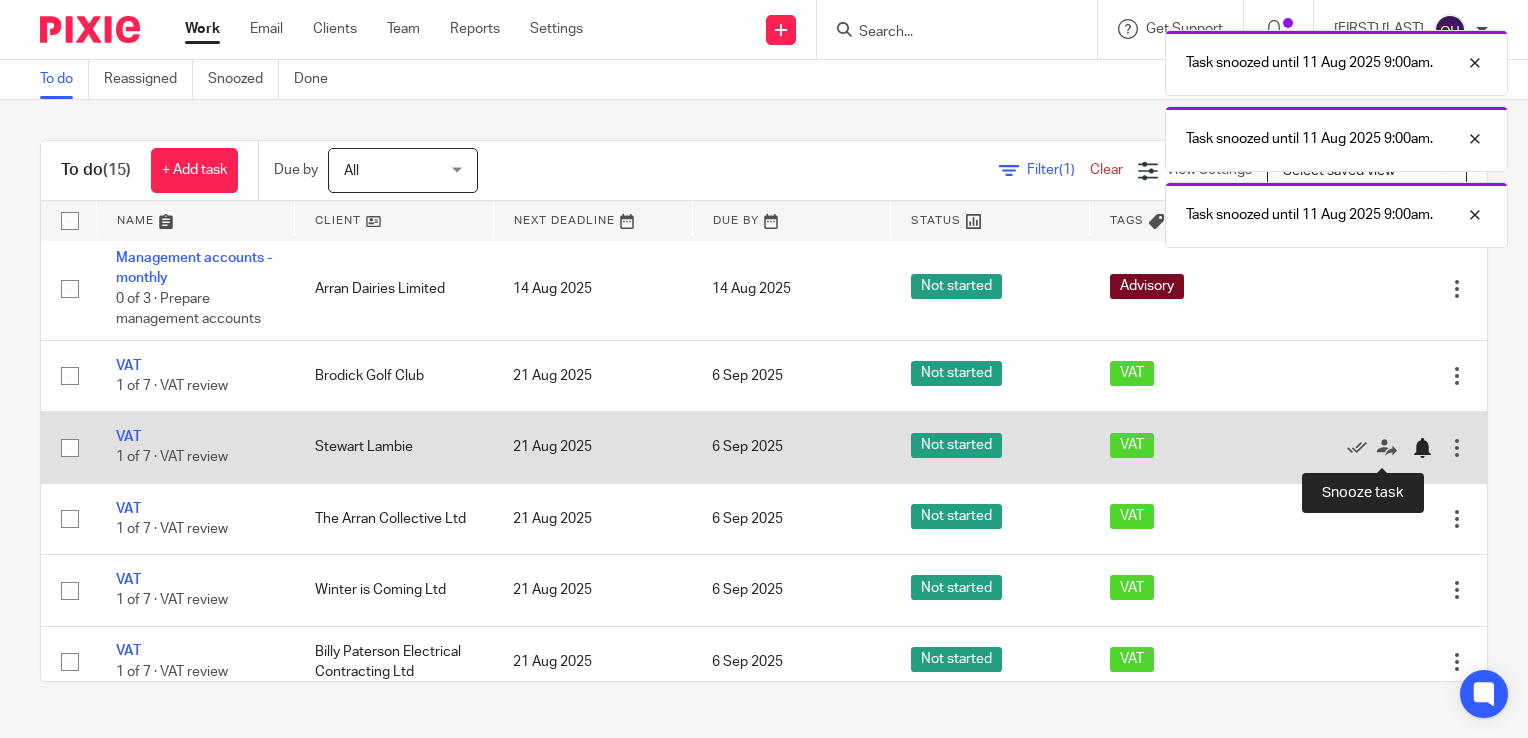 click at bounding box center (1422, 448) 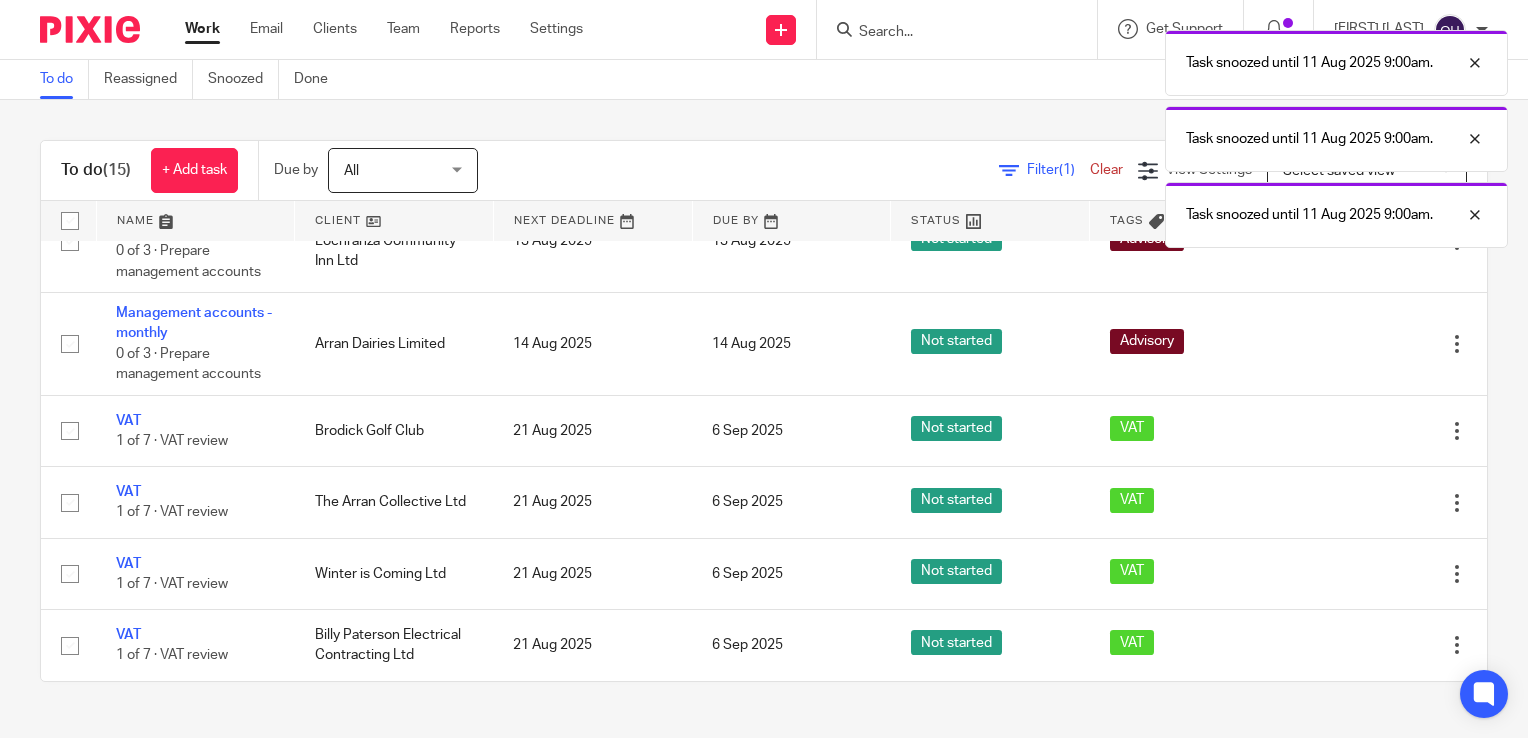 scroll, scrollTop: 550, scrollLeft: 0, axis: vertical 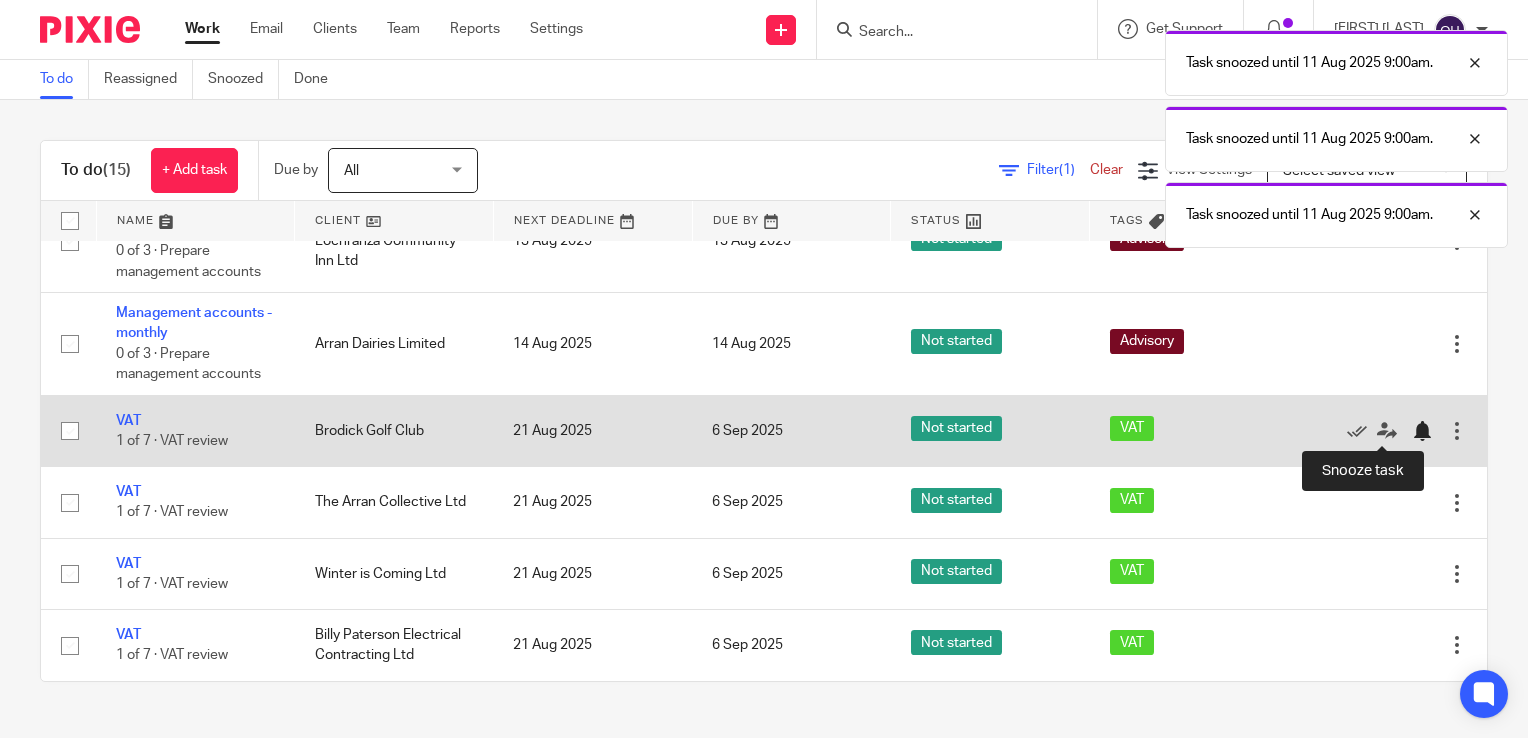 click at bounding box center (1422, 431) 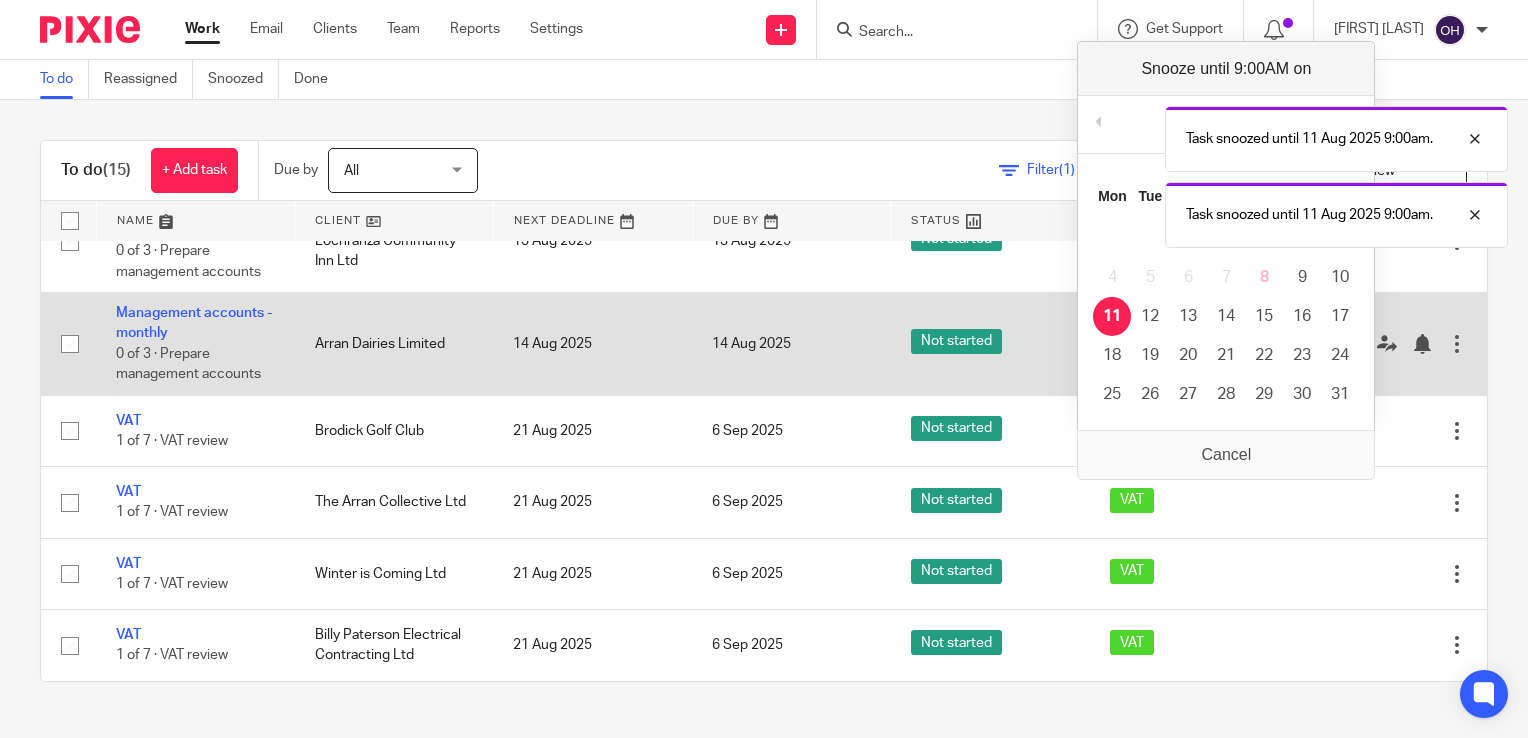scroll, scrollTop: 478, scrollLeft: 0, axis: vertical 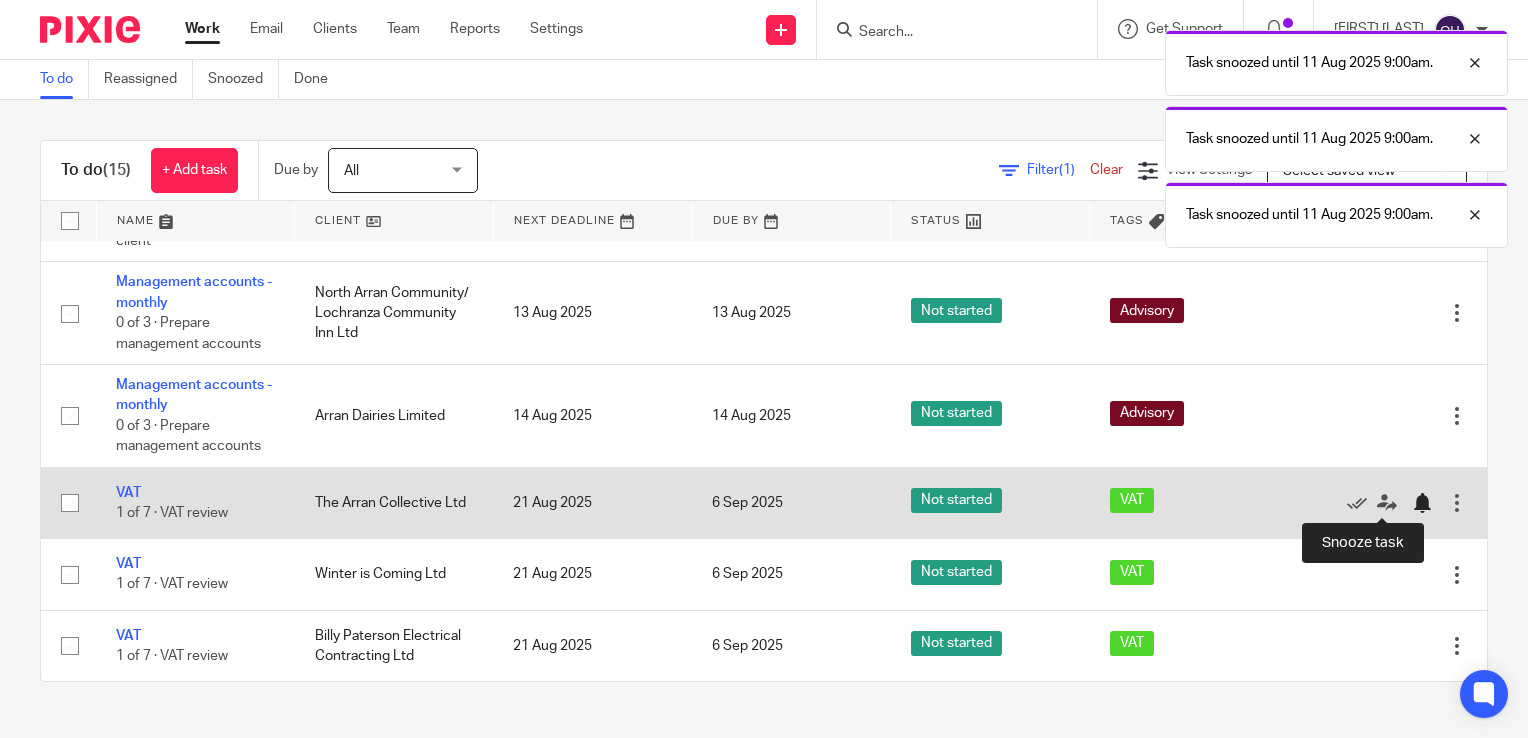 click at bounding box center (1422, 503) 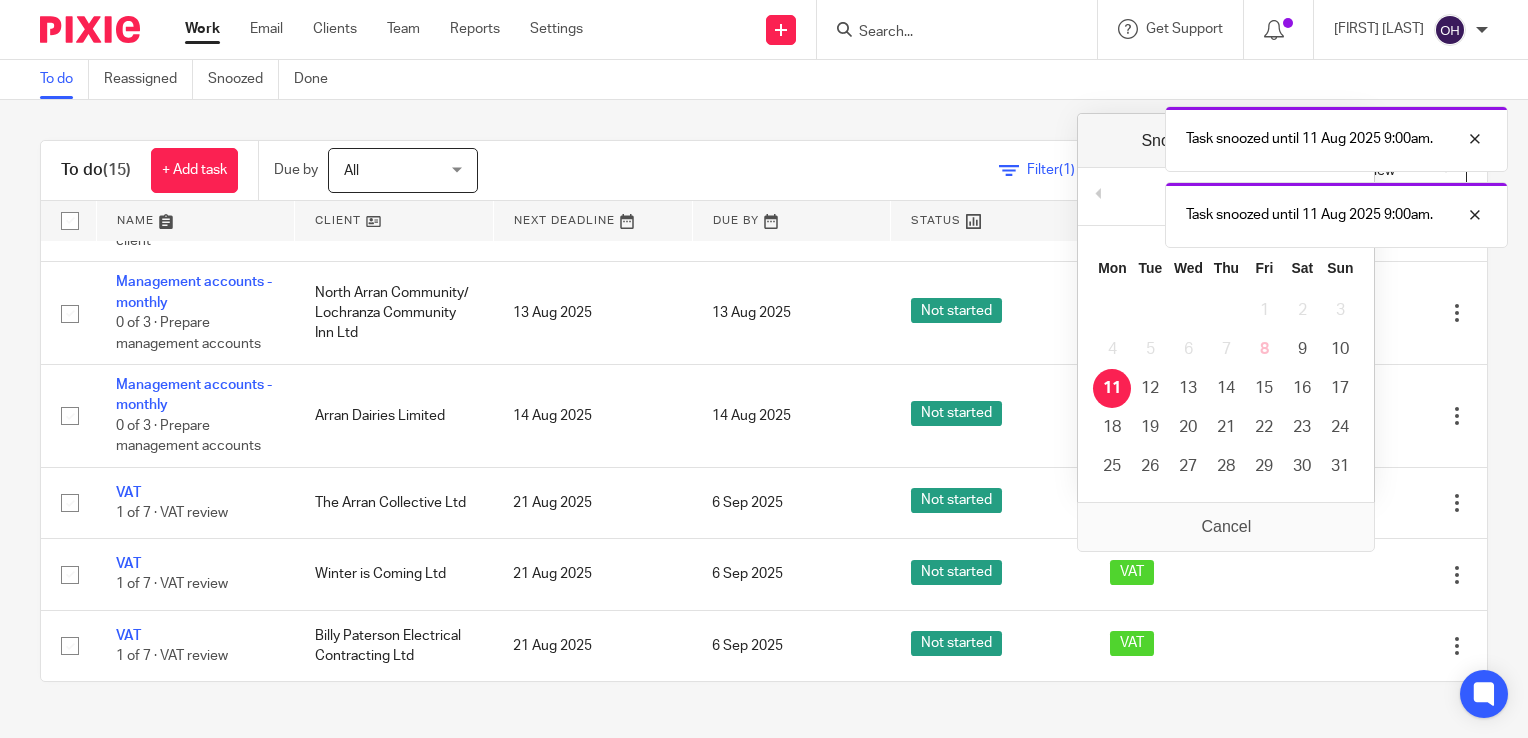 scroll, scrollTop: 407, scrollLeft: 0, axis: vertical 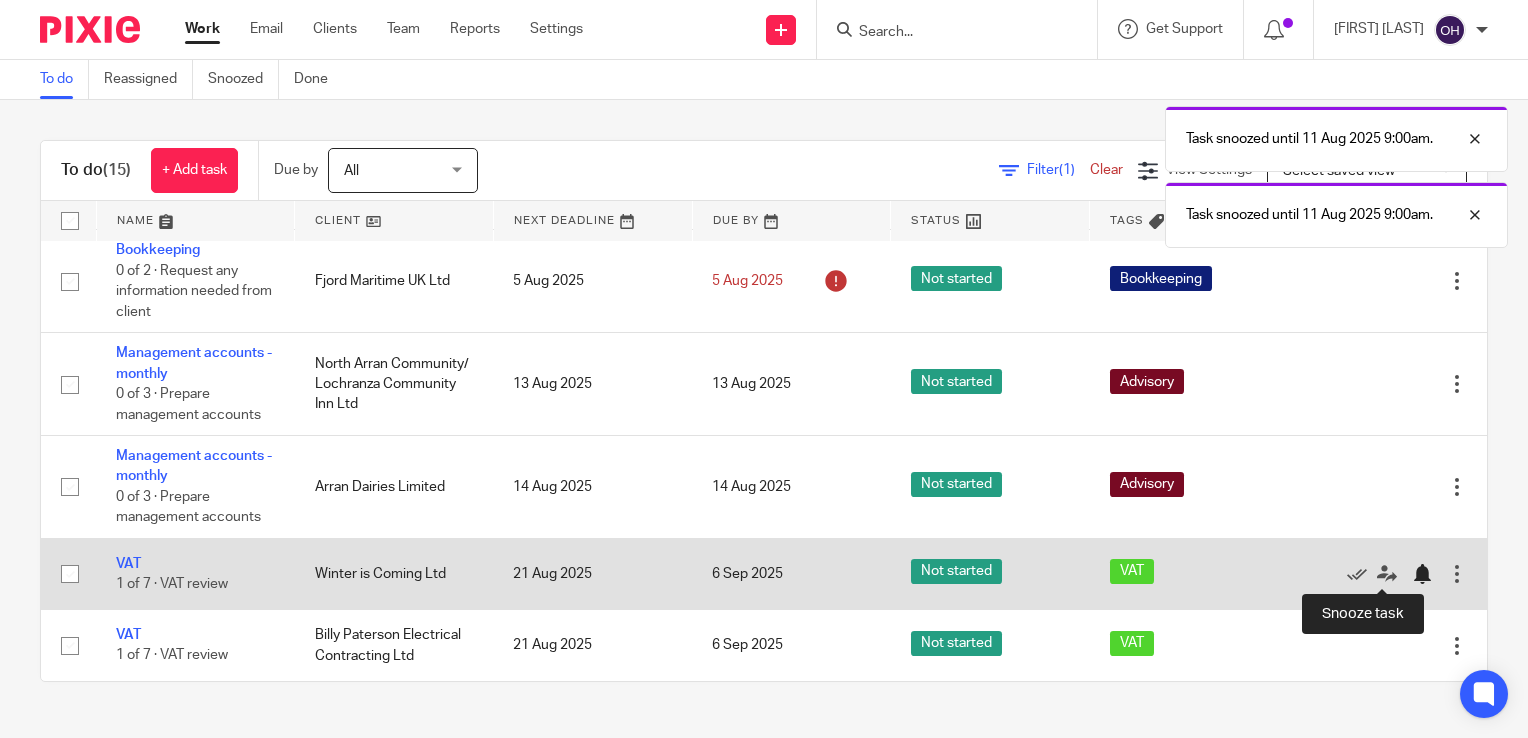 click at bounding box center (1422, 574) 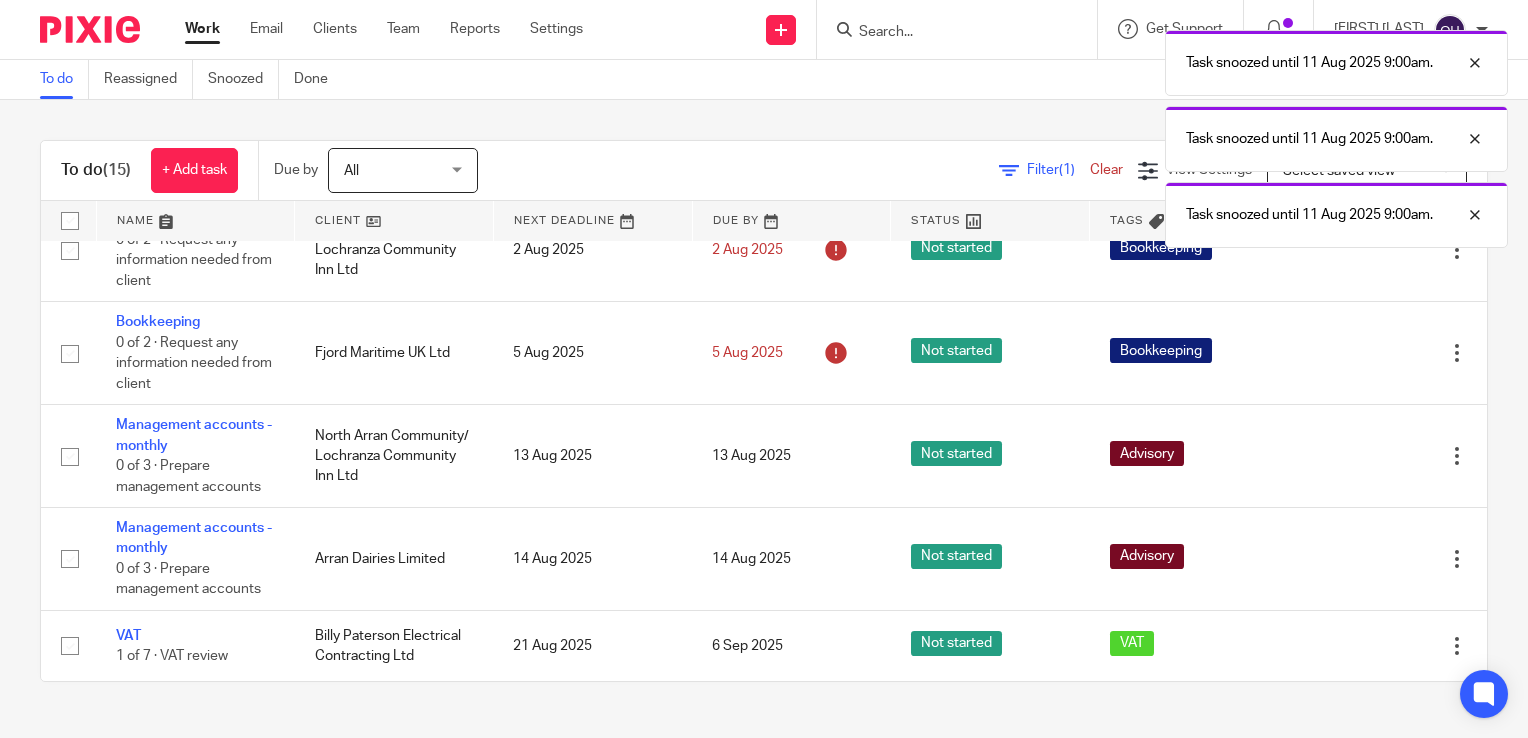 scroll, scrollTop: 335, scrollLeft: 0, axis: vertical 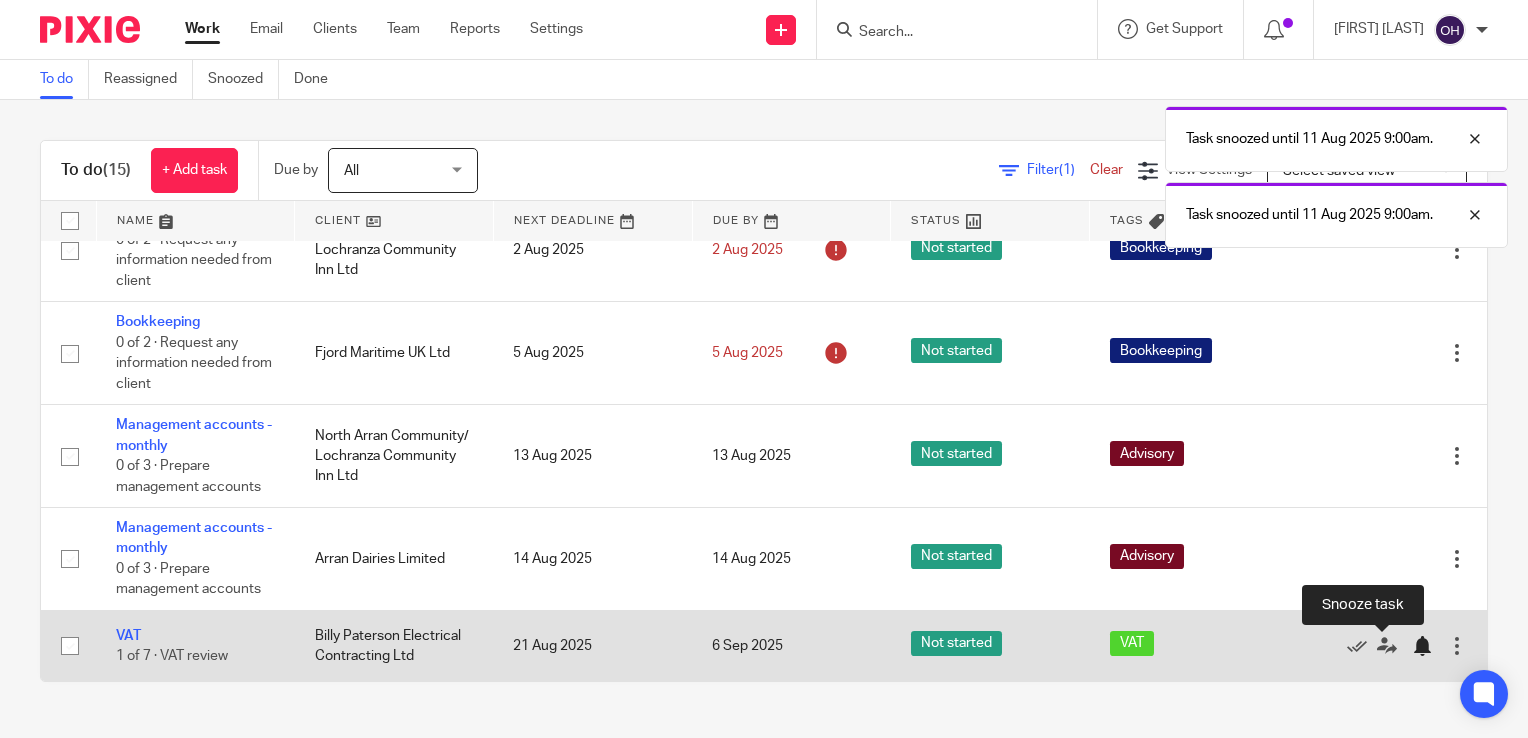click at bounding box center [1422, 646] 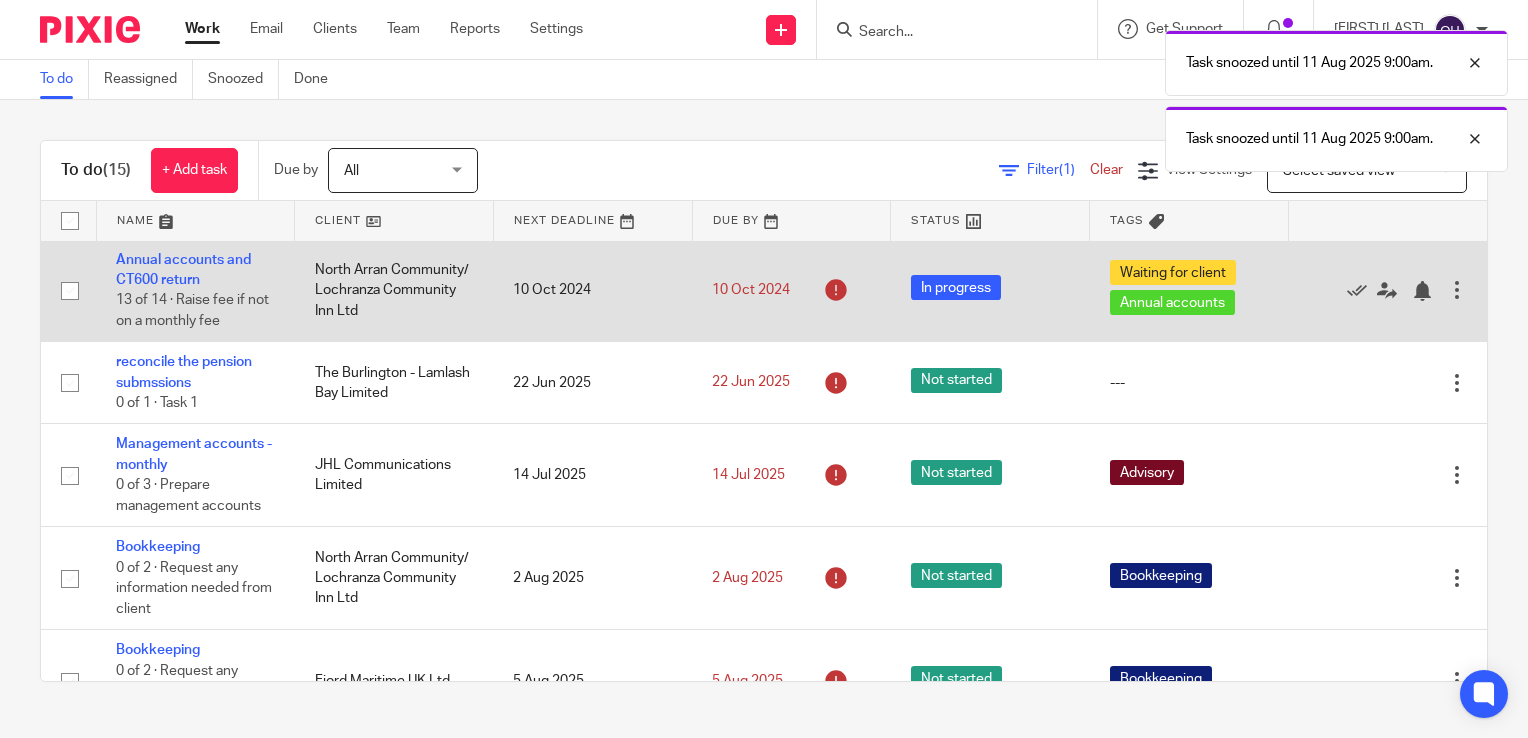 scroll, scrollTop: 0, scrollLeft: 0, axis: both 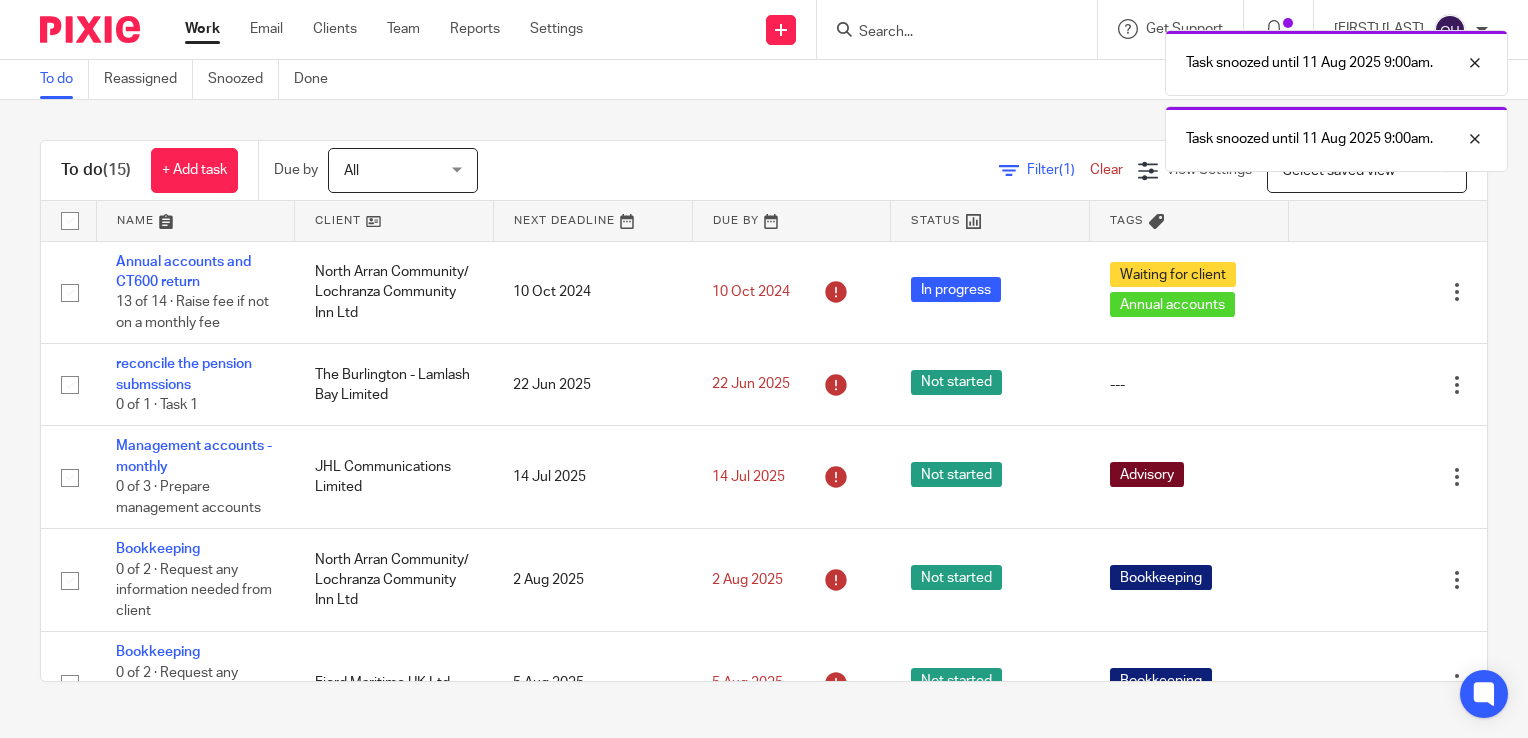 click on "Work
Email
Clients
Team
Reports
Settings" at bounding box center [399, 29] 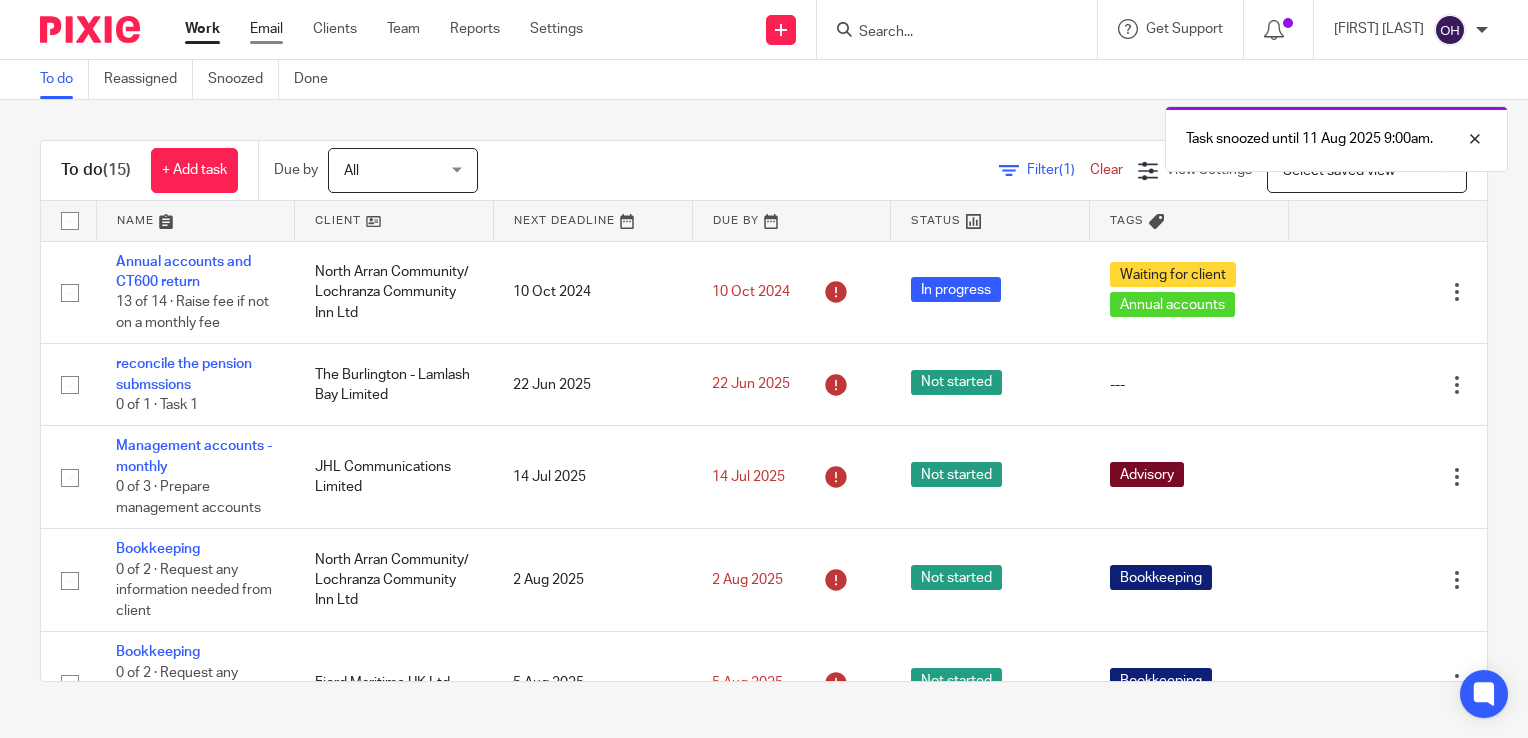 click on "Email" at bounding box center [266, 29] 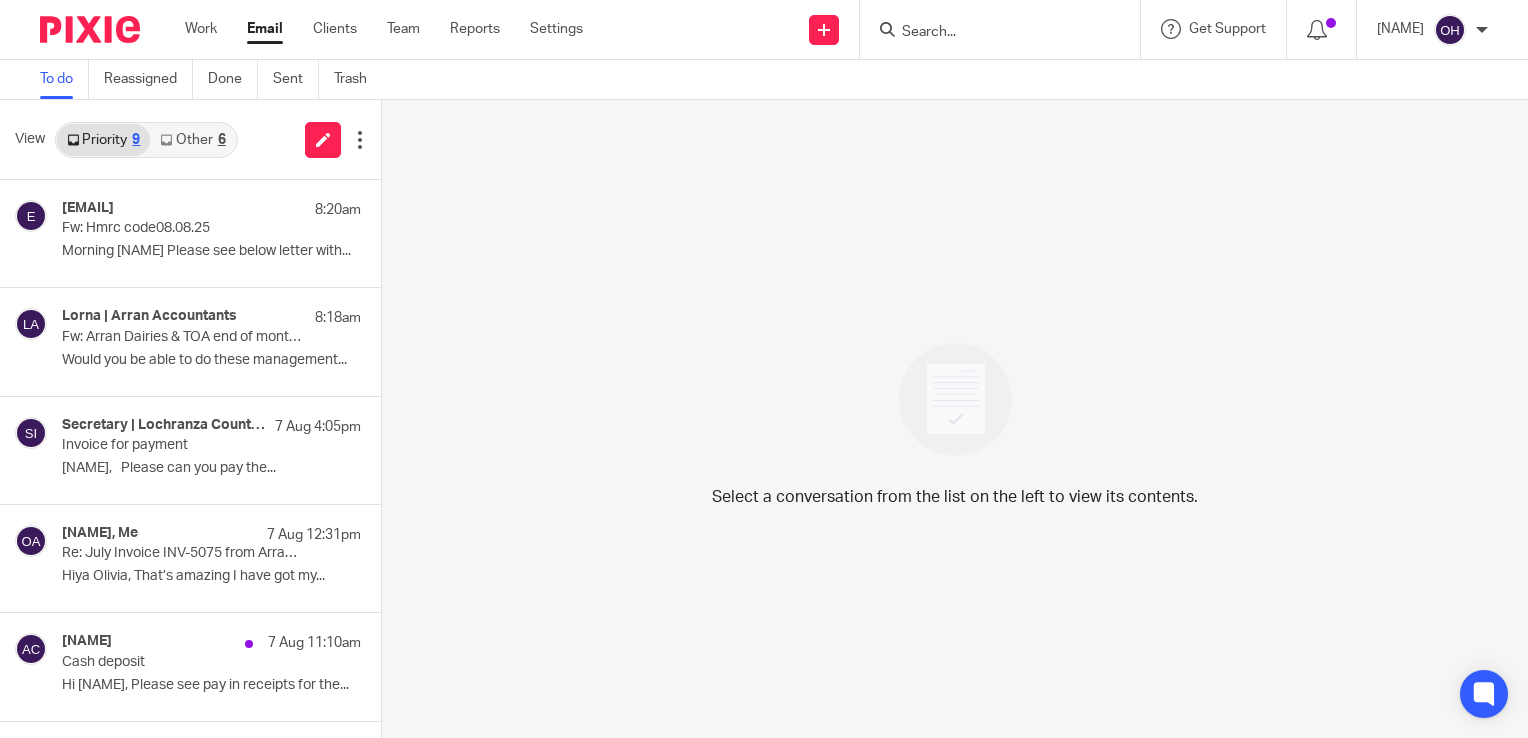 scroll, scrollTop: 0, scrollLeft: 0, axis: both 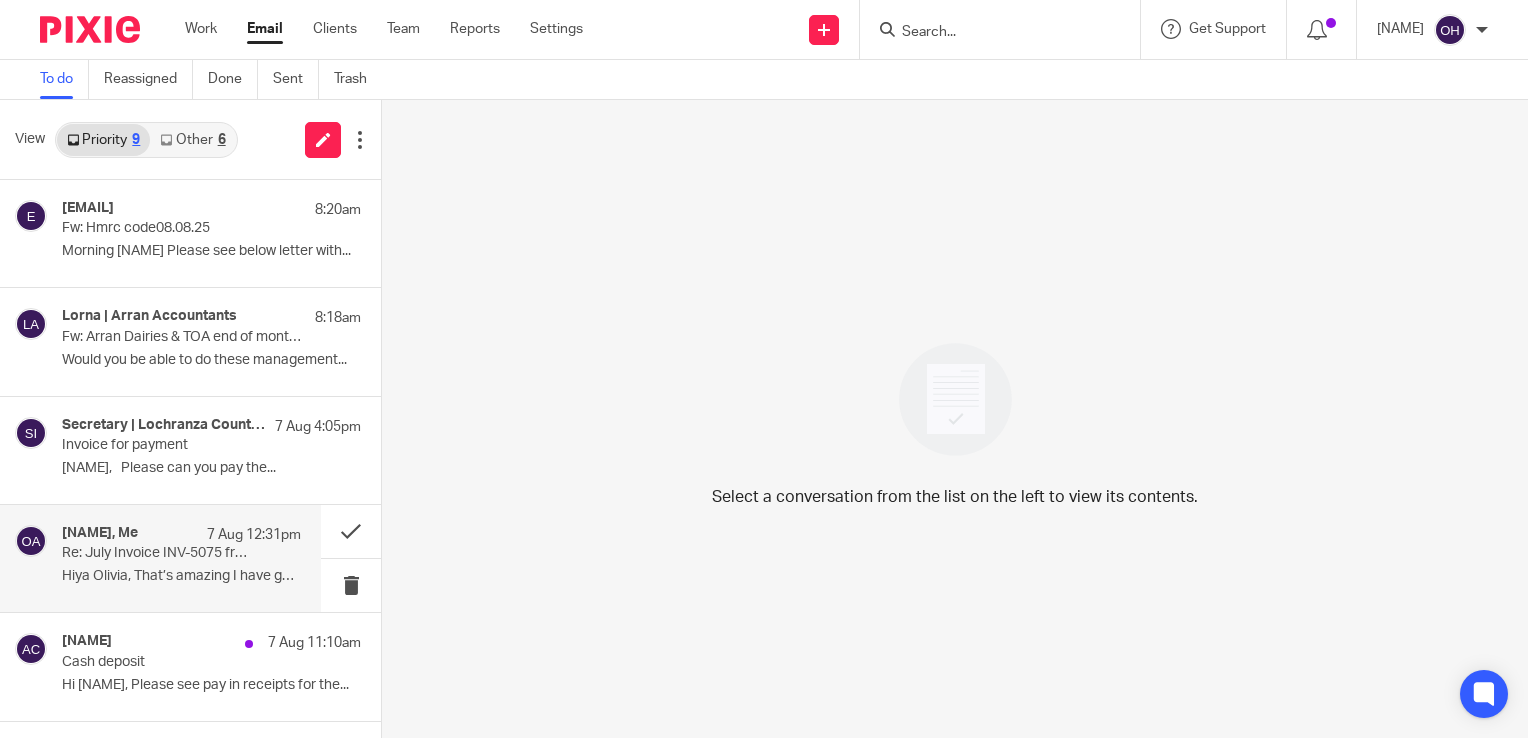 click on "Re: July Invoice INV-5075 from Arran Accountancy Limited for Lewis Thomson" at bounding box center [157, 553] 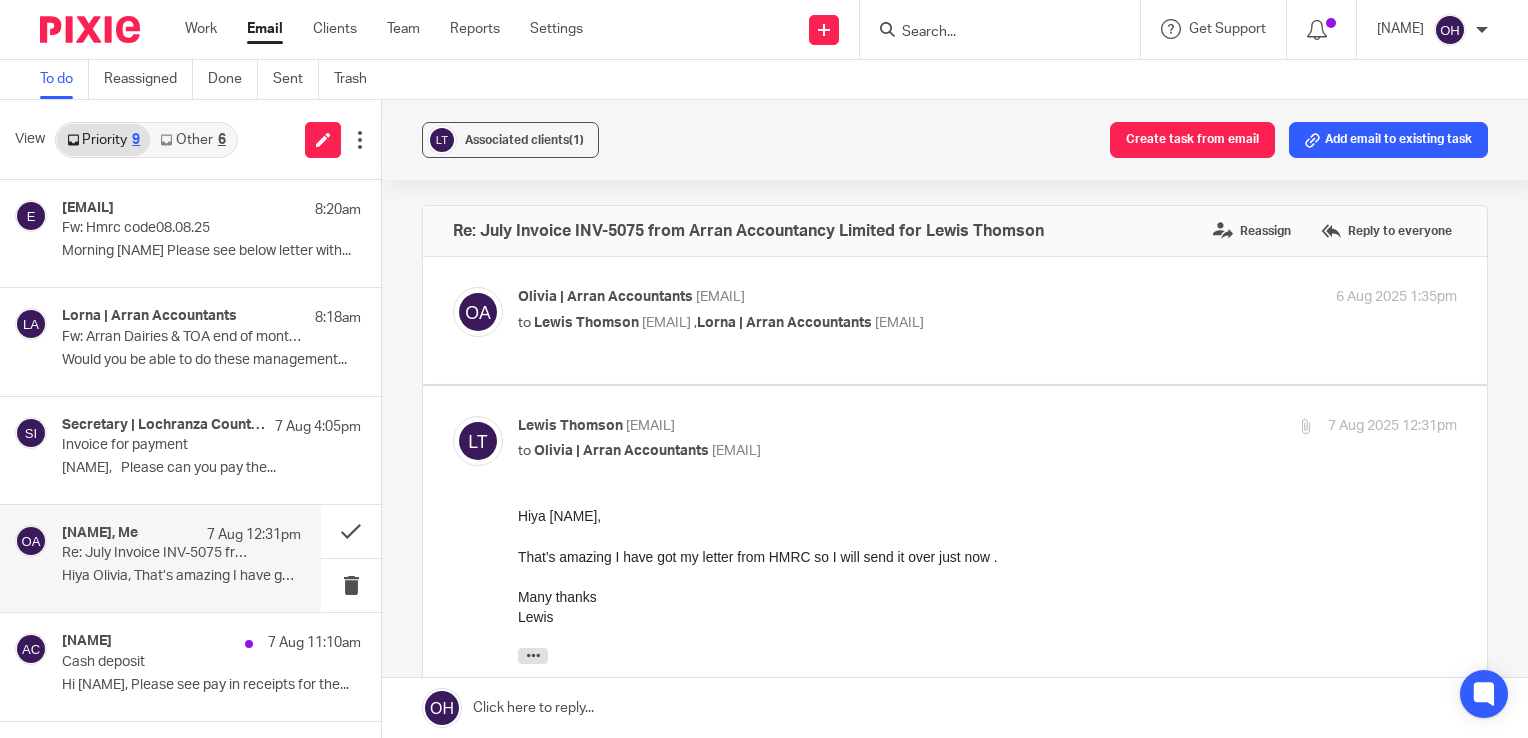 scroll, scrollTop: 0, scrollLeft: 0, axis: both 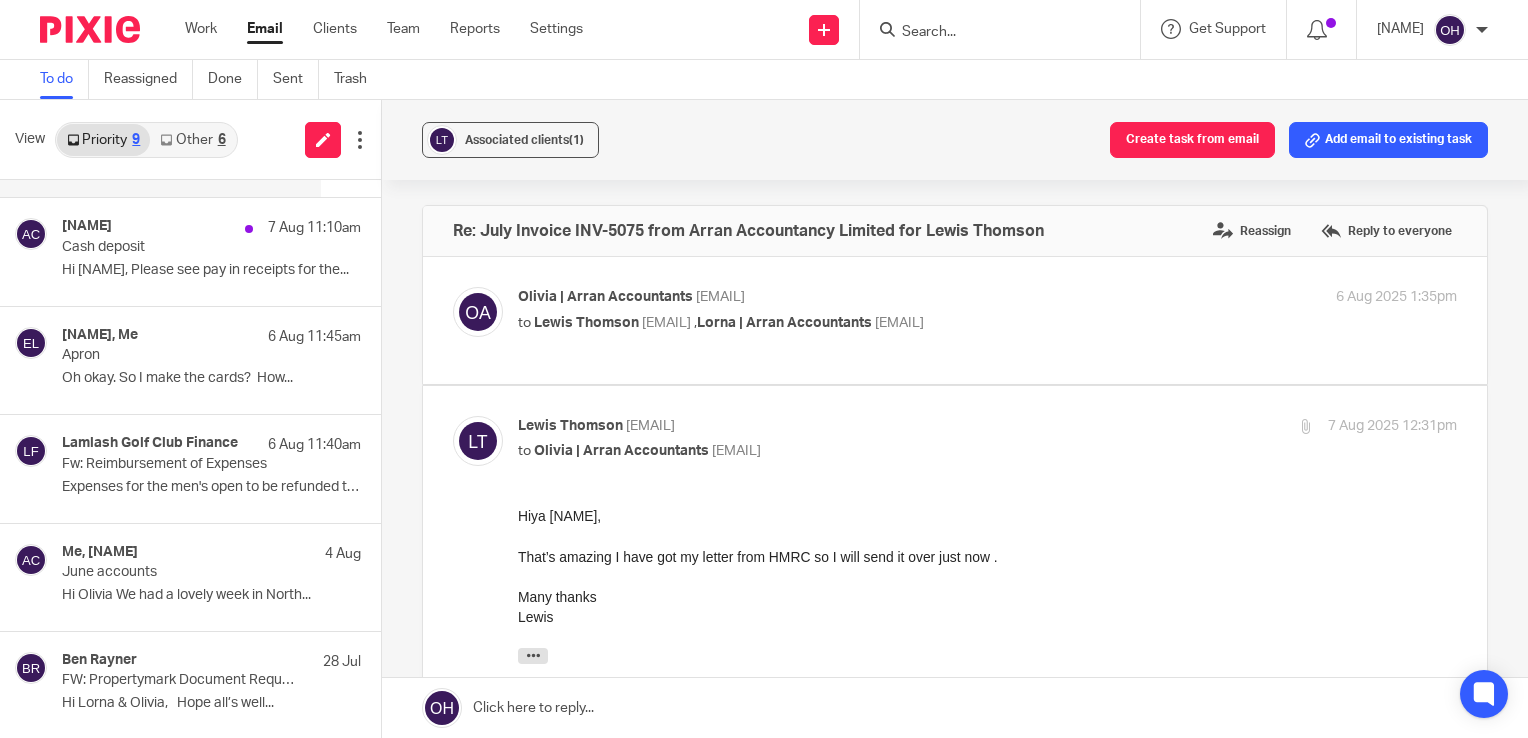 click on "Other
6" at bounding box center (192, 140) 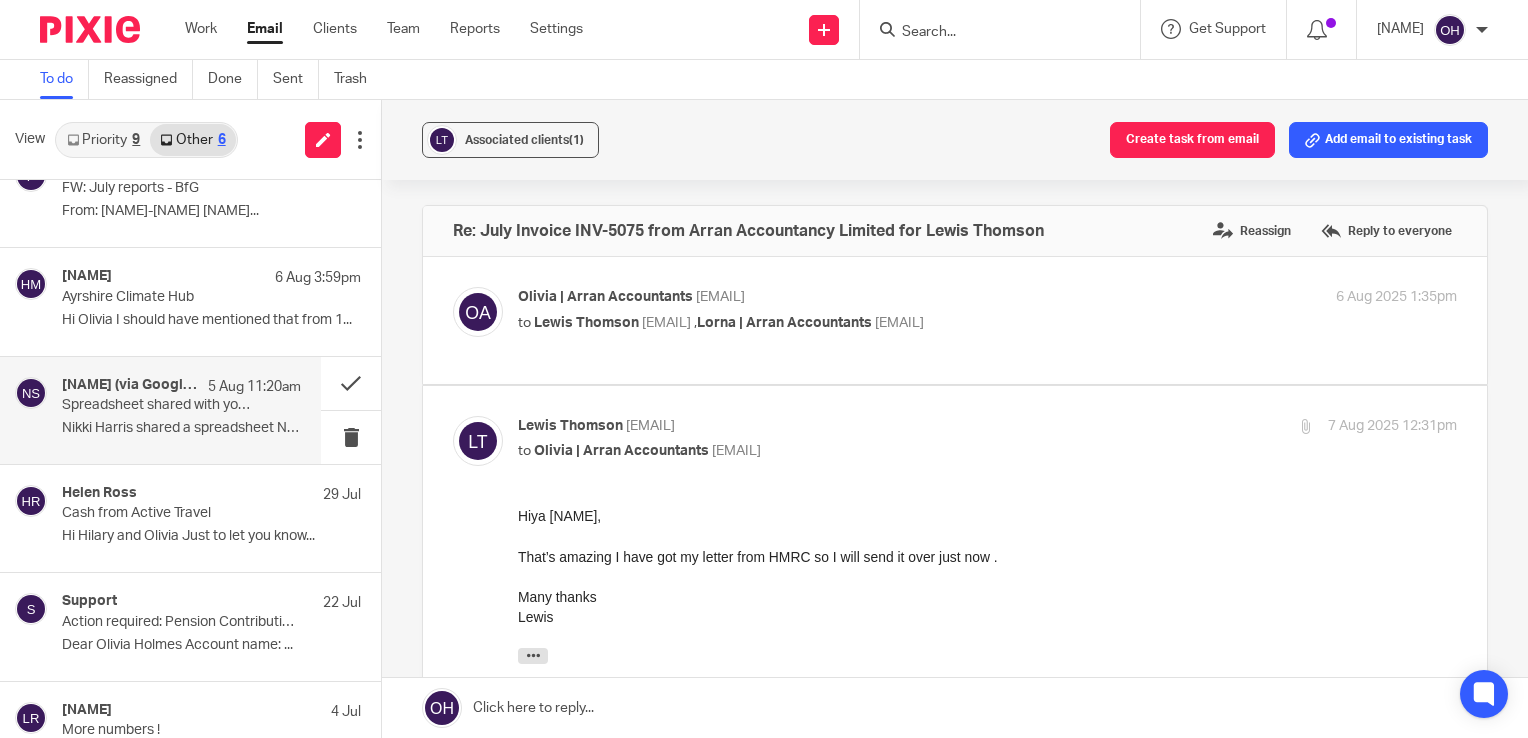scroll, scrollTop: 90, scrollLeft: 0, axis: vertical 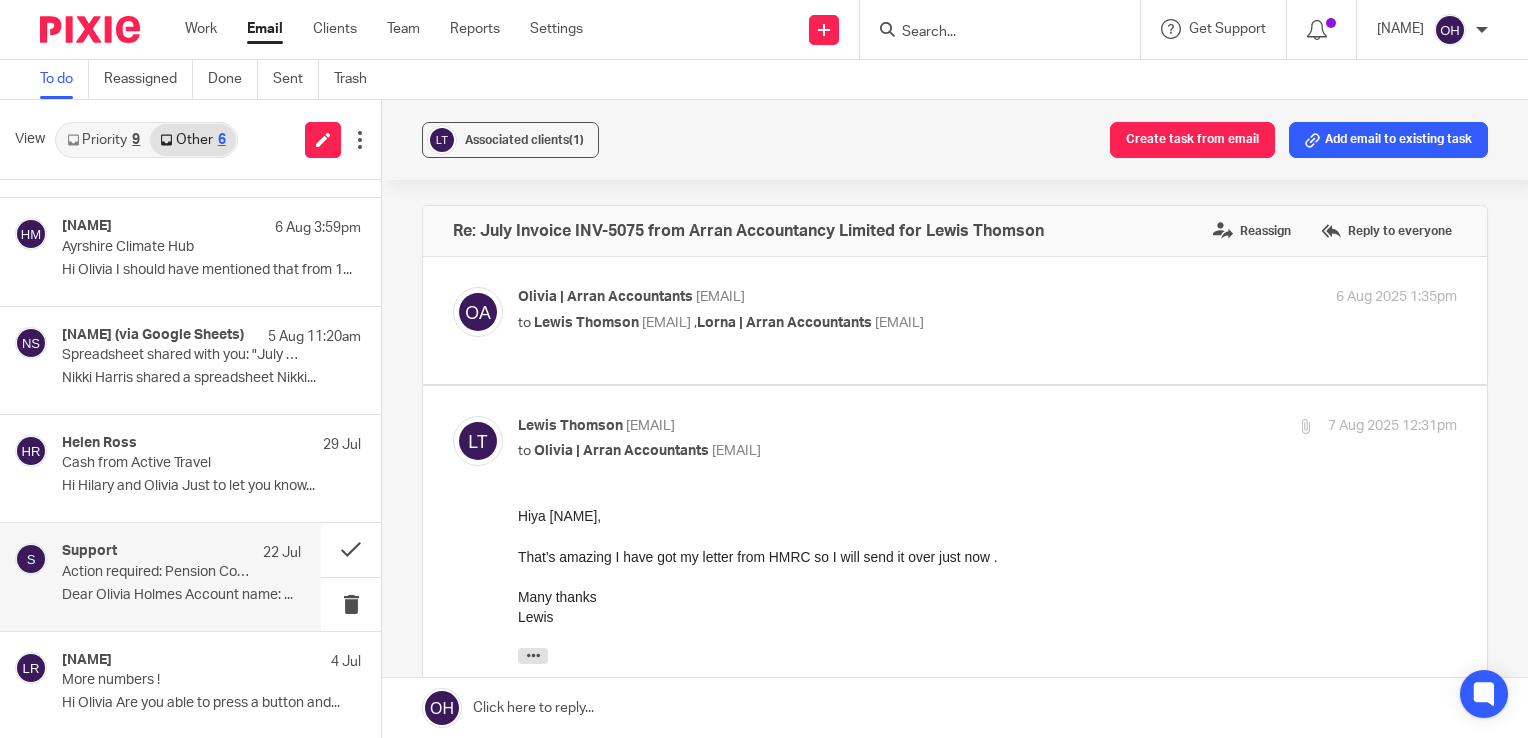 click on "Dear Olivia Holmes   Account name: ..." at bounding box center [181, 595] 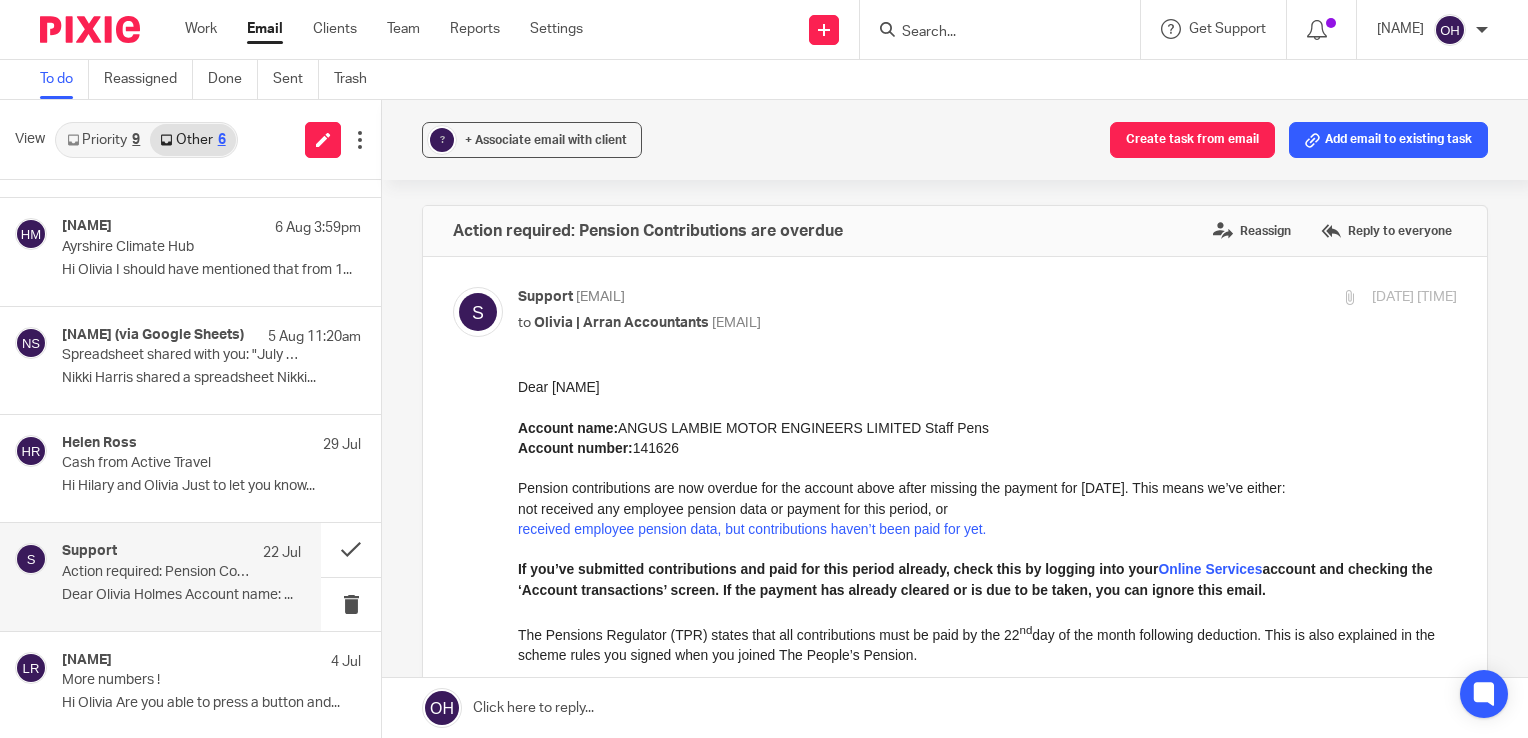 scroll, scrollTop: 0, scrollLeft: 0, axis: both 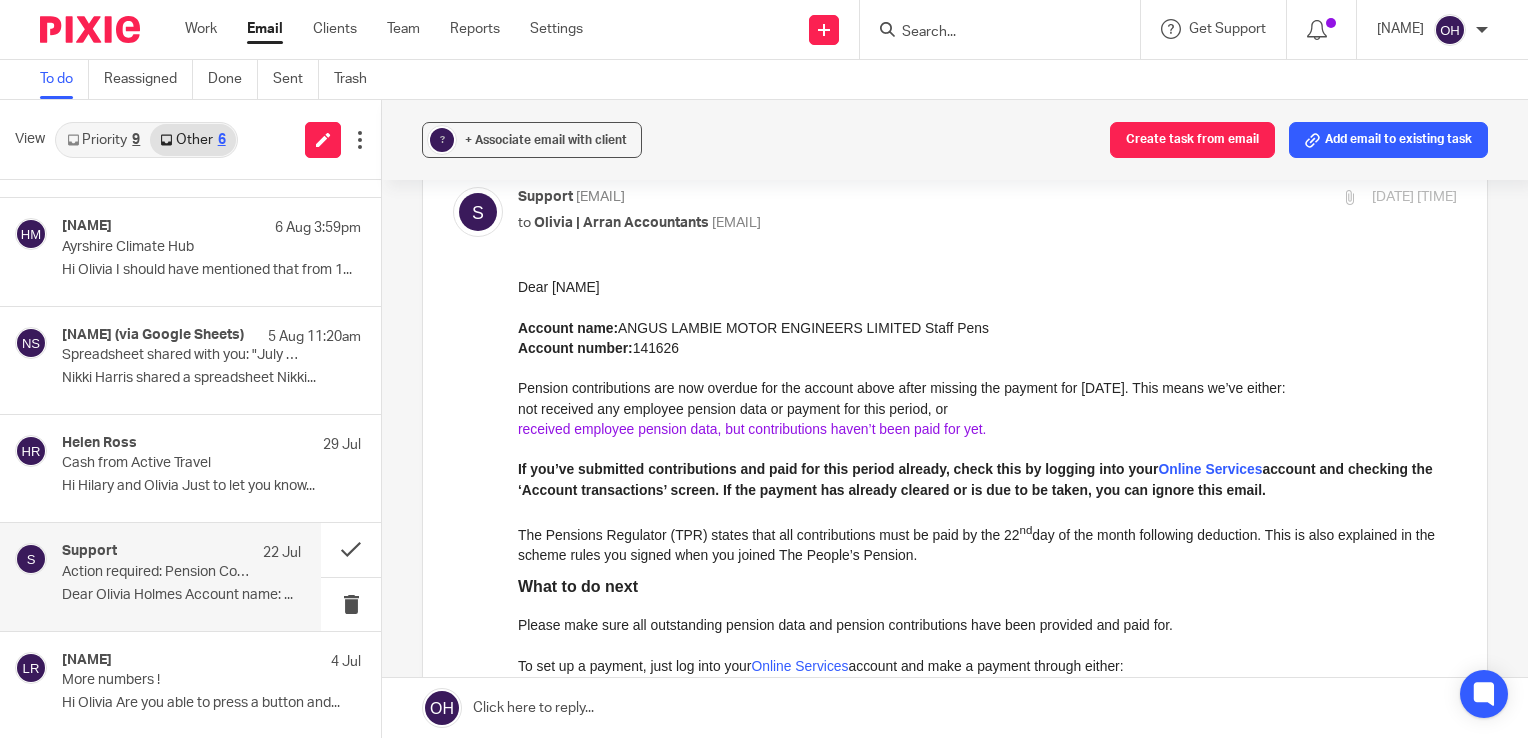 drag, startPoint x: 1031, startPoint y: 683, endPoint x: 972, endPoint y: 420, distance: 269.53665 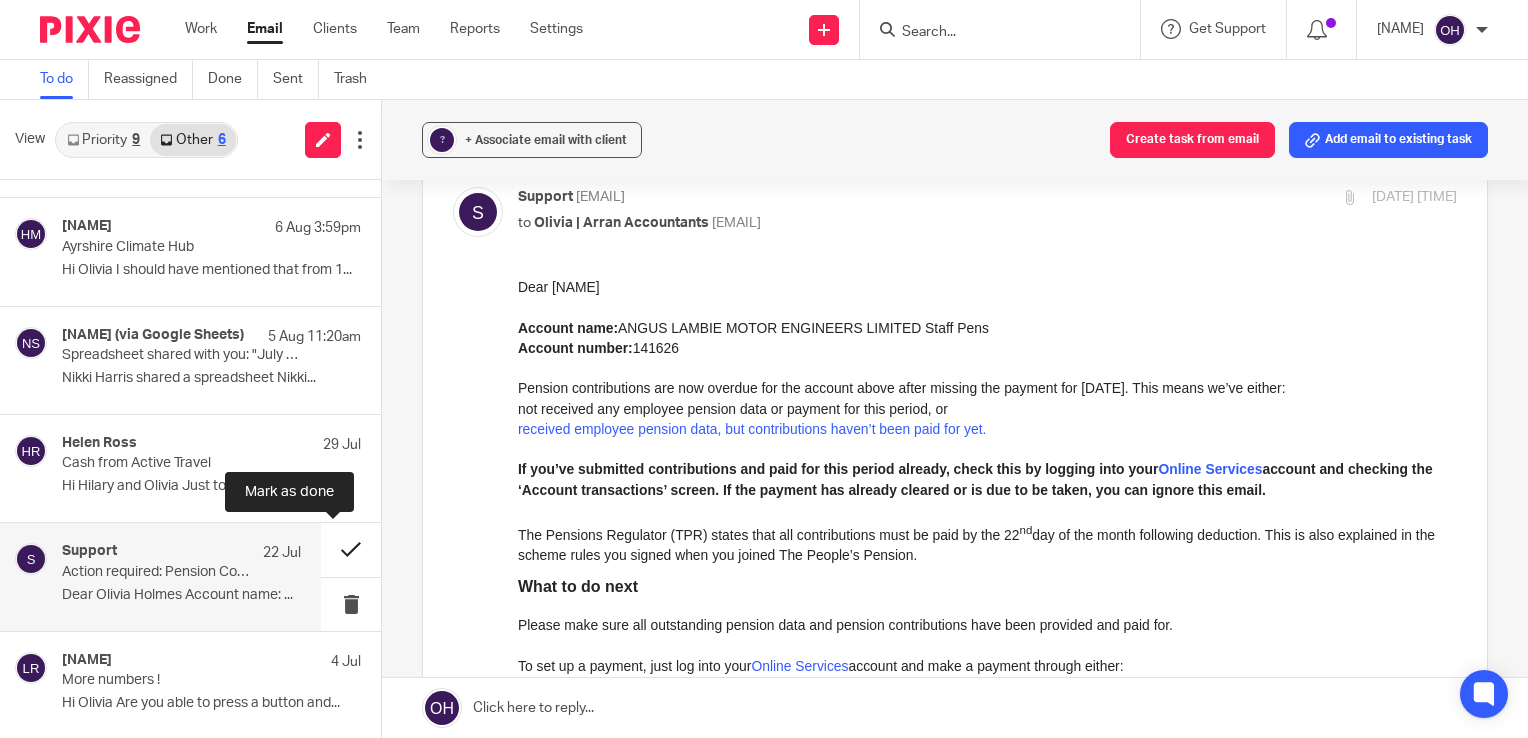 click at bounding box center (351, 549) 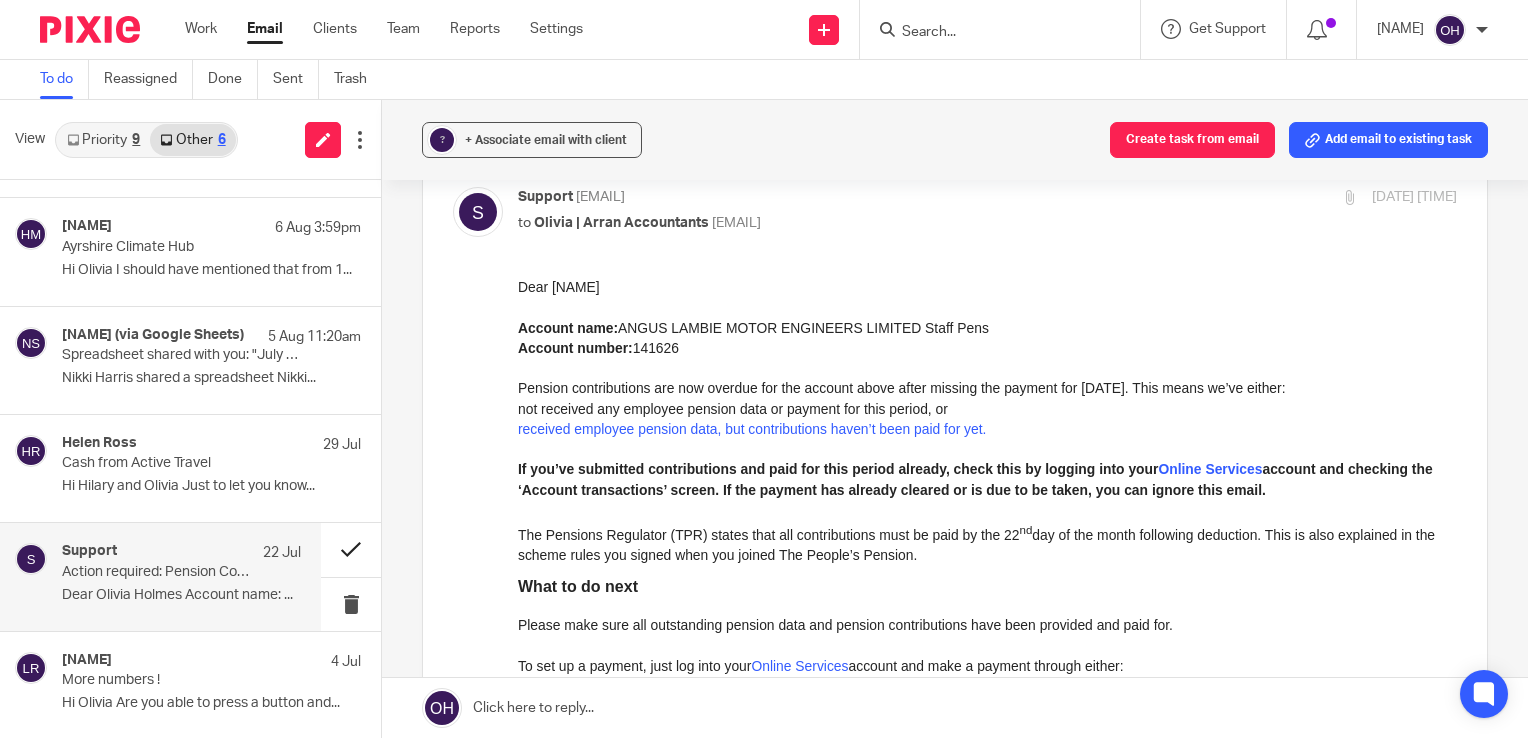 scroll, scrollTop: 0, scrollLeft: 0, axis: both 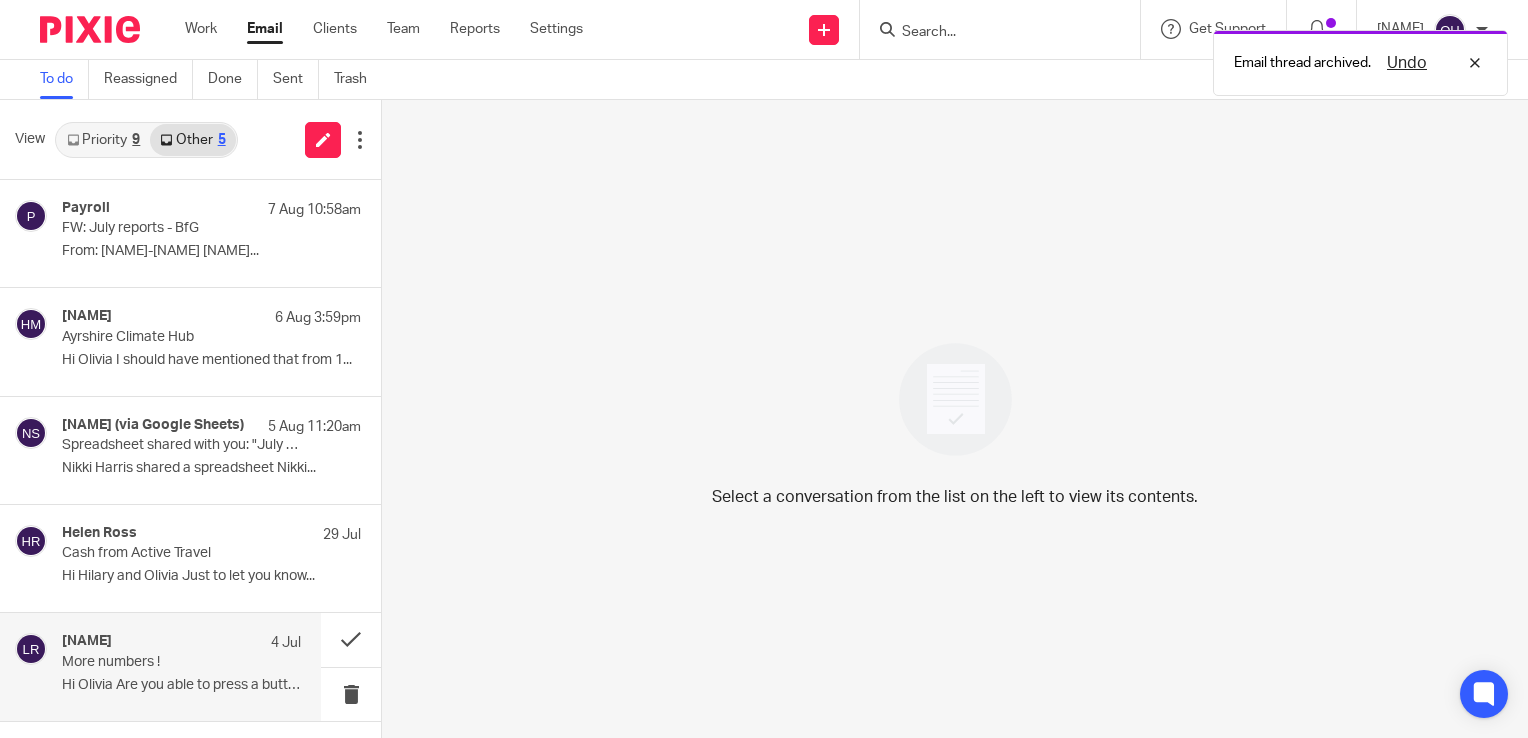 click on "Hi Olivia  Are you able to press a button and..." at bounding box center (181, 685) 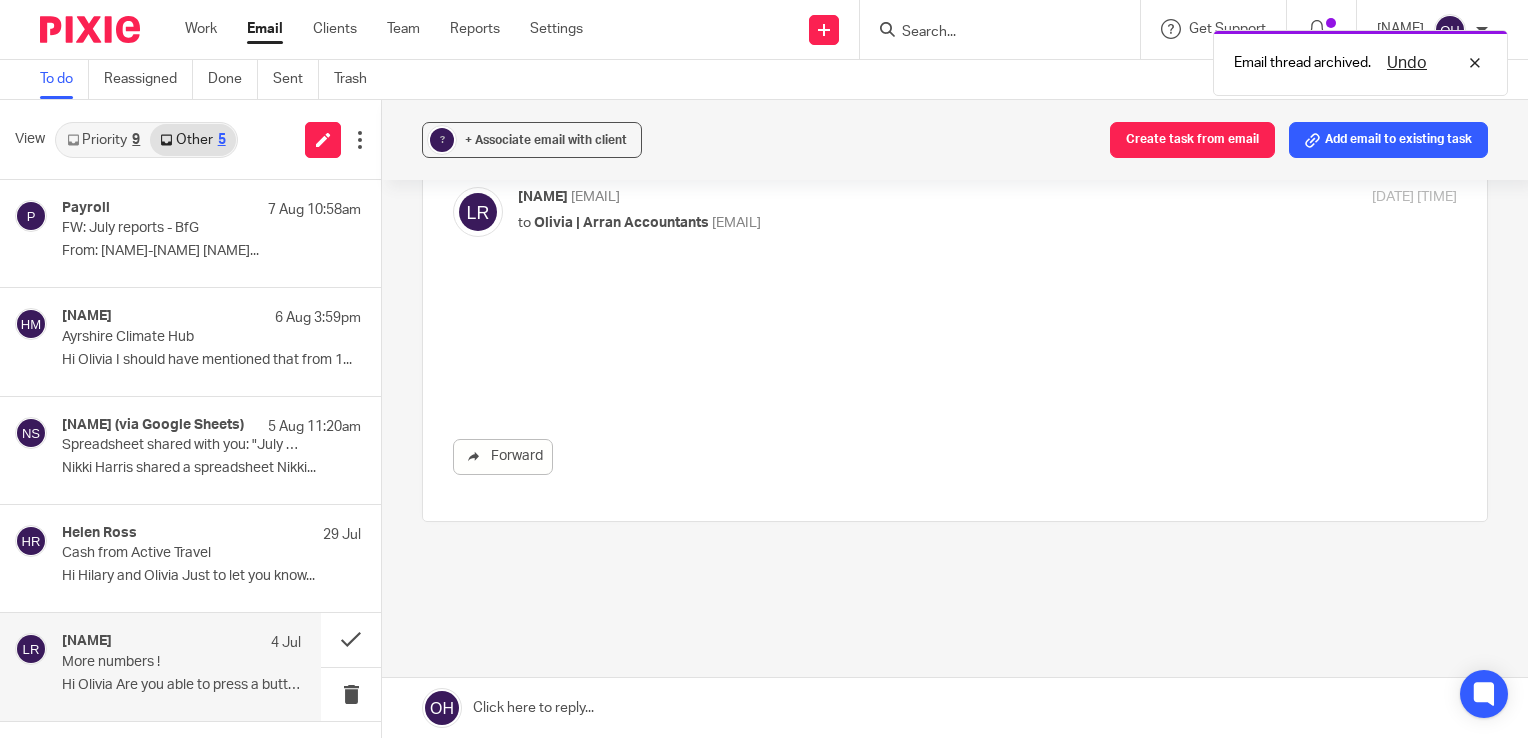 scroll, scrollTop: 0, scrollLeft: 0, axis: both 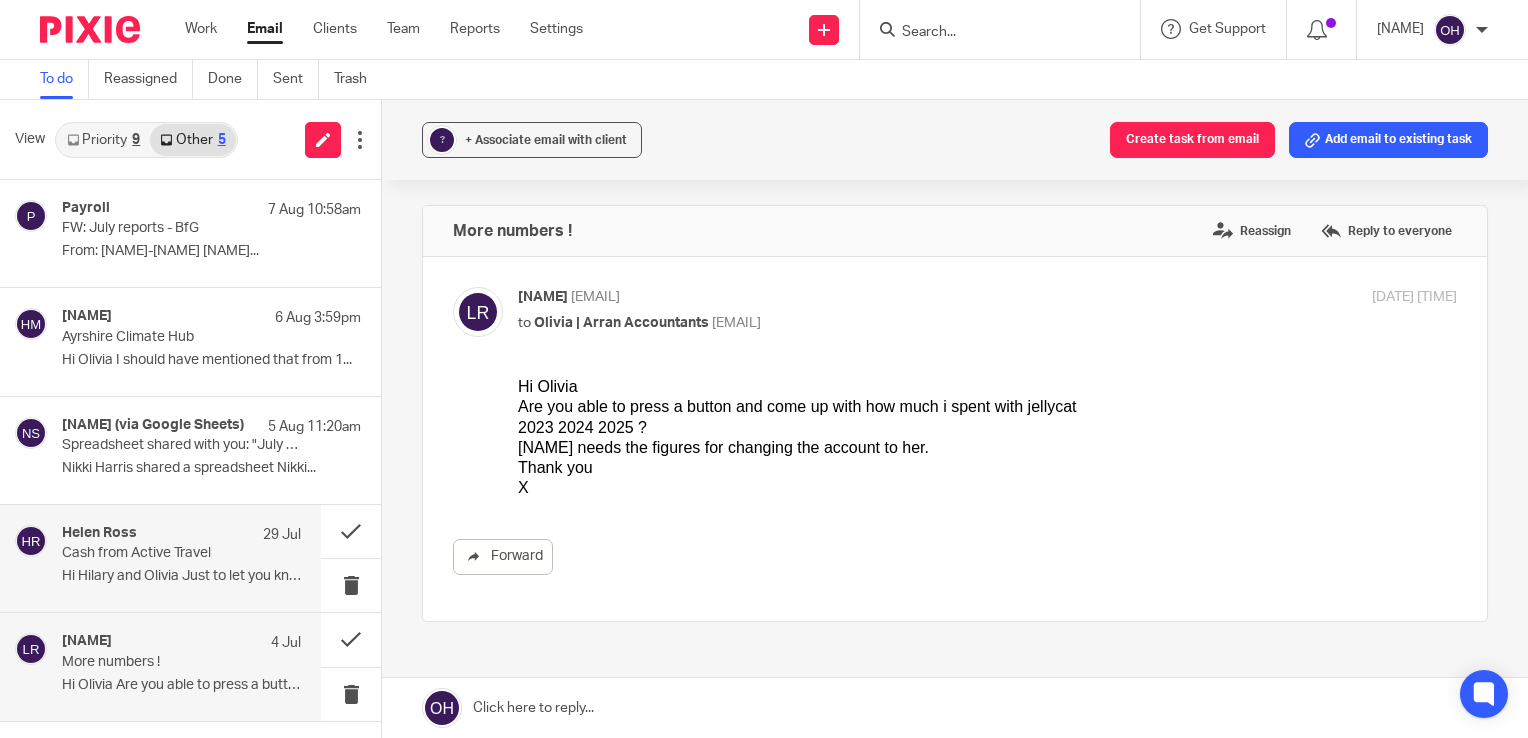 click on "Hi Hilary and Olivia     Just to let you know..." at bounding box center [181, 576] 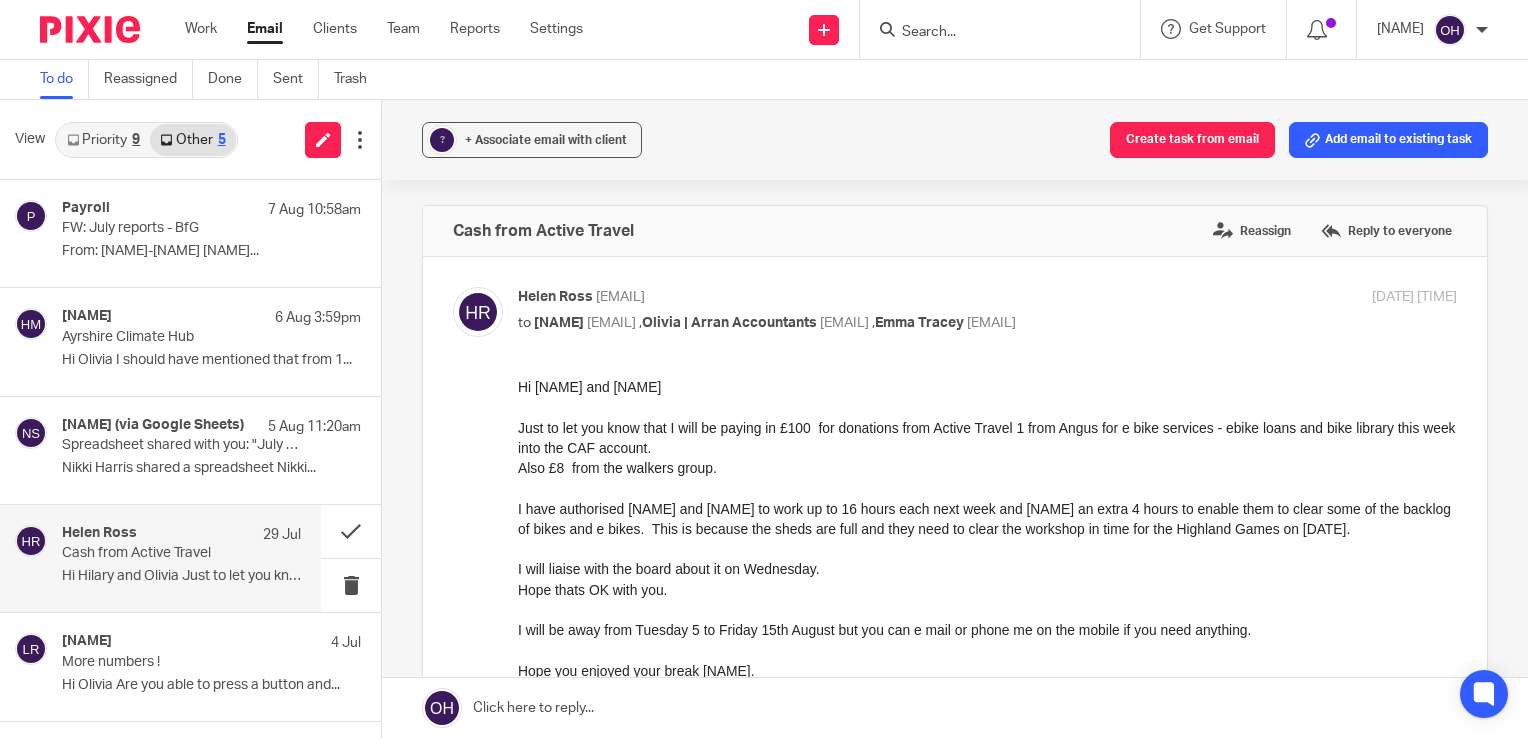 scroll, scrollTop: 0, scrollLeft: 0, axis: both 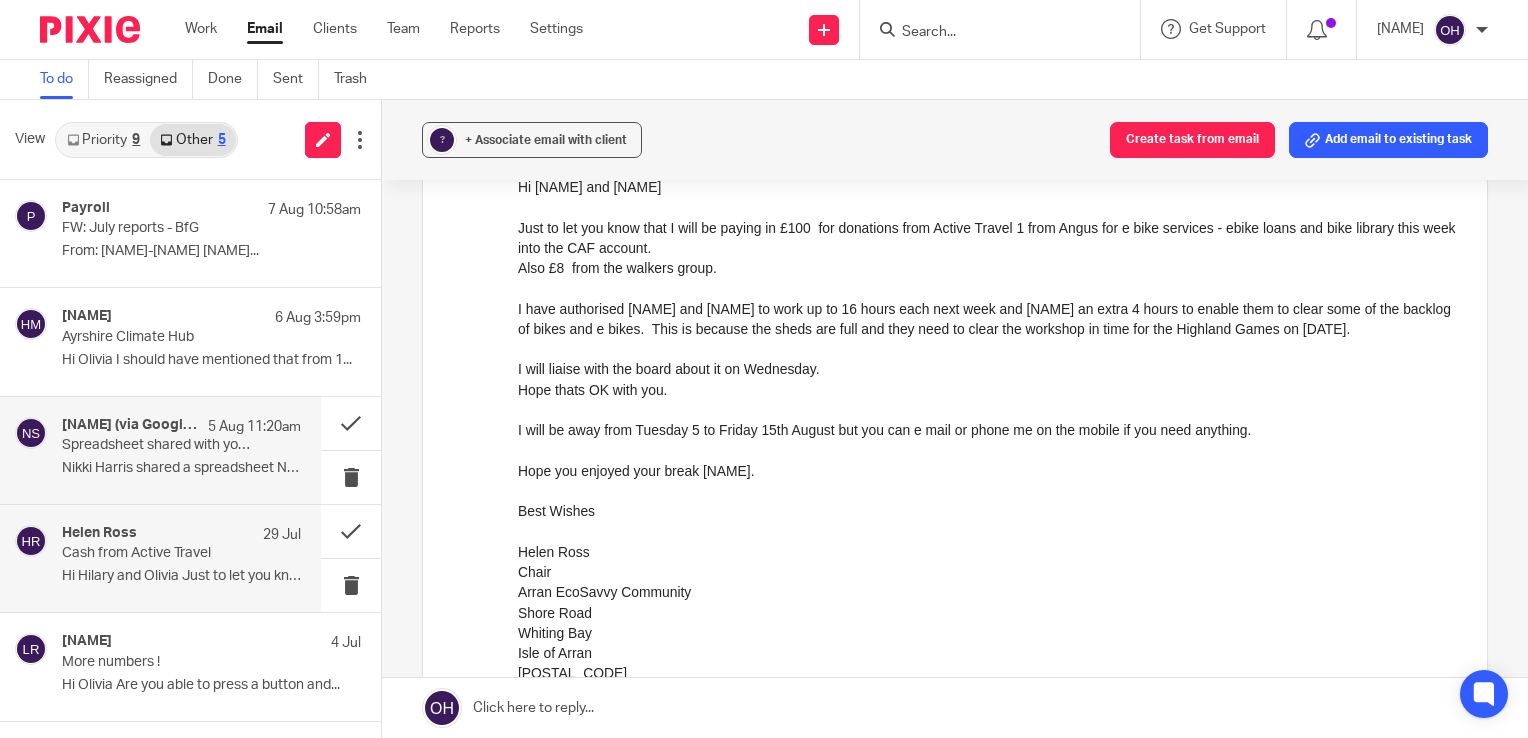 click on "[NAME] (via Google Sheets)
[DATE] [TIME]   Spreadsheet shared with you: "[MONTH] [YEAR] - Shop Reconciliation"   [NAME] shared a spreadsheet    [NAME]..." at bounding box center (181, 450) 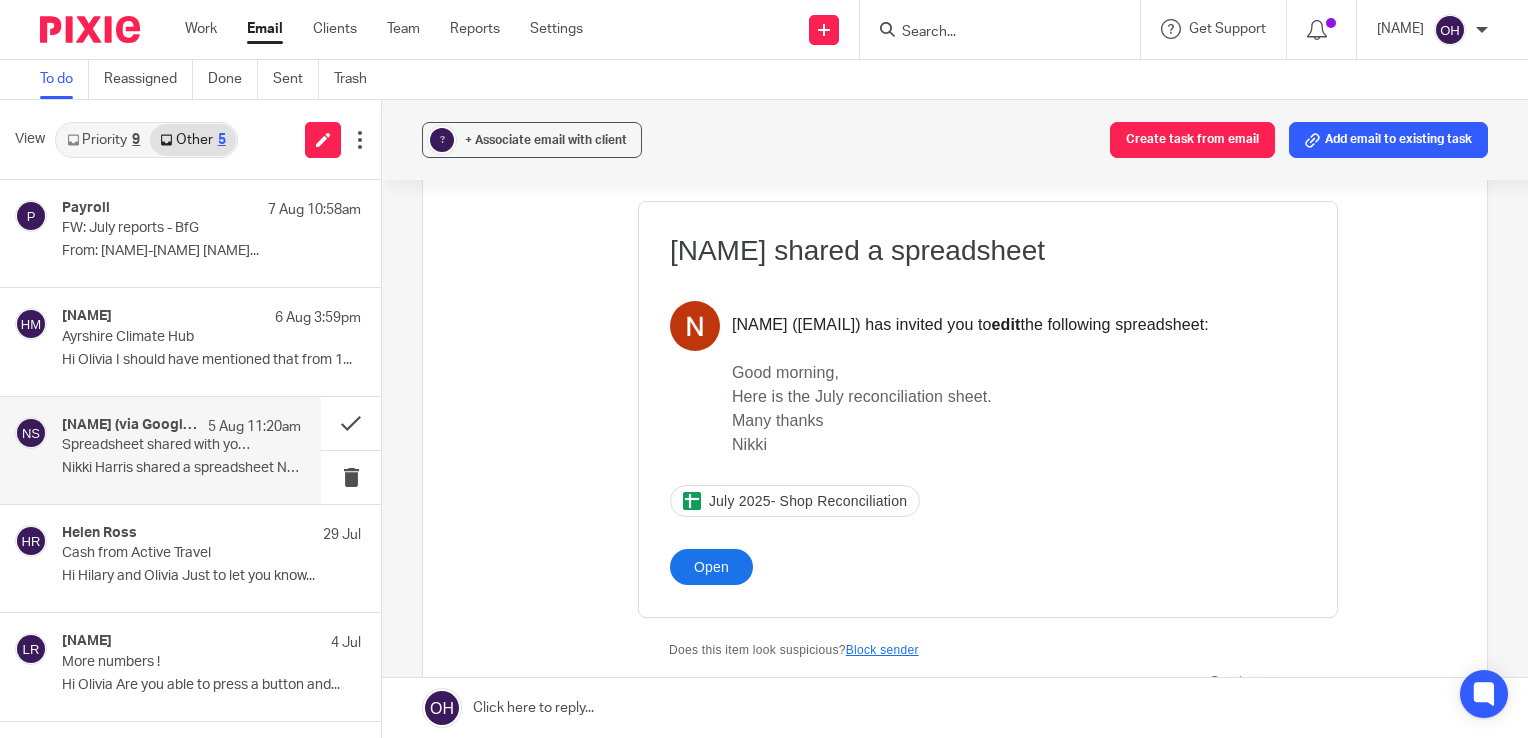 scroll, scrollTop: 0, scrollLeft: 0, axis: both 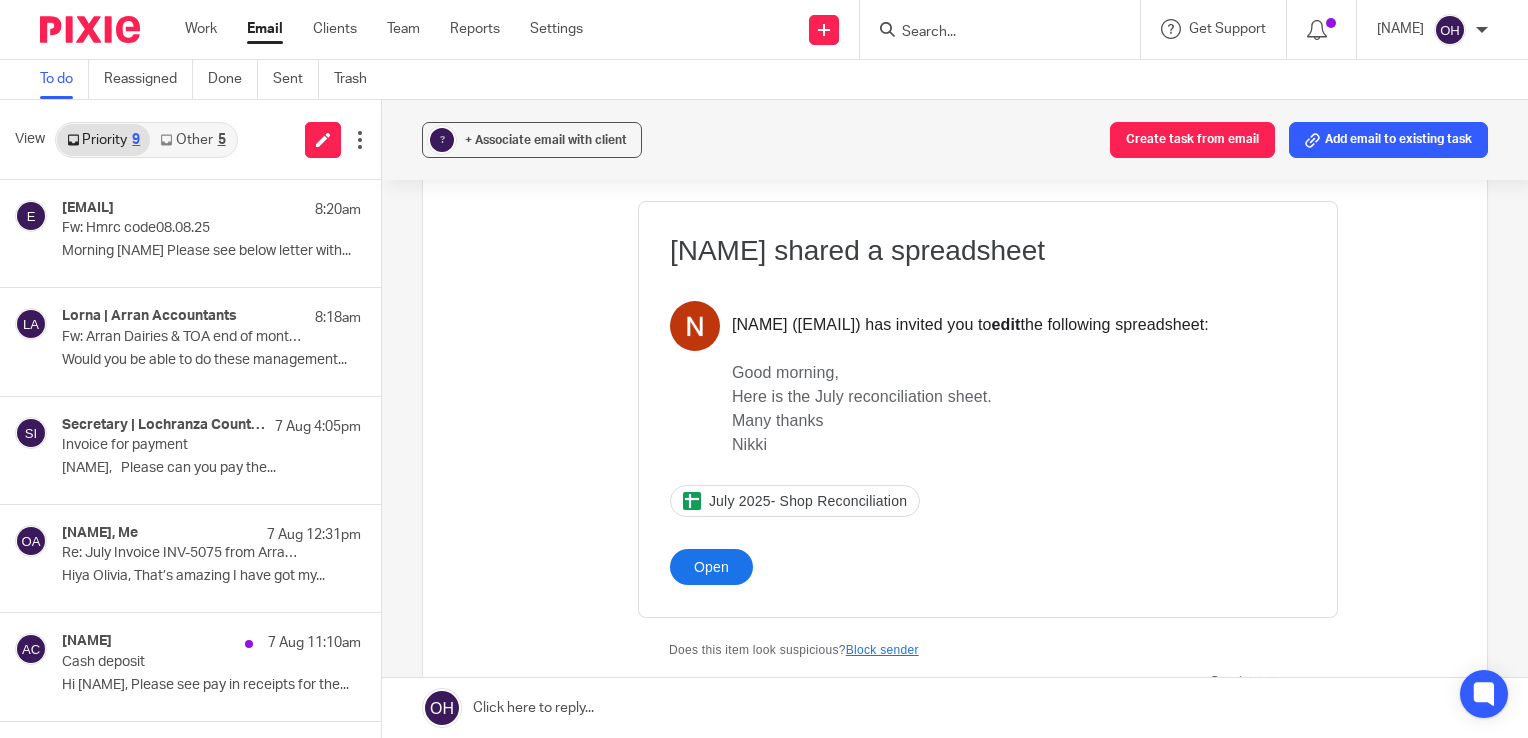 click on "Other
5" at bounding box center (192, 140) 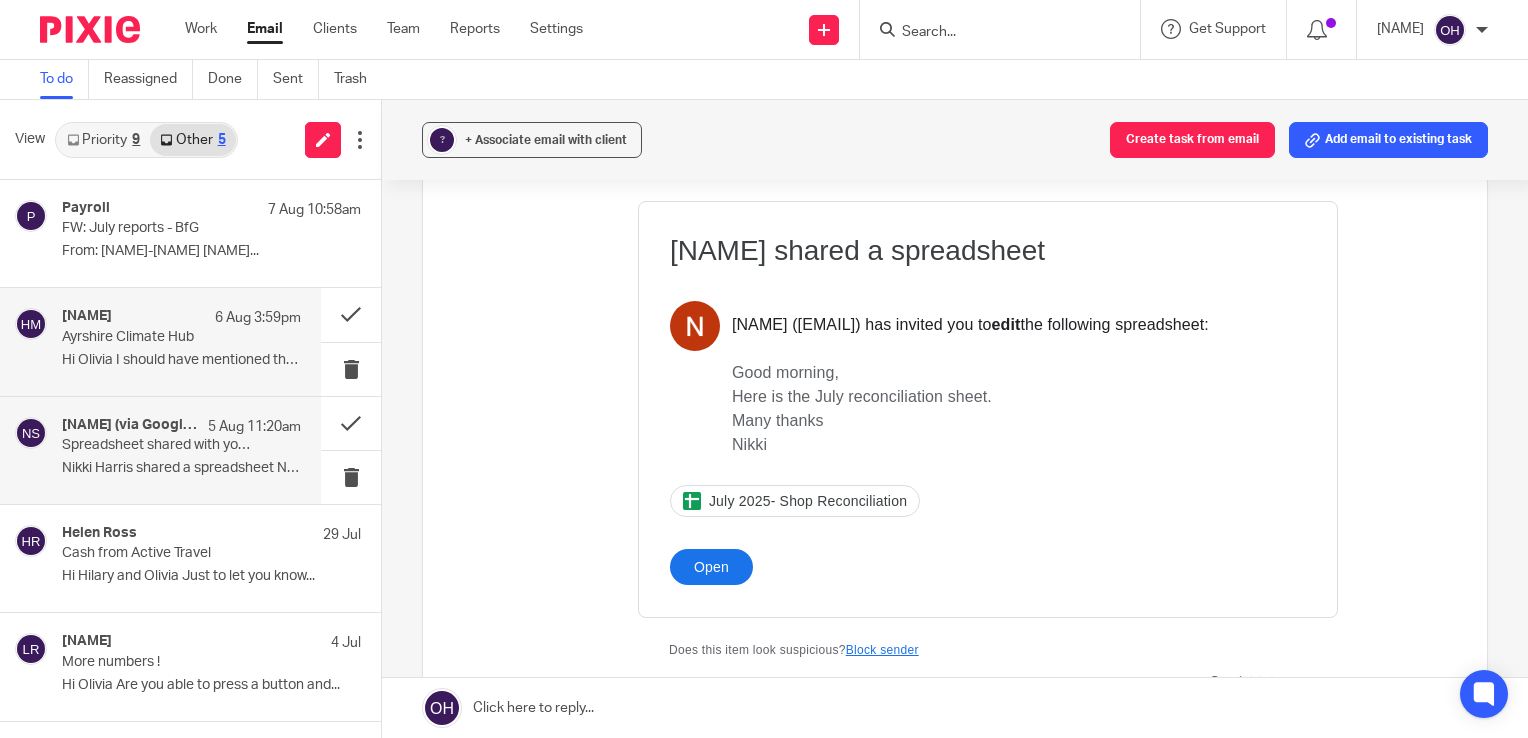 click on "[NAME]
[DATE] [TIME]" at bounding box center [181, 318] 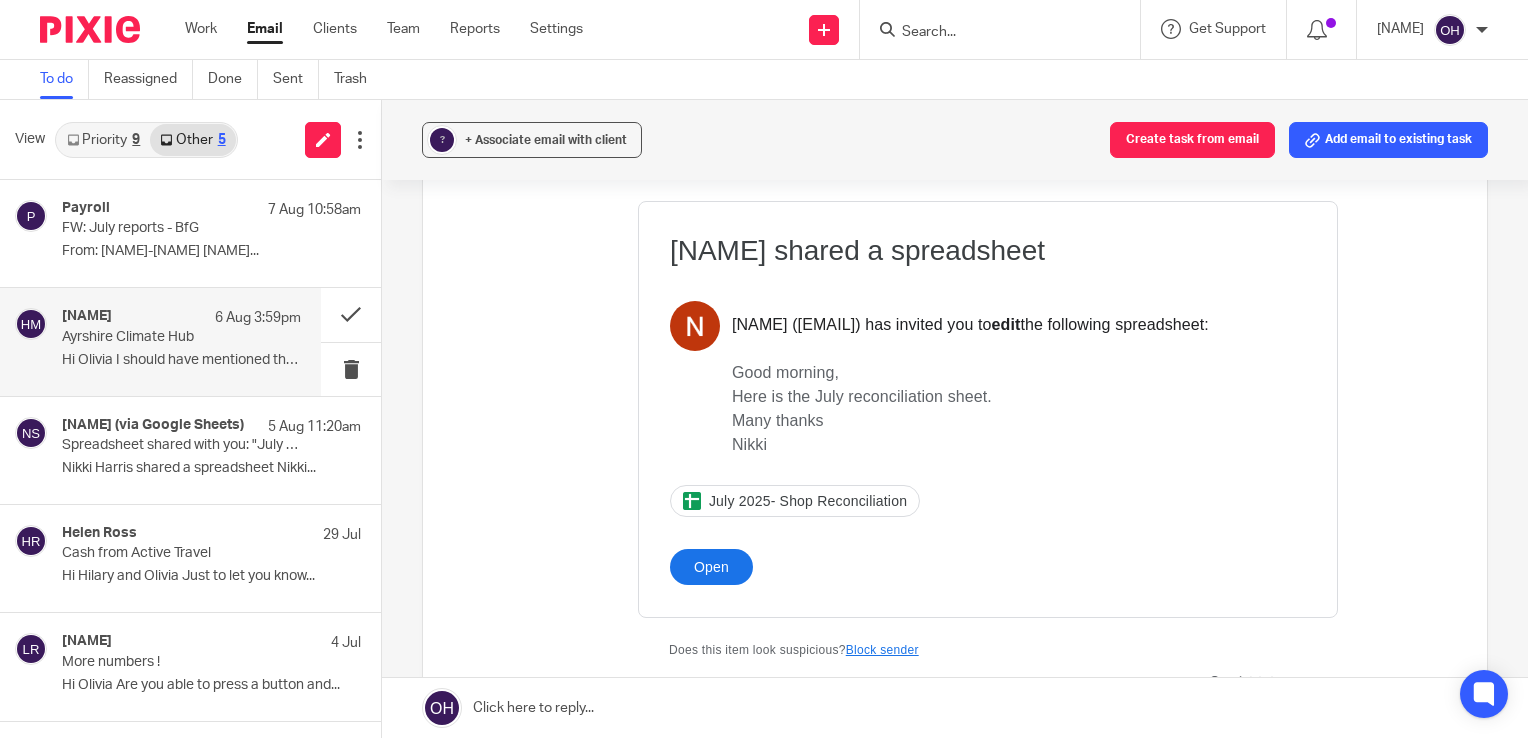 scroll, scrollTop: 0, scrollLeft: 0, axis: both 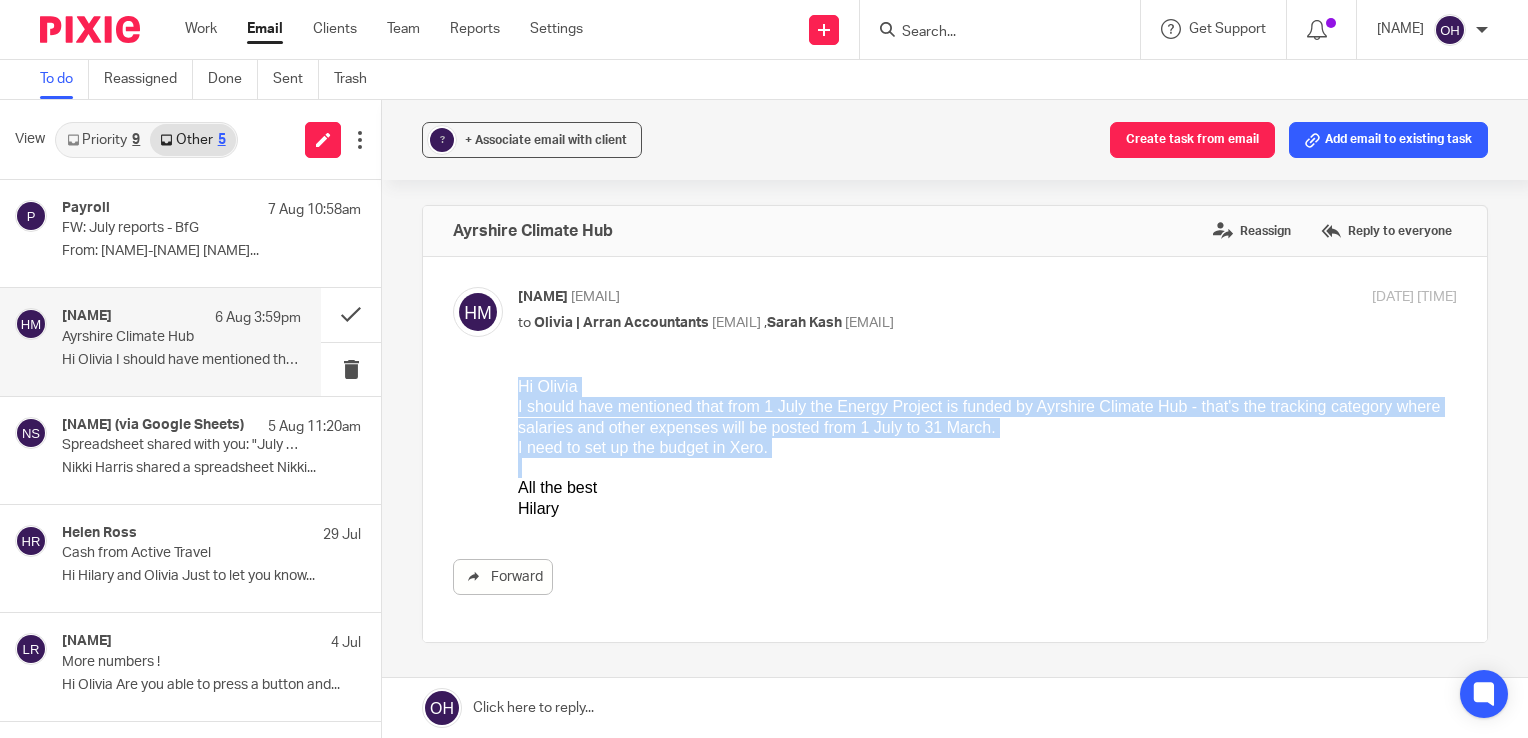 drag, startPoint x: 751, startPoint y: 460, endPoint x: 464, endPoint y: 378, distance: 298.4845 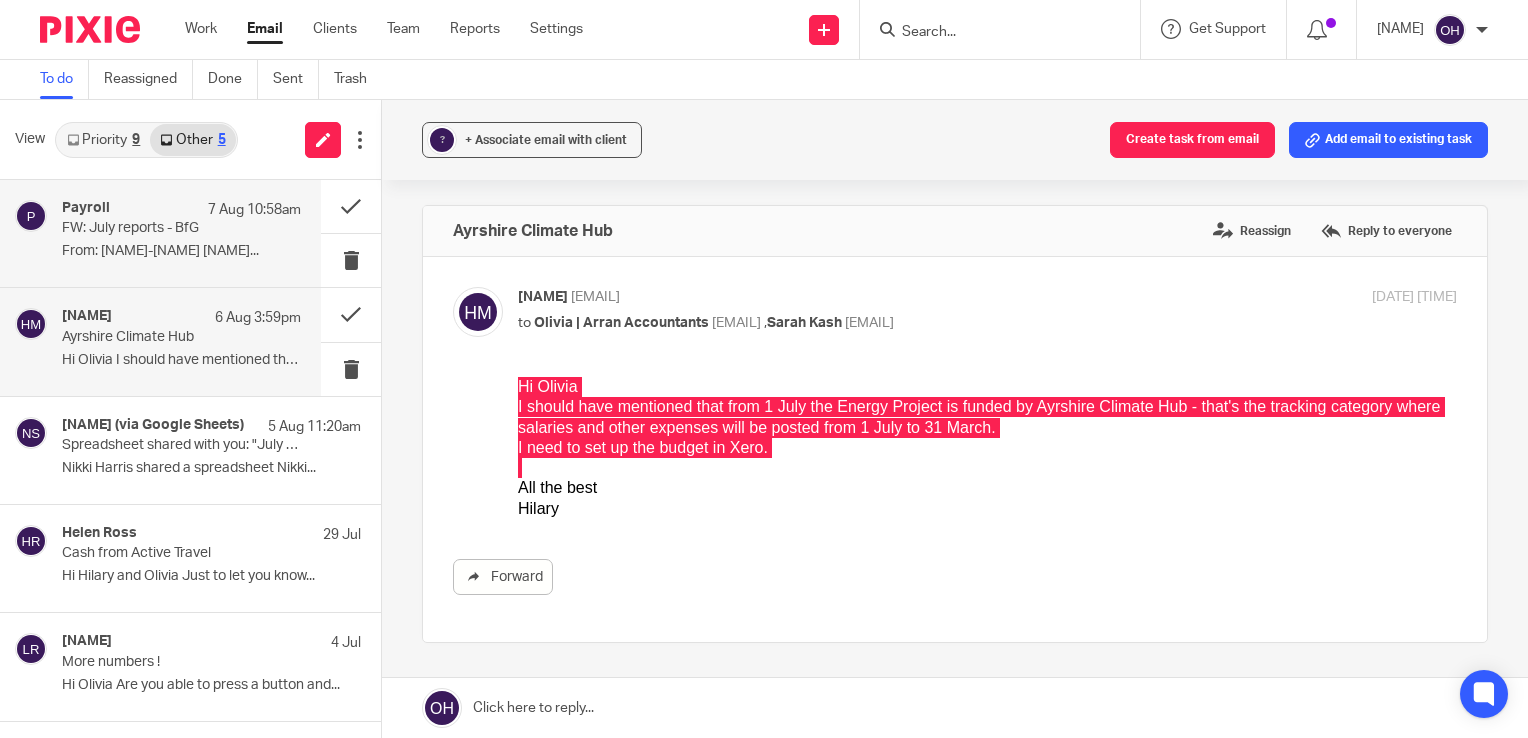 click on "Payroll
[DATE] [TIME]   FW: [MONTH] reports - BfG          From: [NAME]-[NAME] [NAME]..." at bounding box center [160, 233] 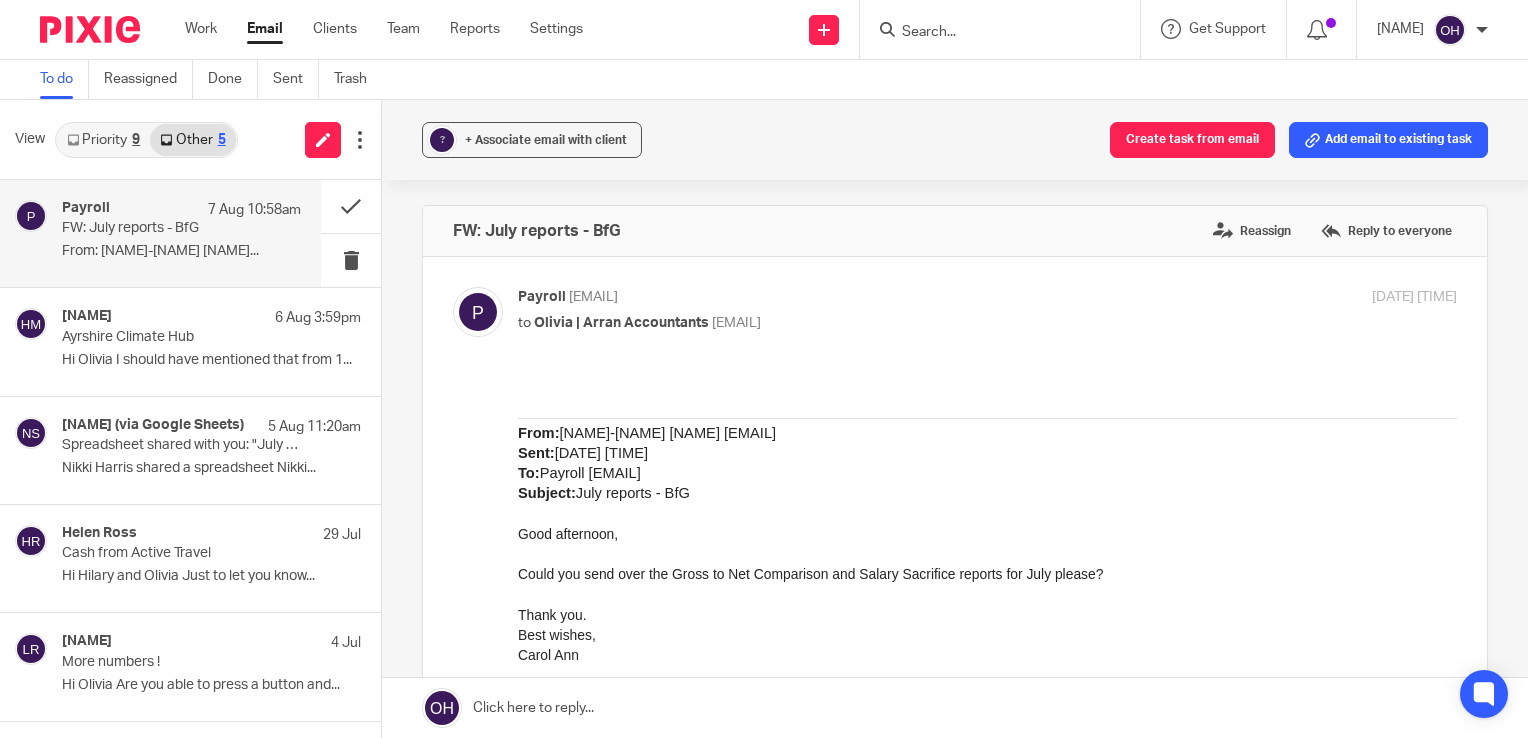 scroll, scrollTop: 0, scrollLeft: 0, axis: both 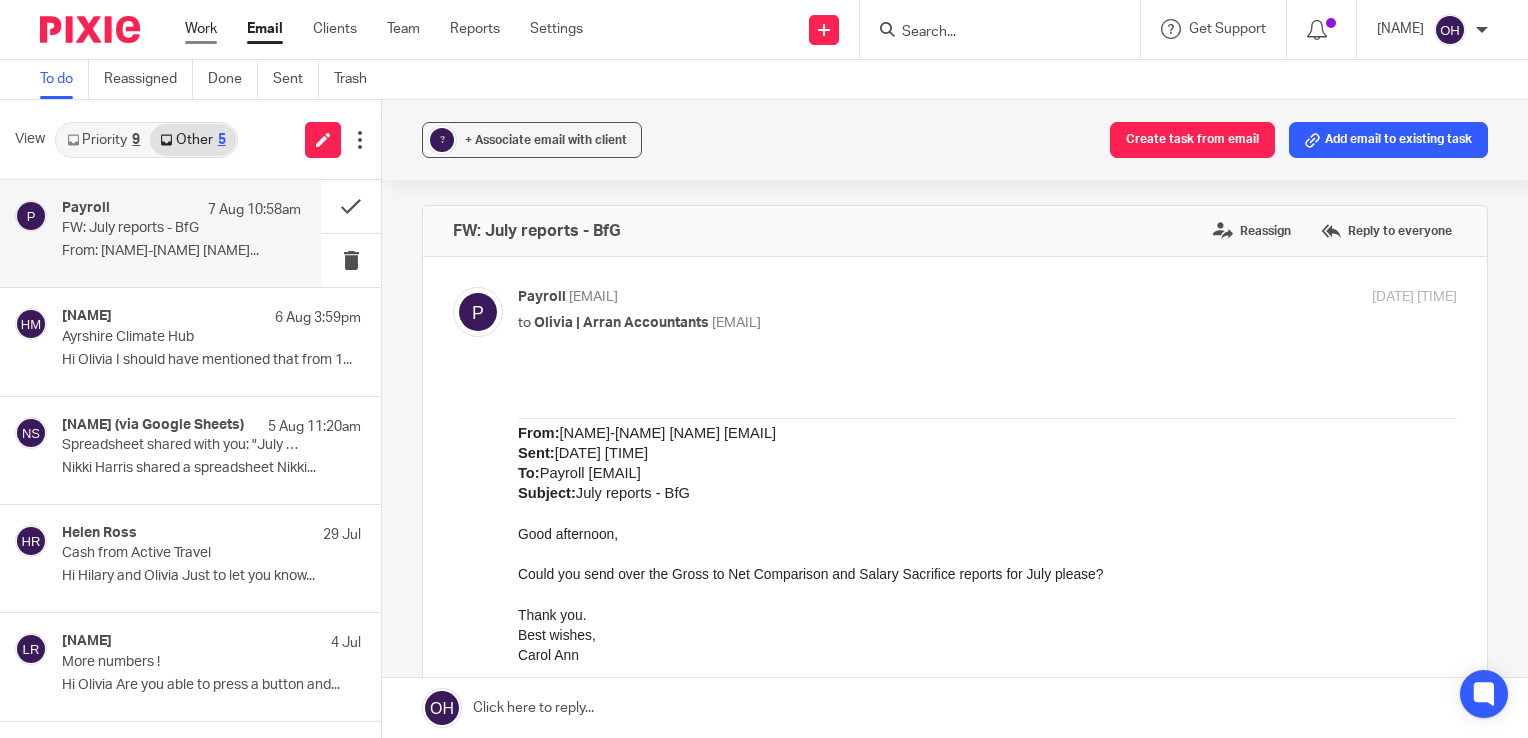 click on "Work" at bounding box center [201, 29] 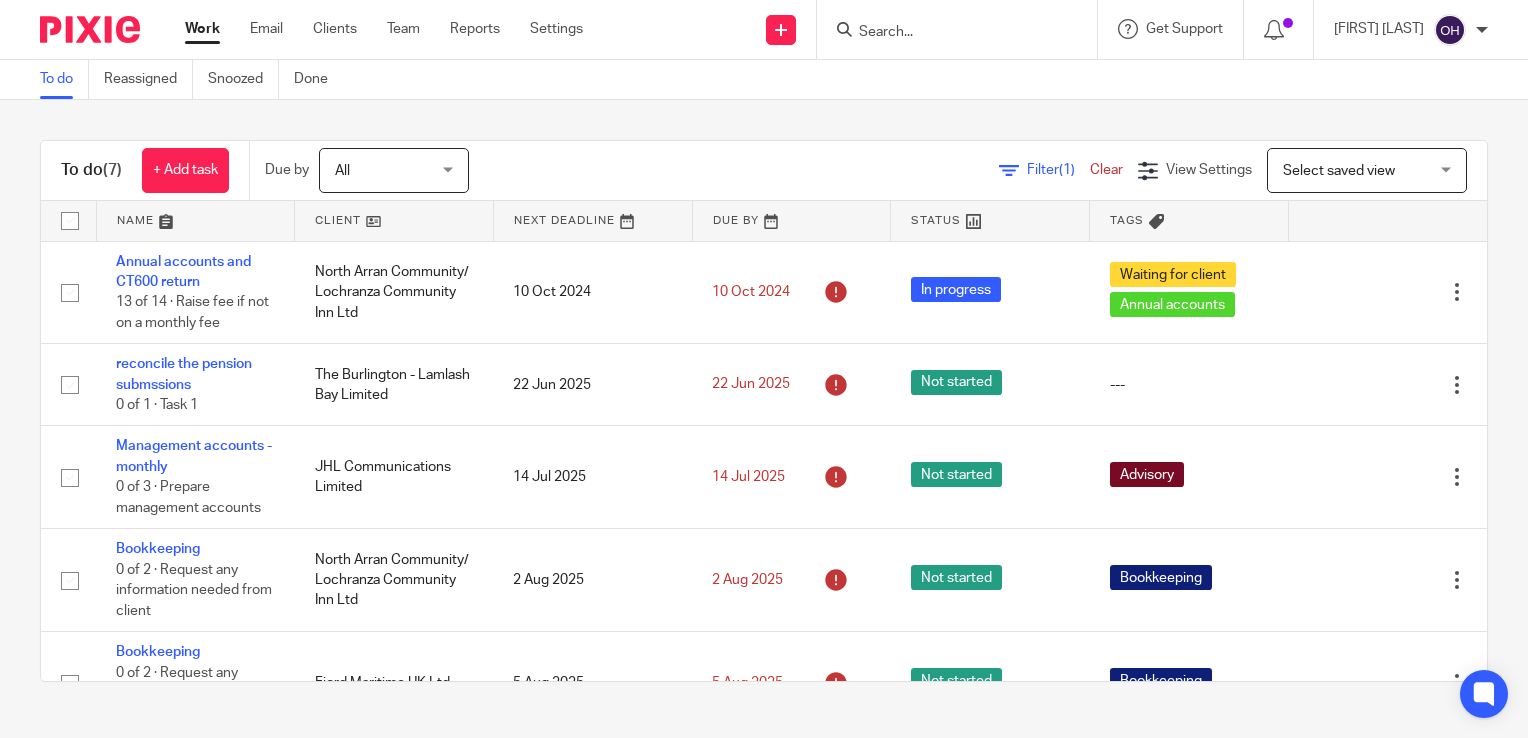 scroll, scrollTop: 0, scrollLeft: 0, axis: both 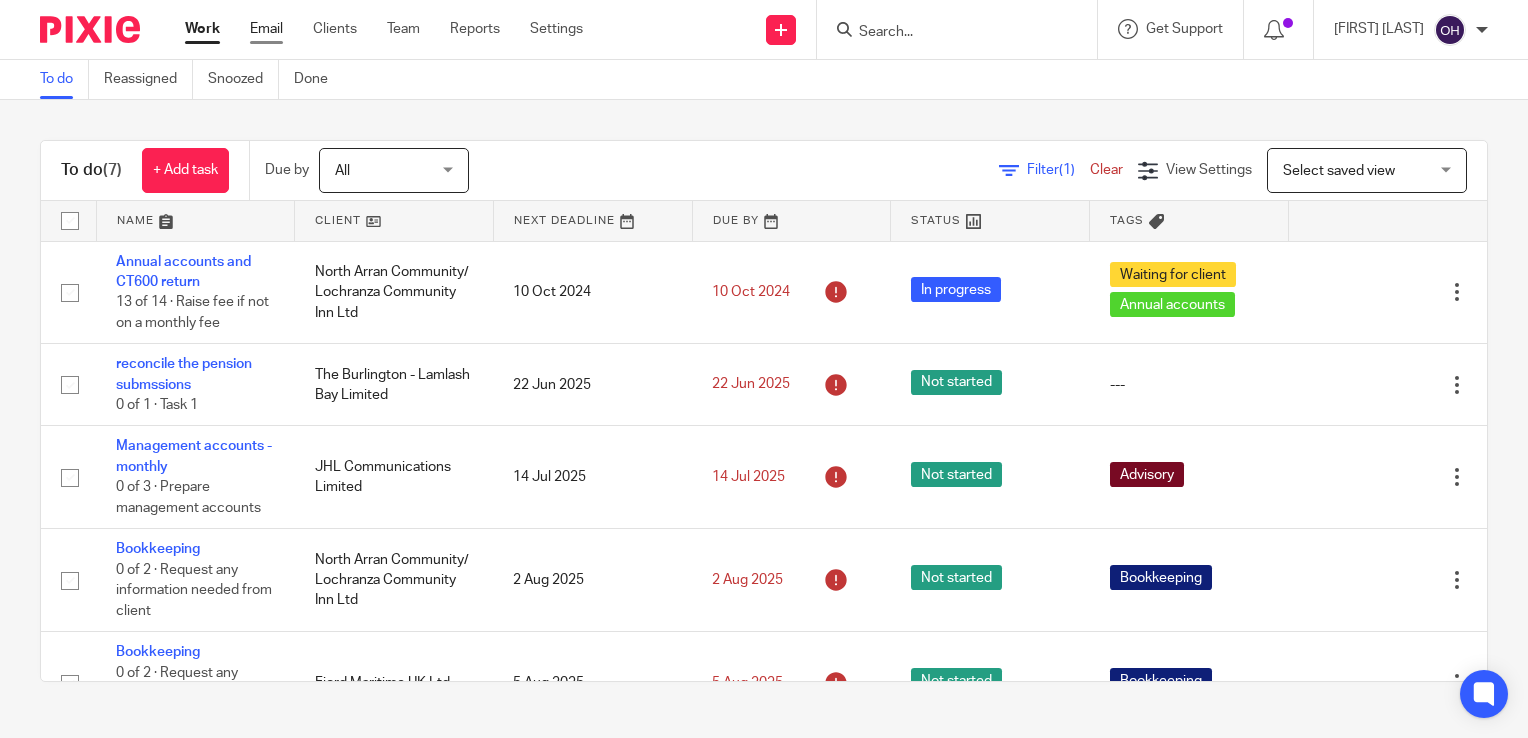 click on "Email" at bounding box center (266, 29) 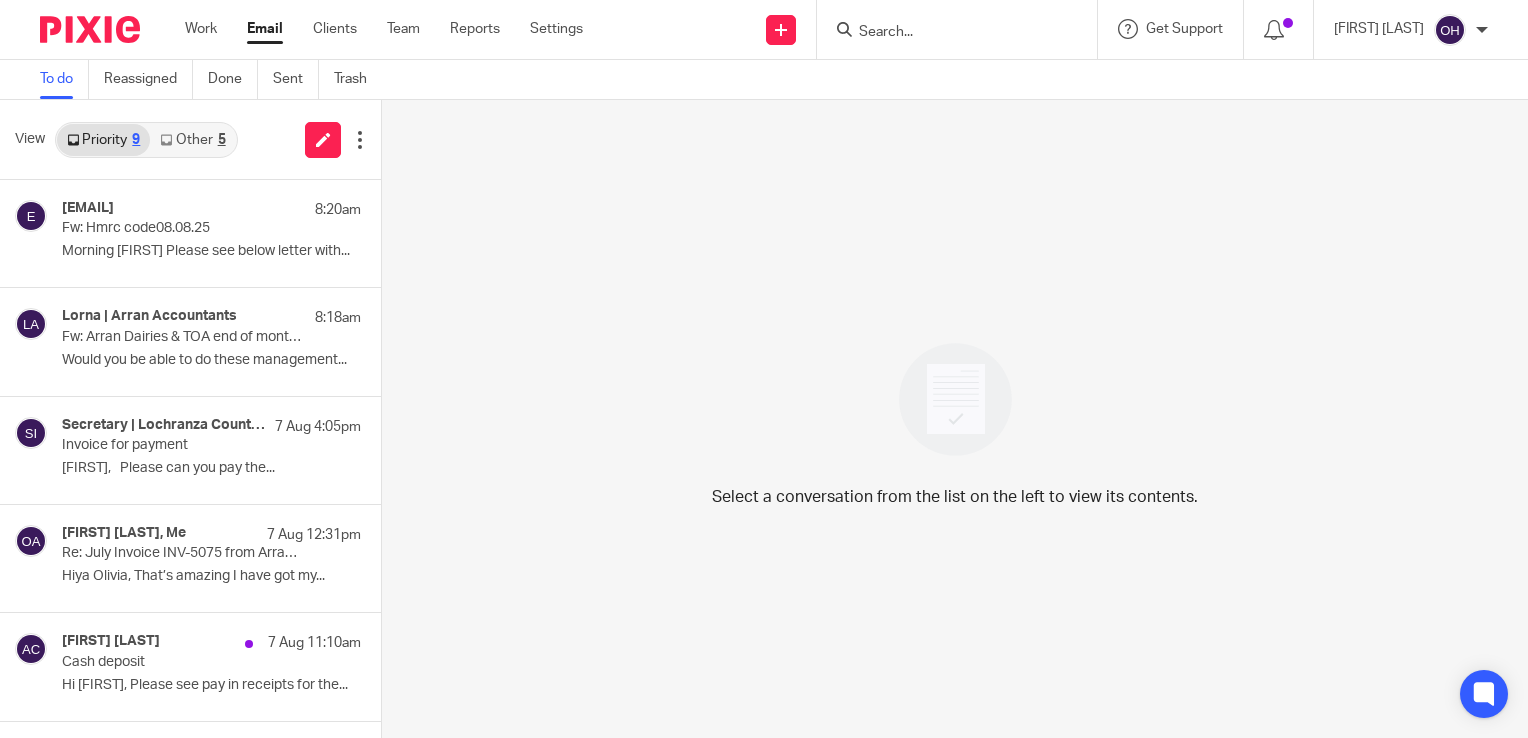 scroll, scrollTop: 0, scrollLeft: 0, axis: both 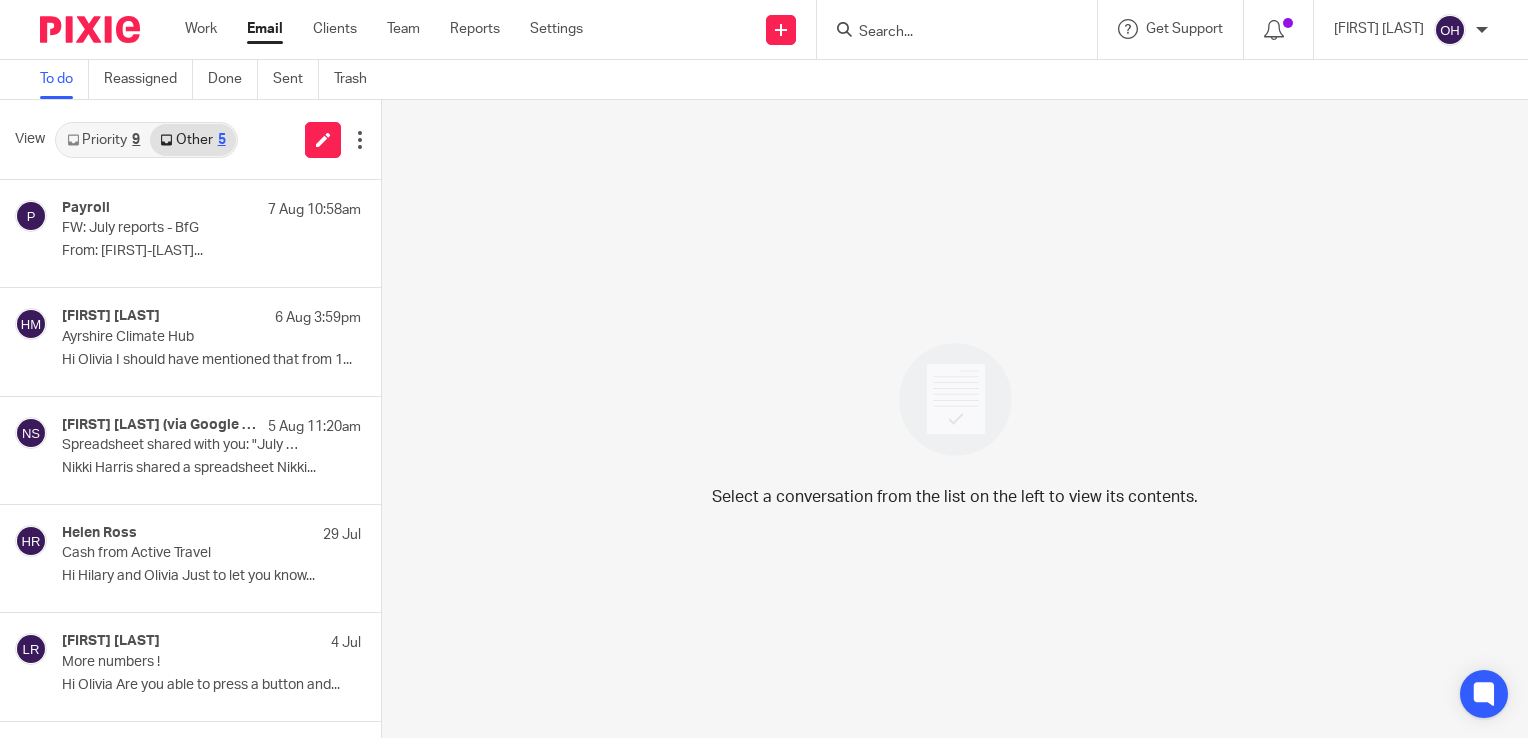 click on "Priority
9
Other
5" at bounding box center (146, 140) 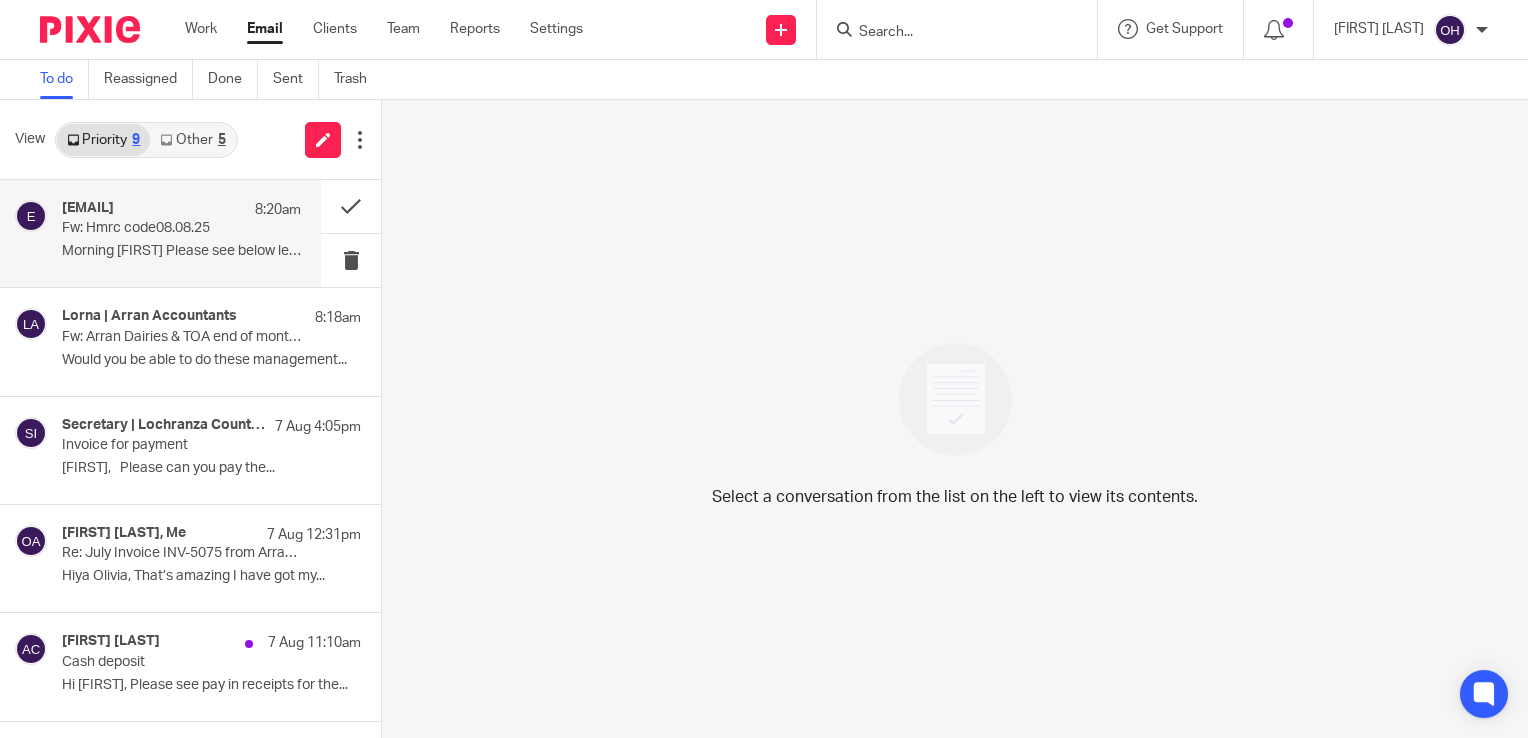 click on "[EMAIL]" at bounding box center (88, 208) 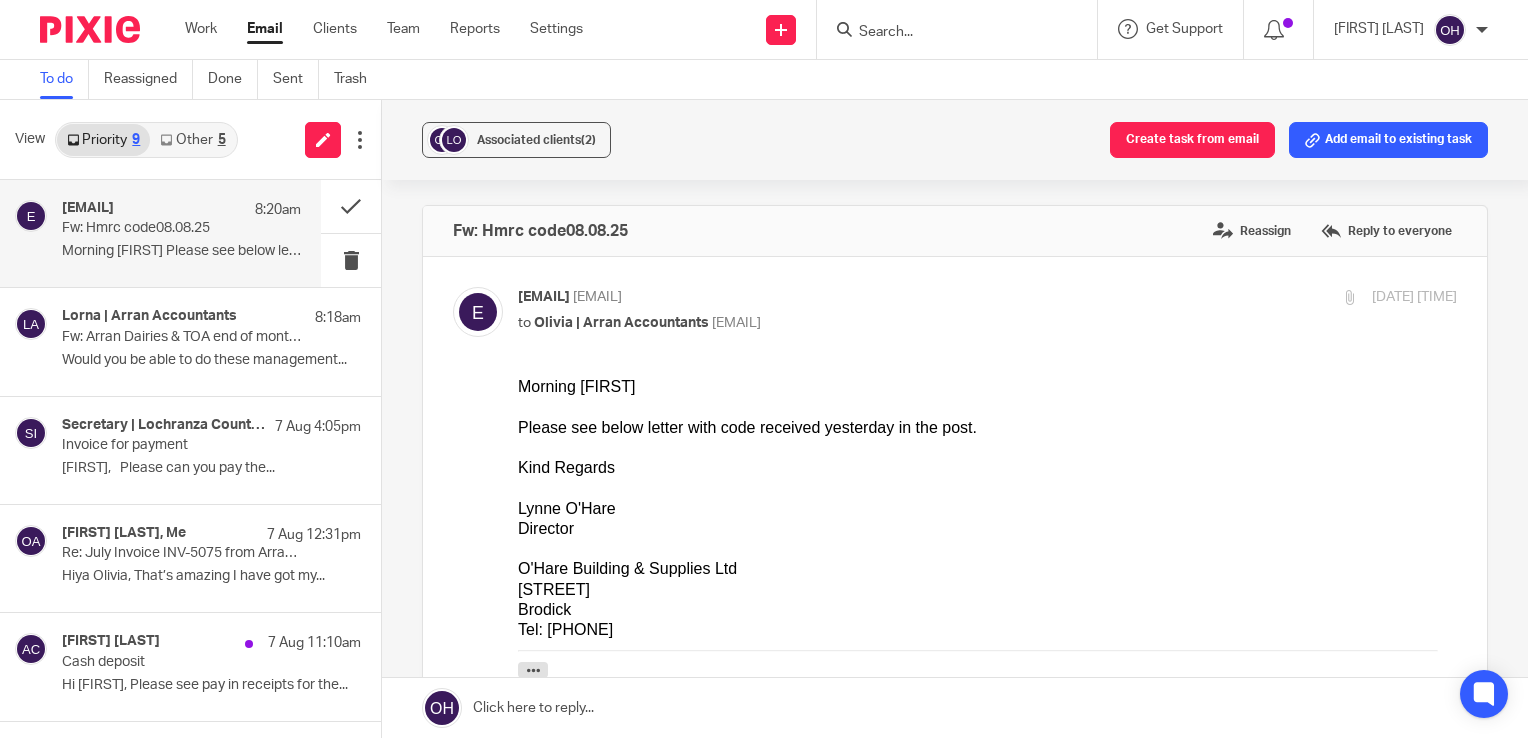 scroll, scrollTop: 0, scrollLeft: 0, axis: both 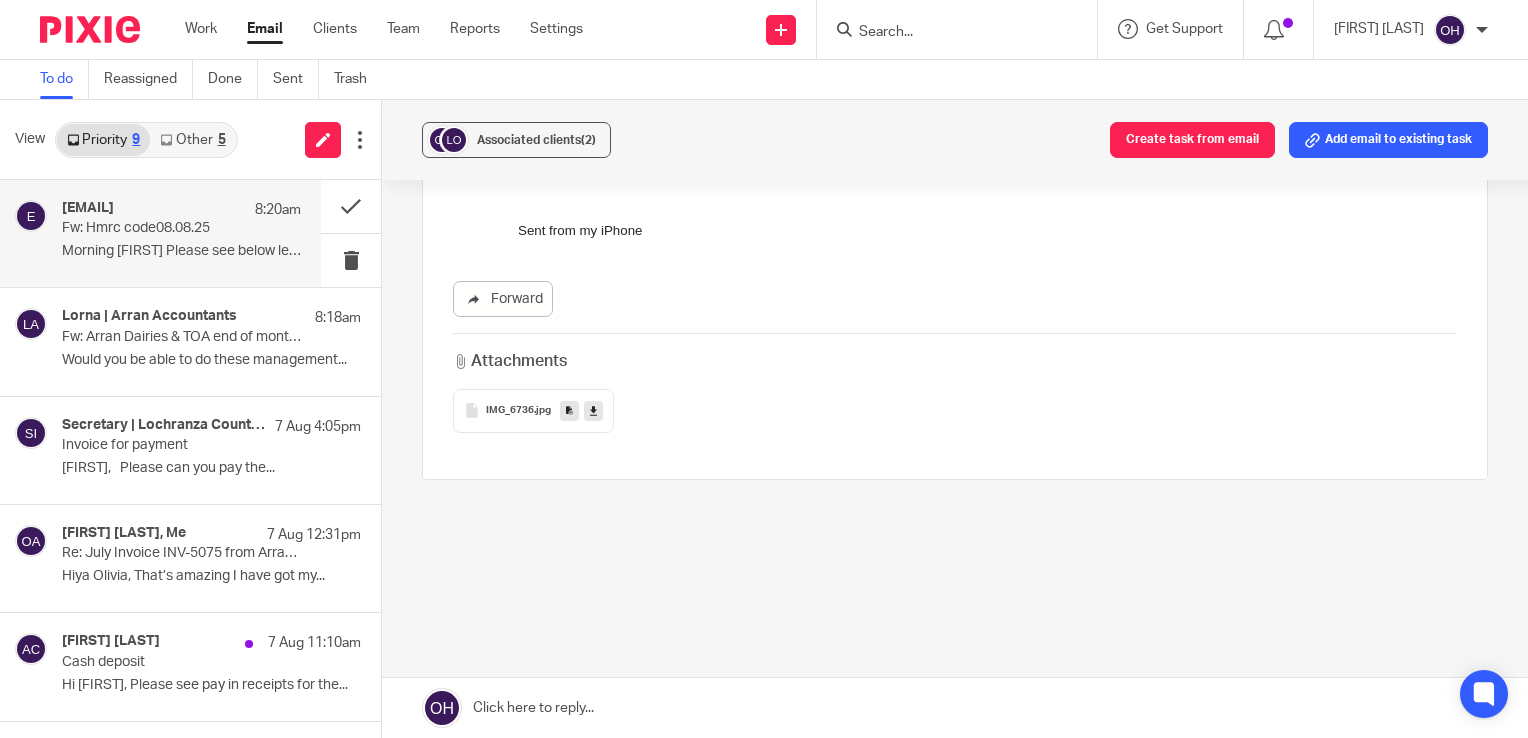 click on "IMG_6736 .jpg" at bounding box center [533, 411] 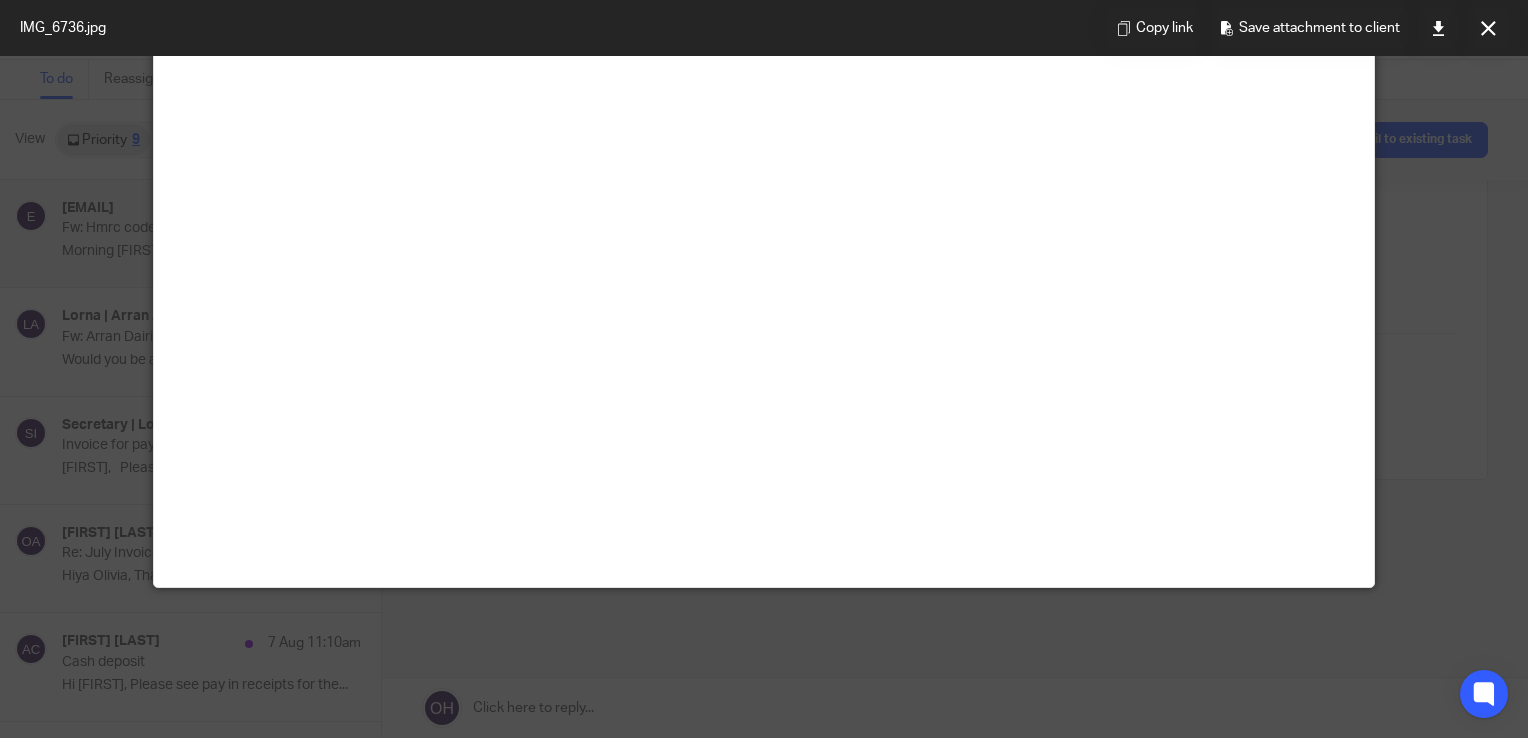 scroll, scrollTop: 500, scrollLeft: 0, axis: vertical 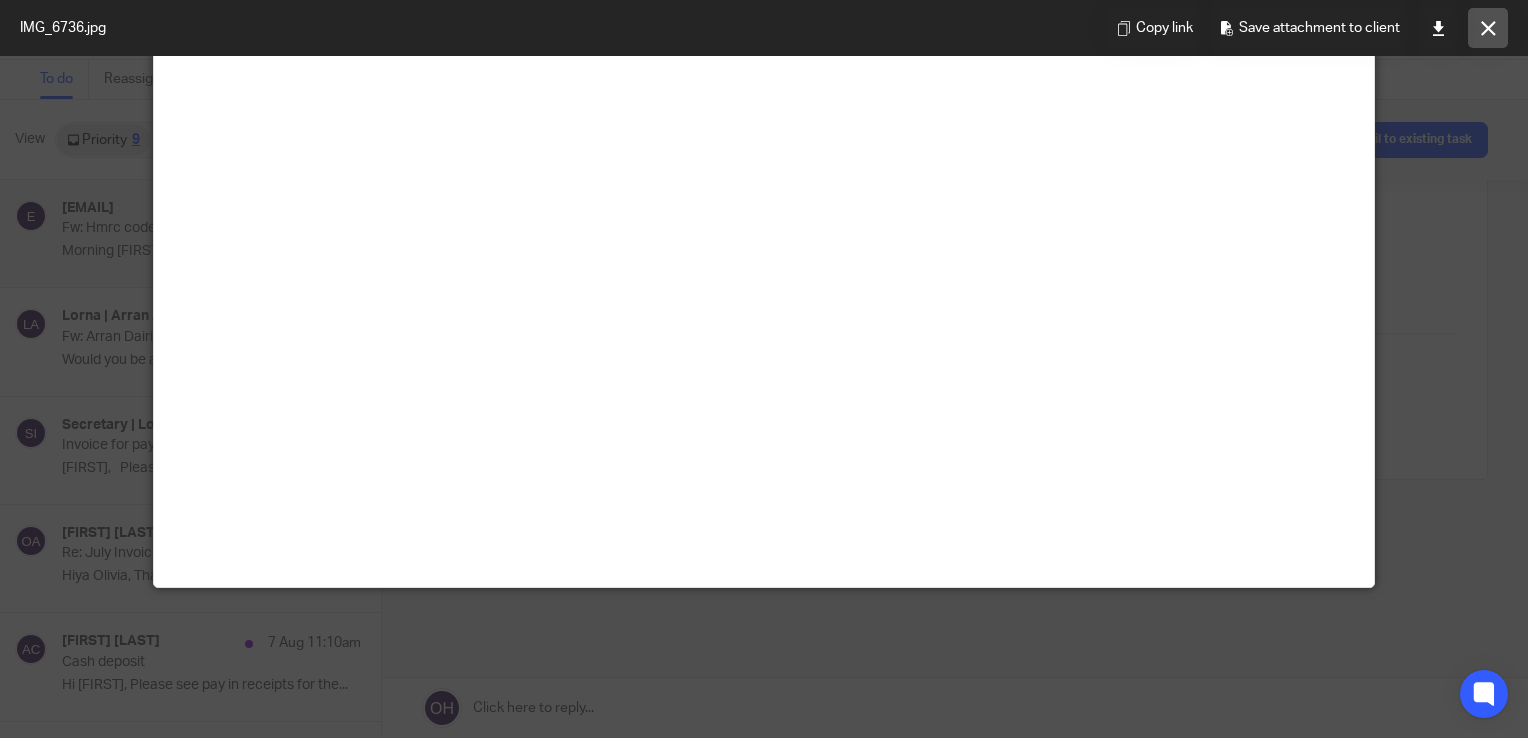 click at bounding box center (1488, 28) 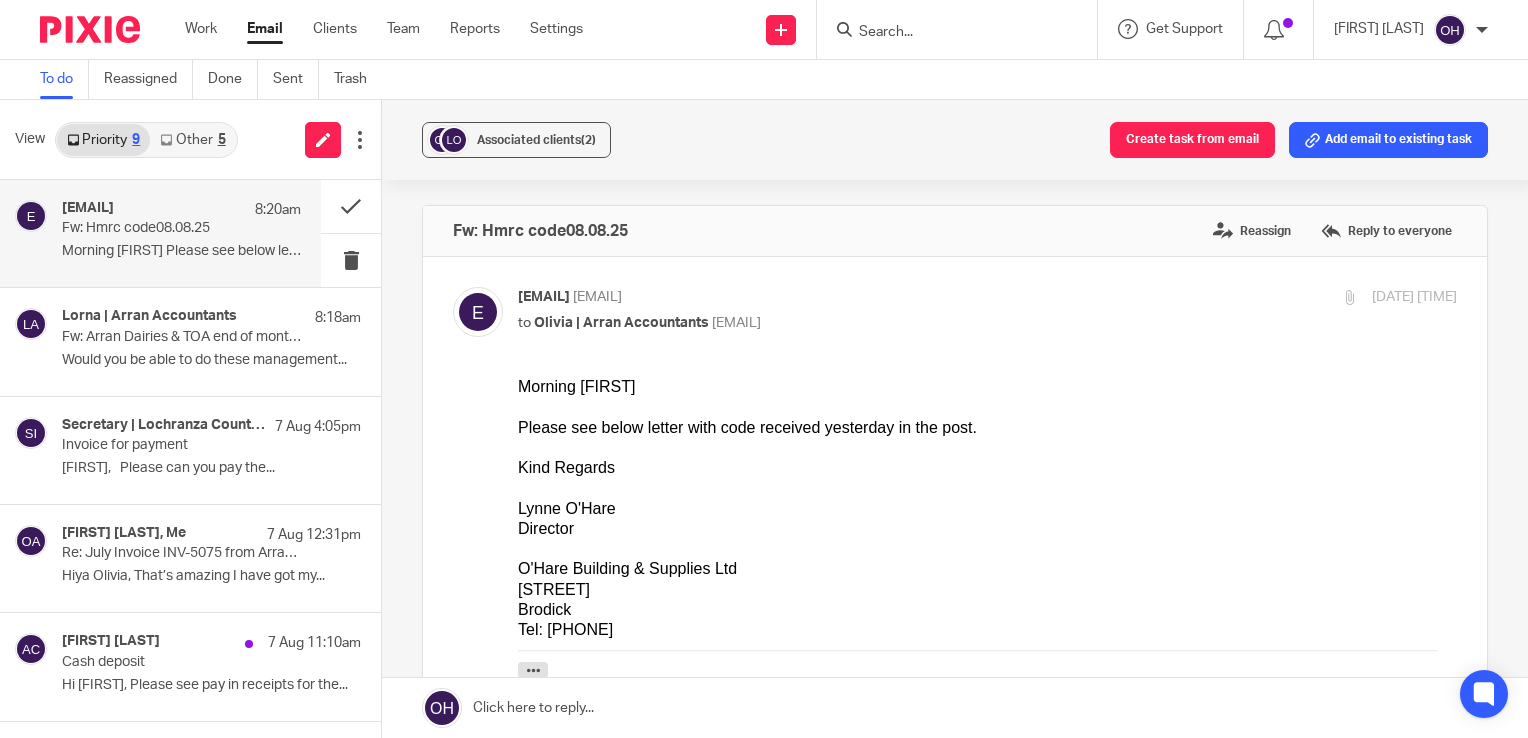 scroll, scrollTop: 0, scrollLeft: 0, axis: both 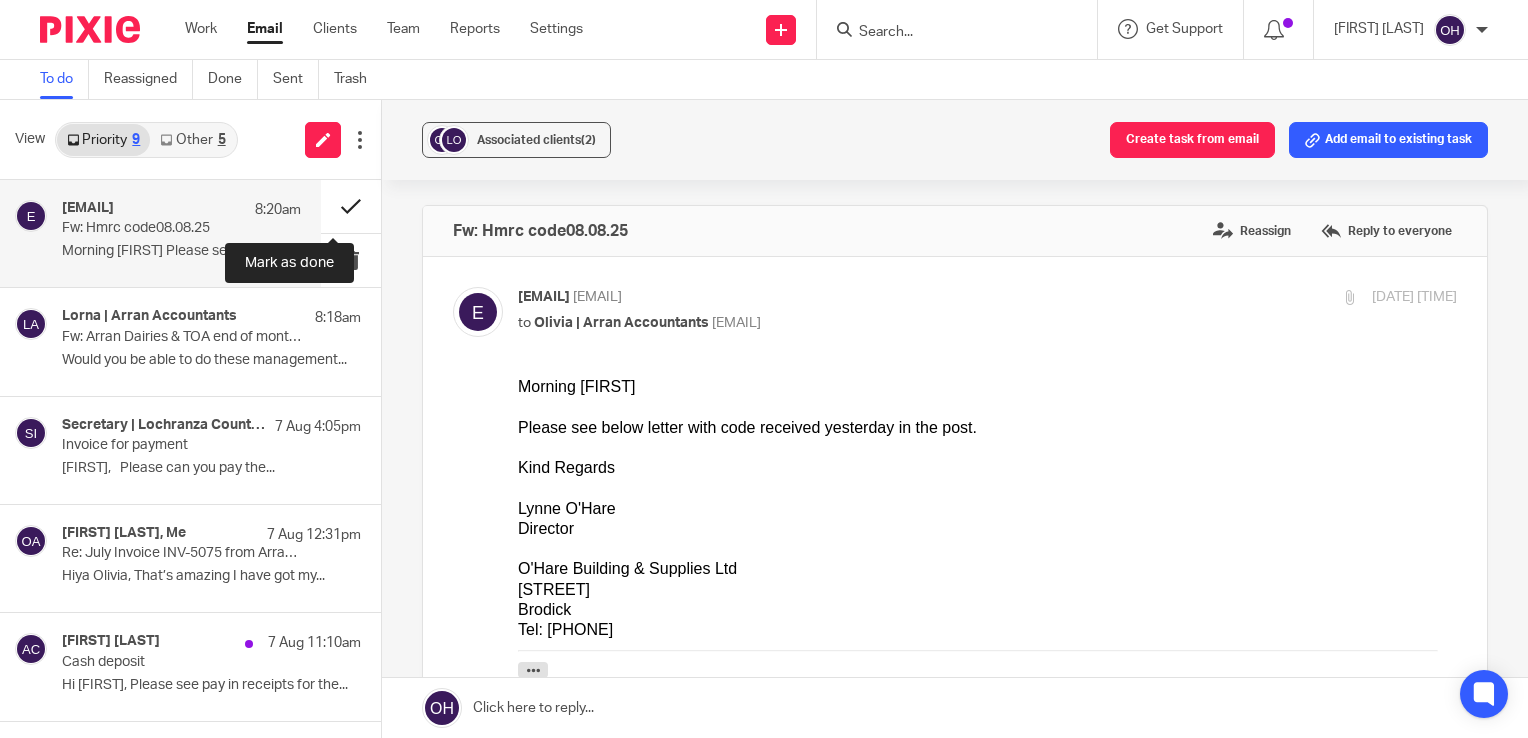 click at bounding box center (351, 206) 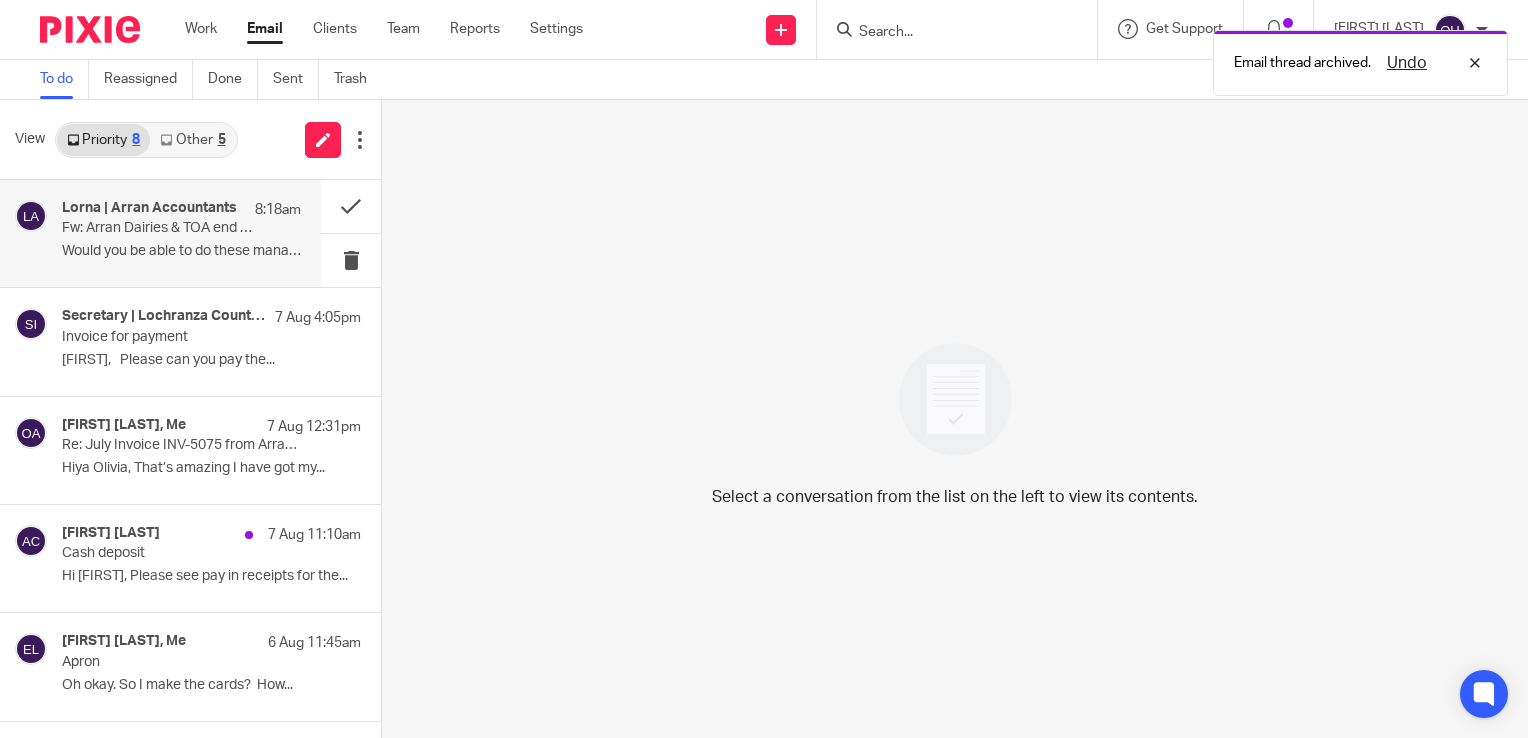 click on "Fw: Arran Dairies & TOA end of month Info" at bounding box center (157, 228) 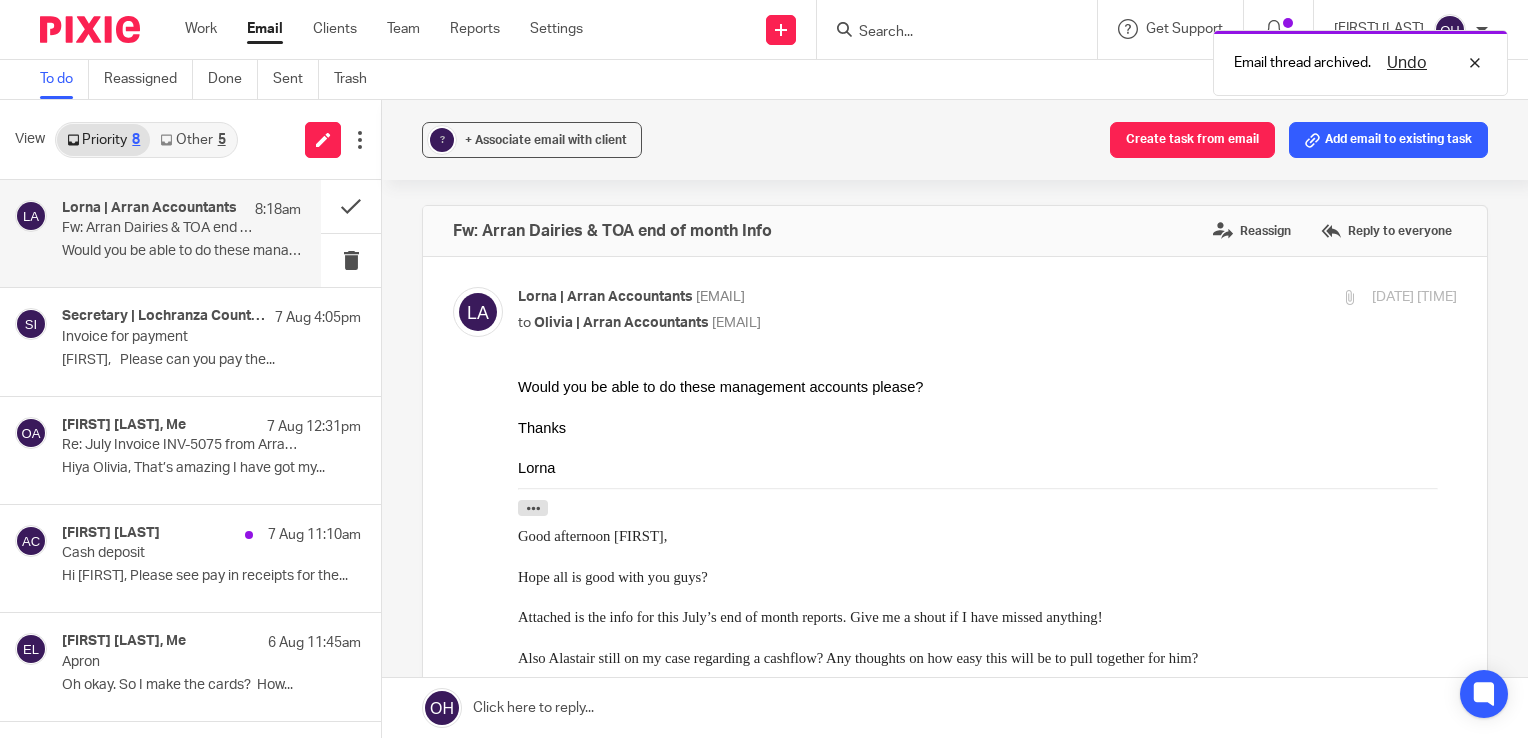 scroll, scrollTop: 0, scrollLeft: 0, axis: both 